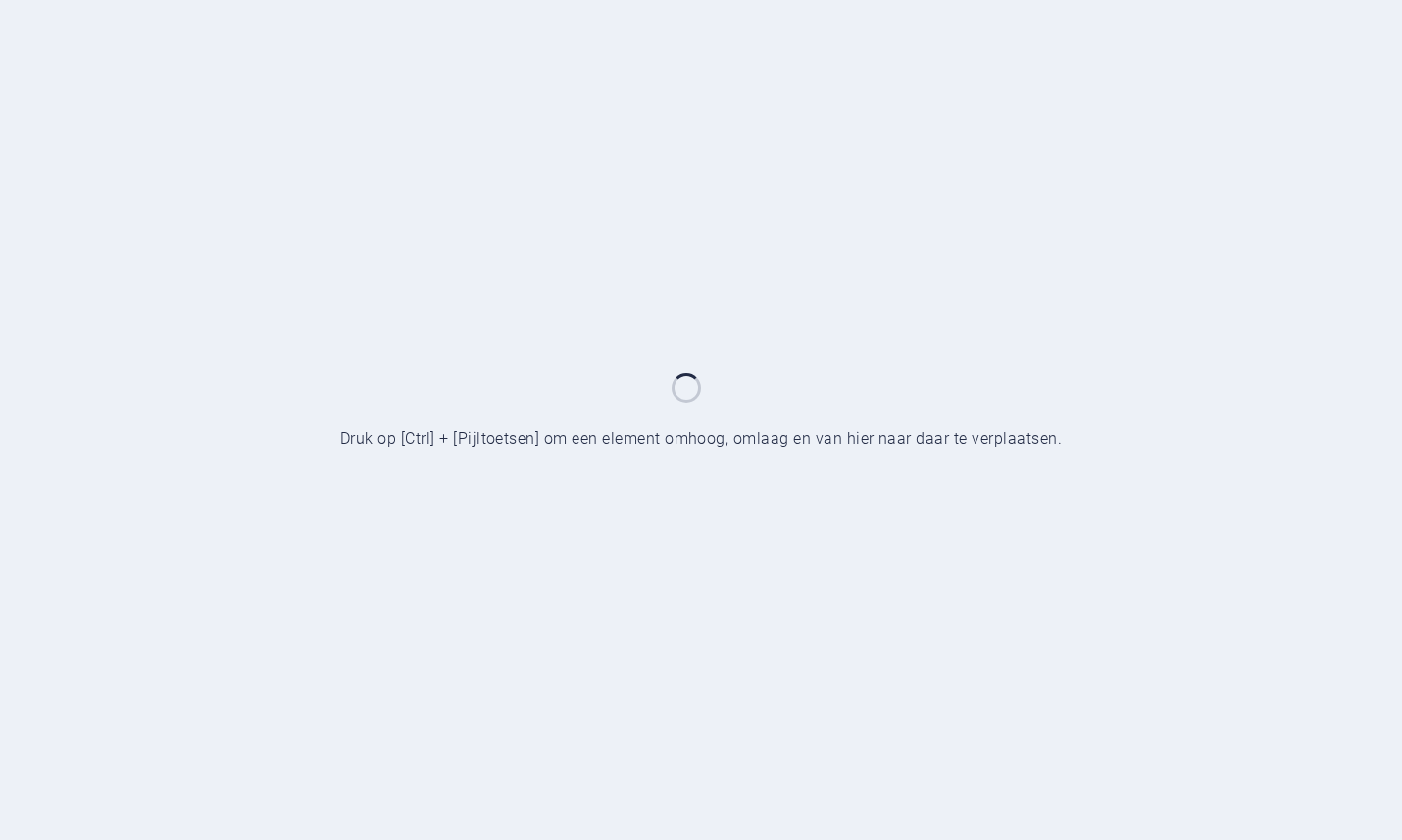scroll, scrollTop: 0, scrollLeft: 0, axis: both 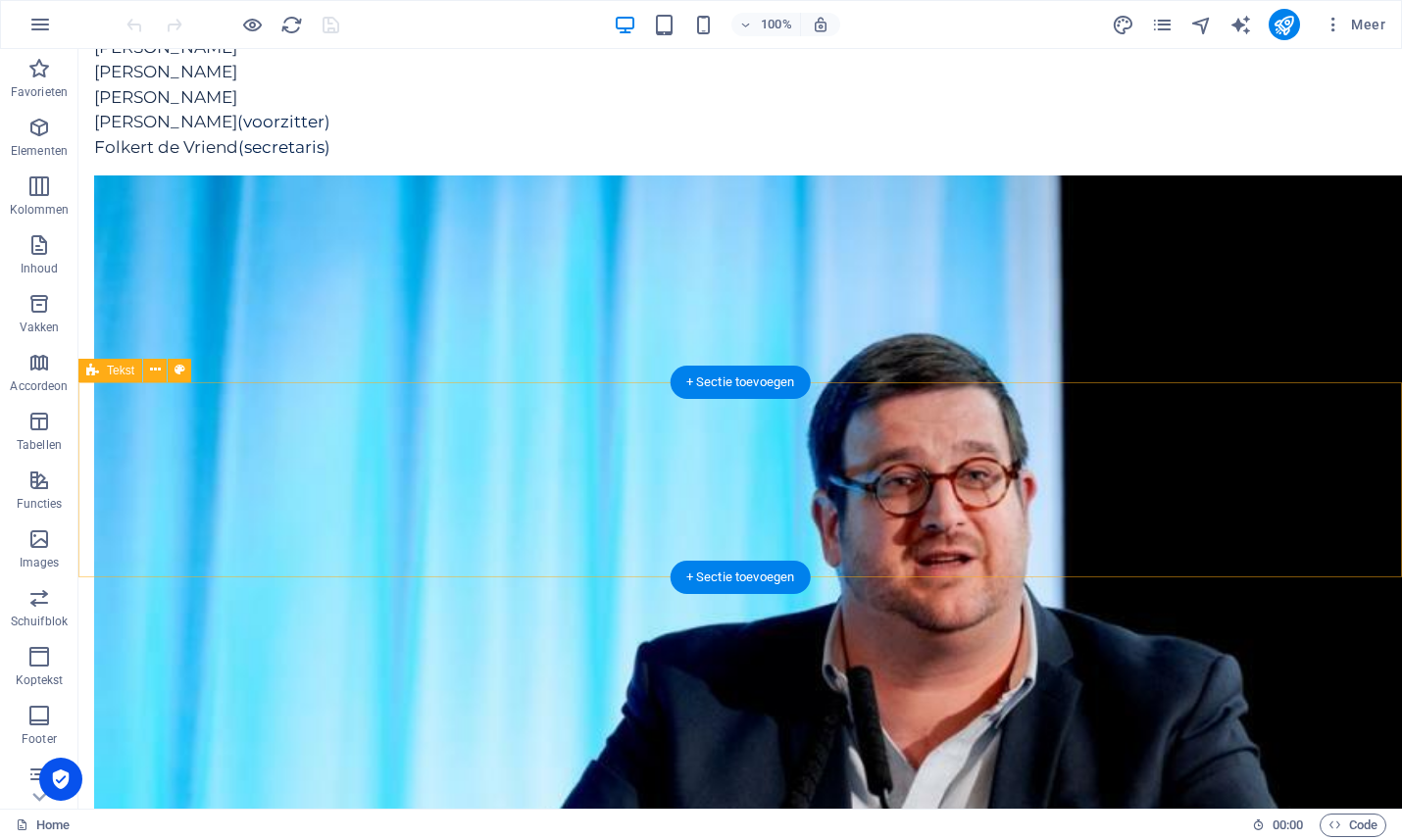click on "Nieuws Meer duiding bij het advies ‘Meer talen, meer kansen’ krijg je aan de hand van een vraaggesprek met de initiatiefnemers. Download Vraaggesprek" at bounding box center (740, 1392) 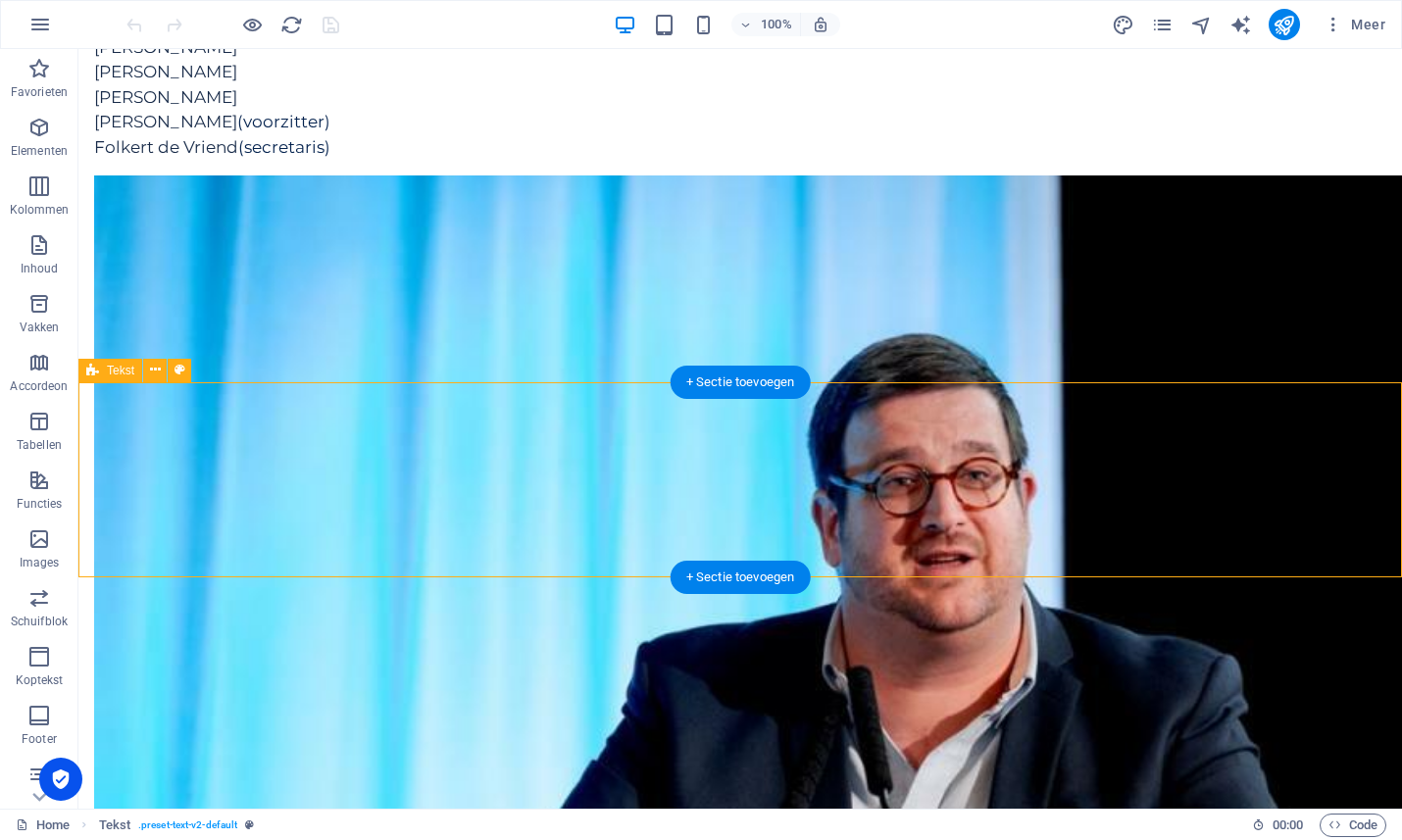click on "Nieuws Meer duiding bij het advies ‘Meer talen, meer kansen’ krijg je aan de hand van een vraaggesprek met de initiatiefnemers. Download Vraaggesprek" at bounding box center (740, 1392) 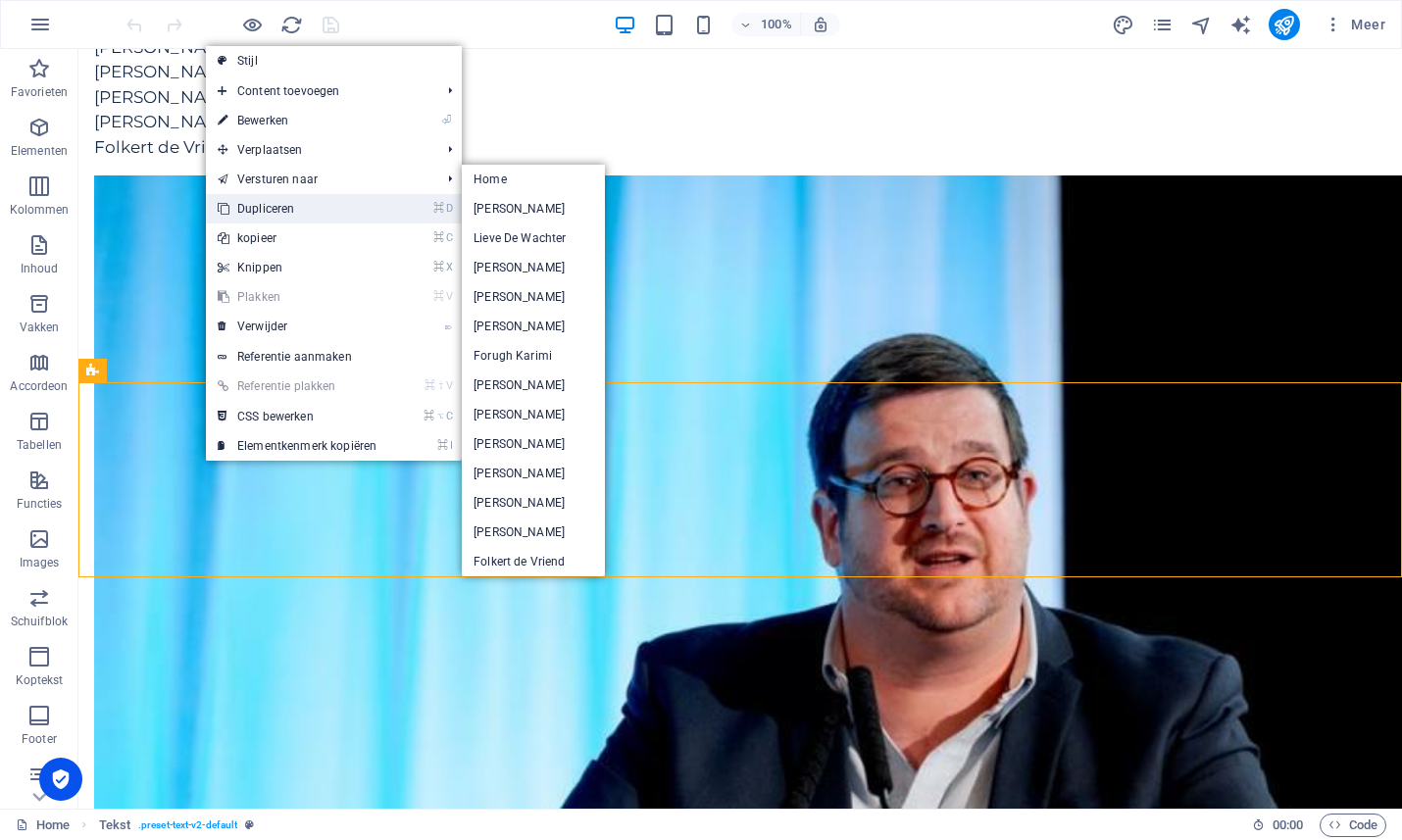 click on "⌘ D  Dupliceren" at bounding box center (297, 209) 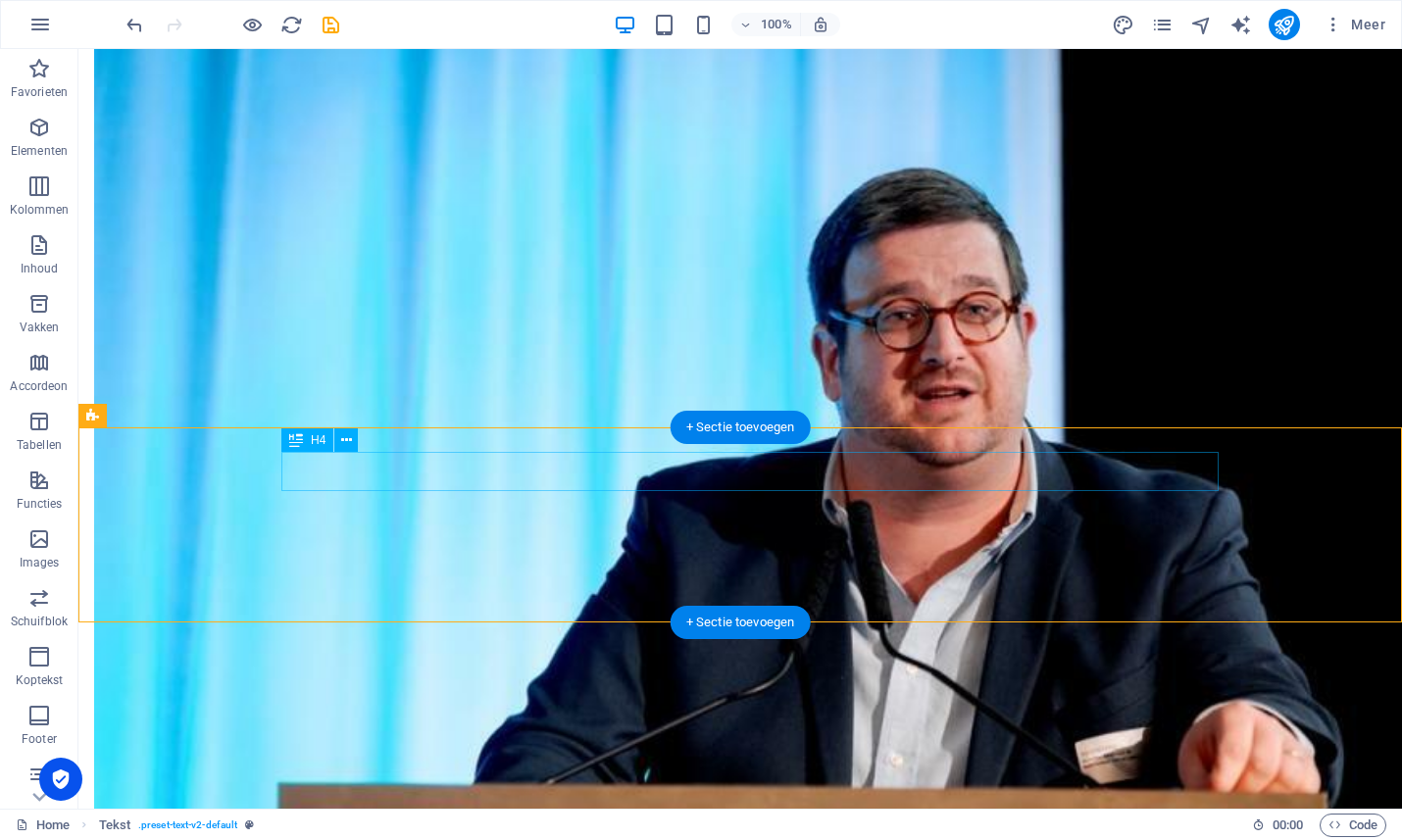scroll, scrollTop: 798, scrollLeft: 0, axis: vertical 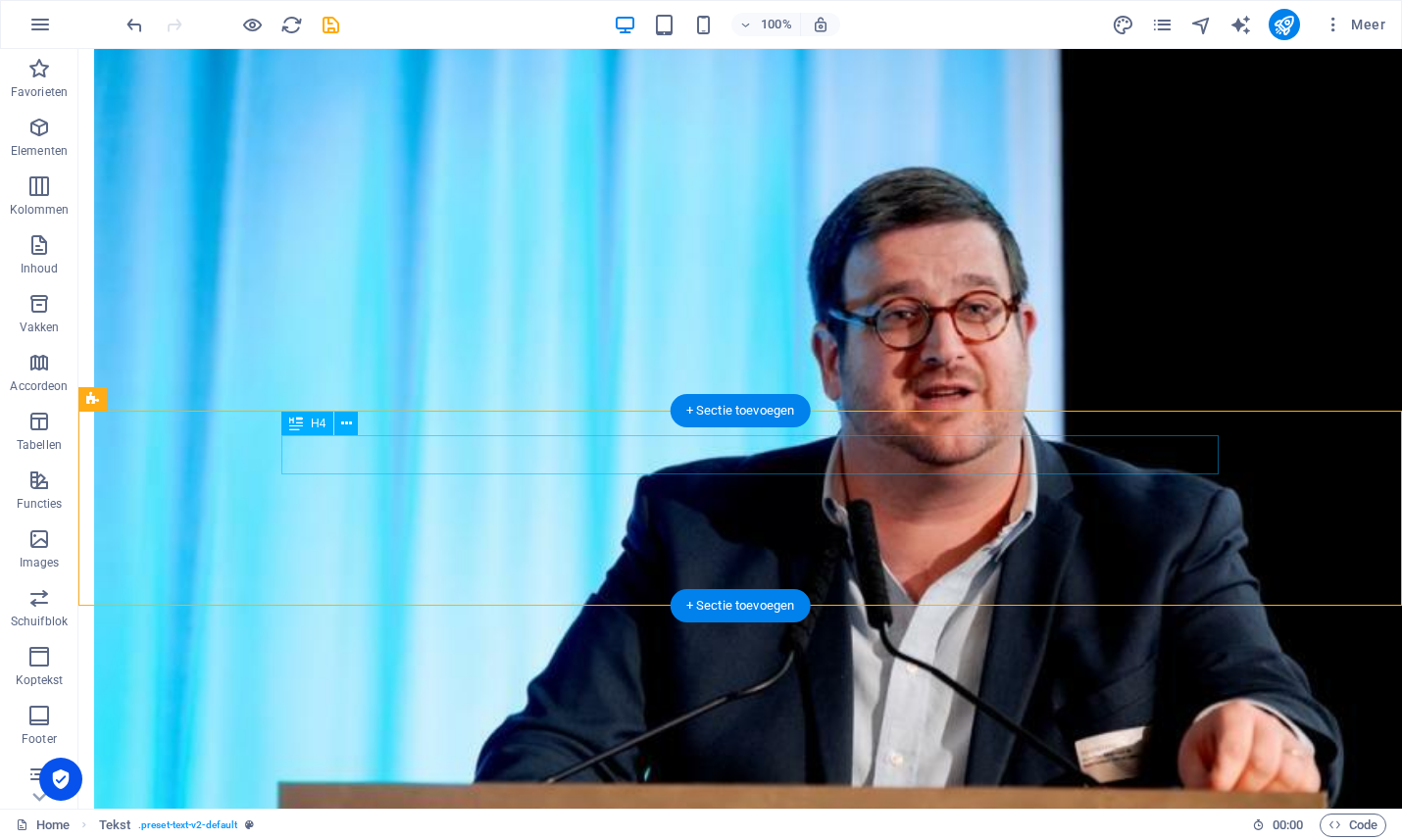 click on "Nieuws" at bounding box center (750, 1367) 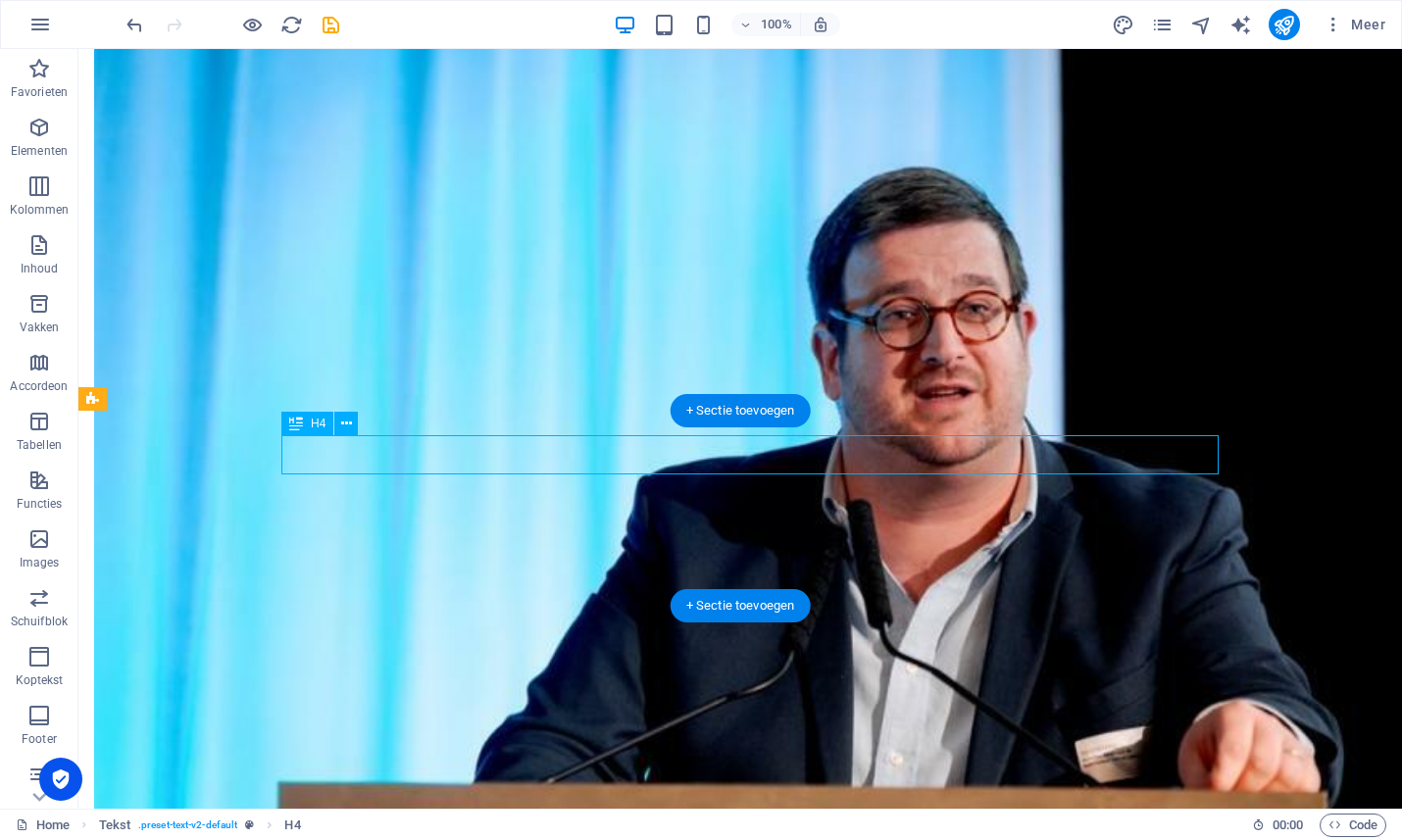 click on "Nieuws" at bounding box center [750, 1367] 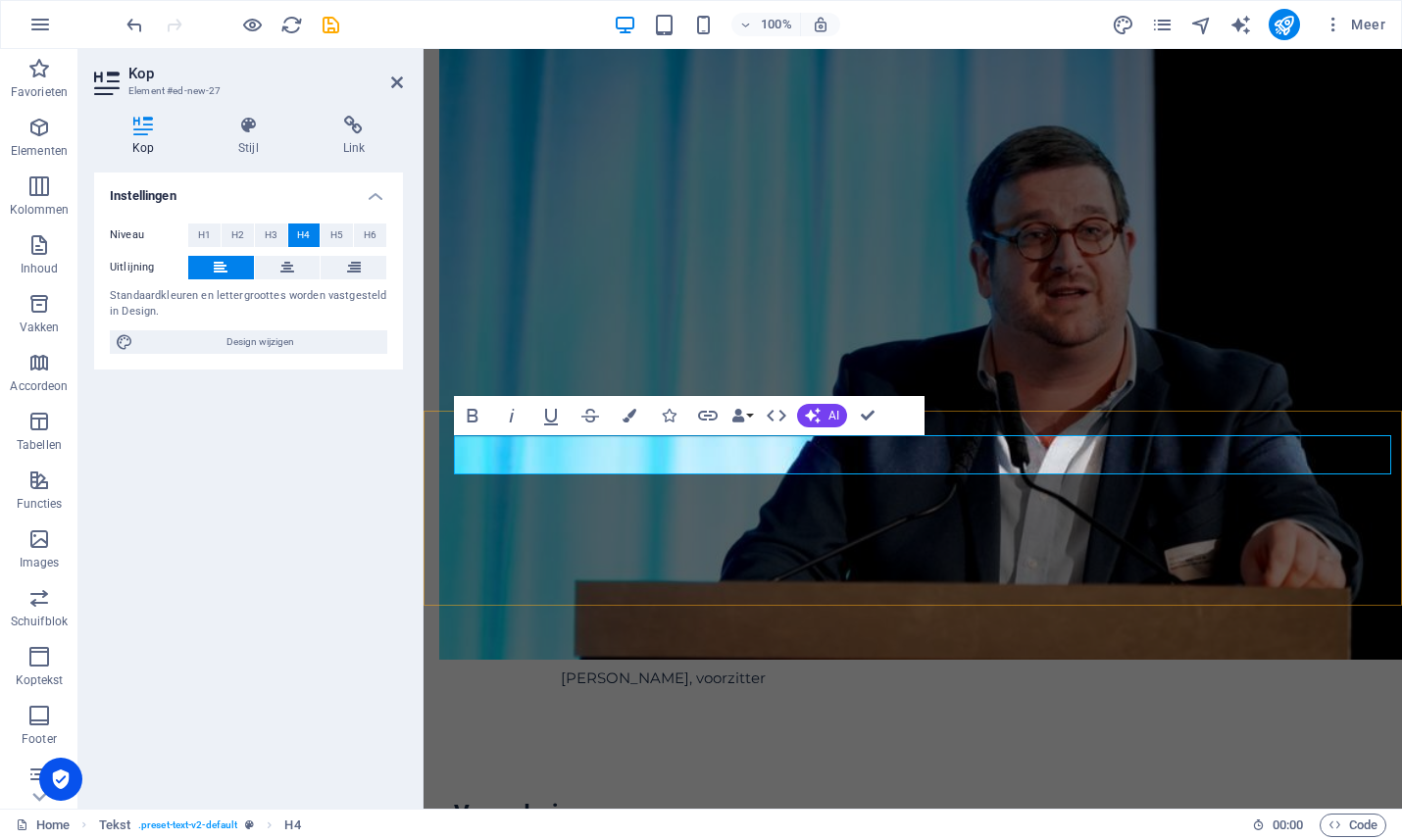 scroll, scrollTop: 0, scrollLeft: 10, axis: horizontal 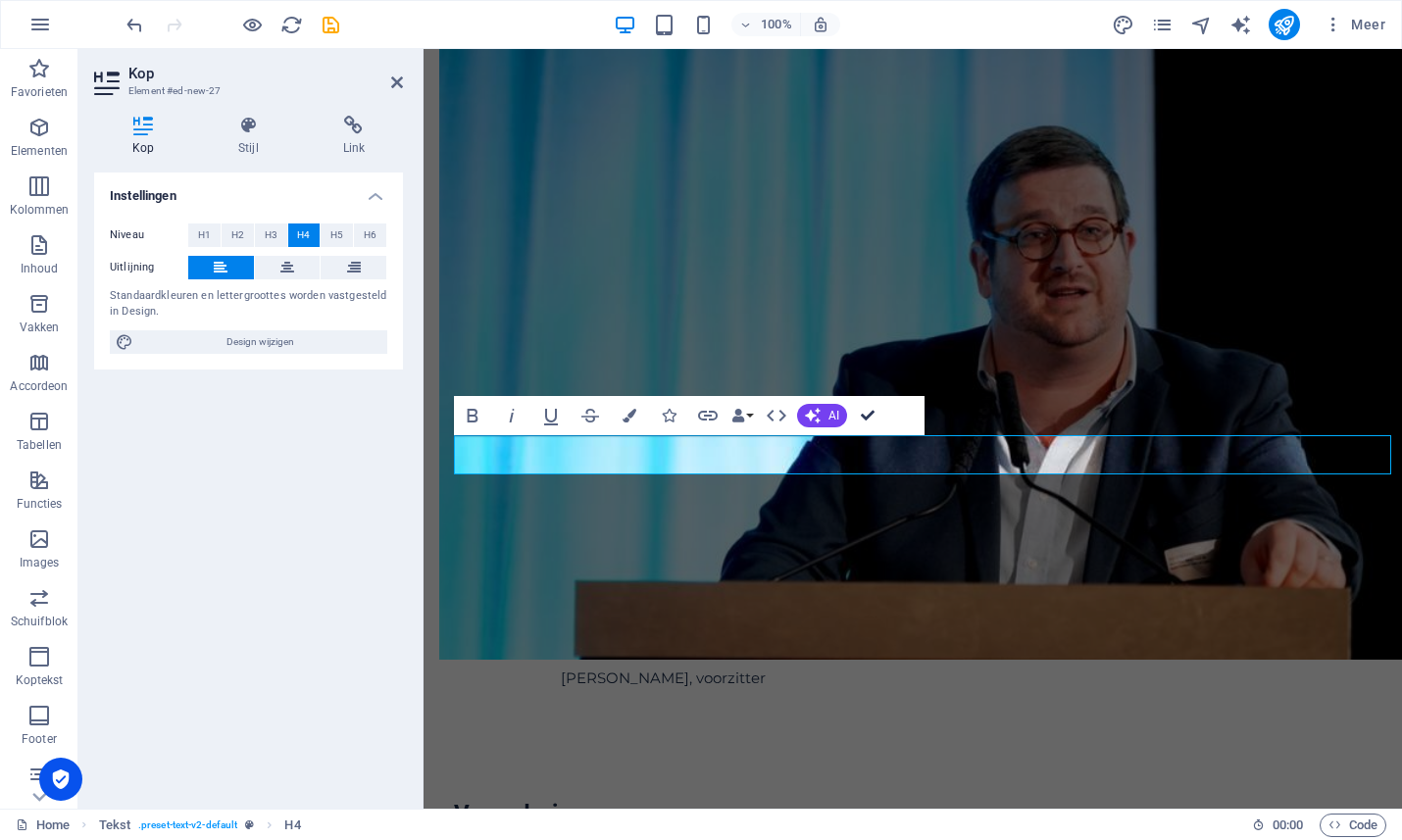drag, startPoint x: 872, startPoint y: 420, endPoint x: 793, endPoint y: 378, distance: 89.470666 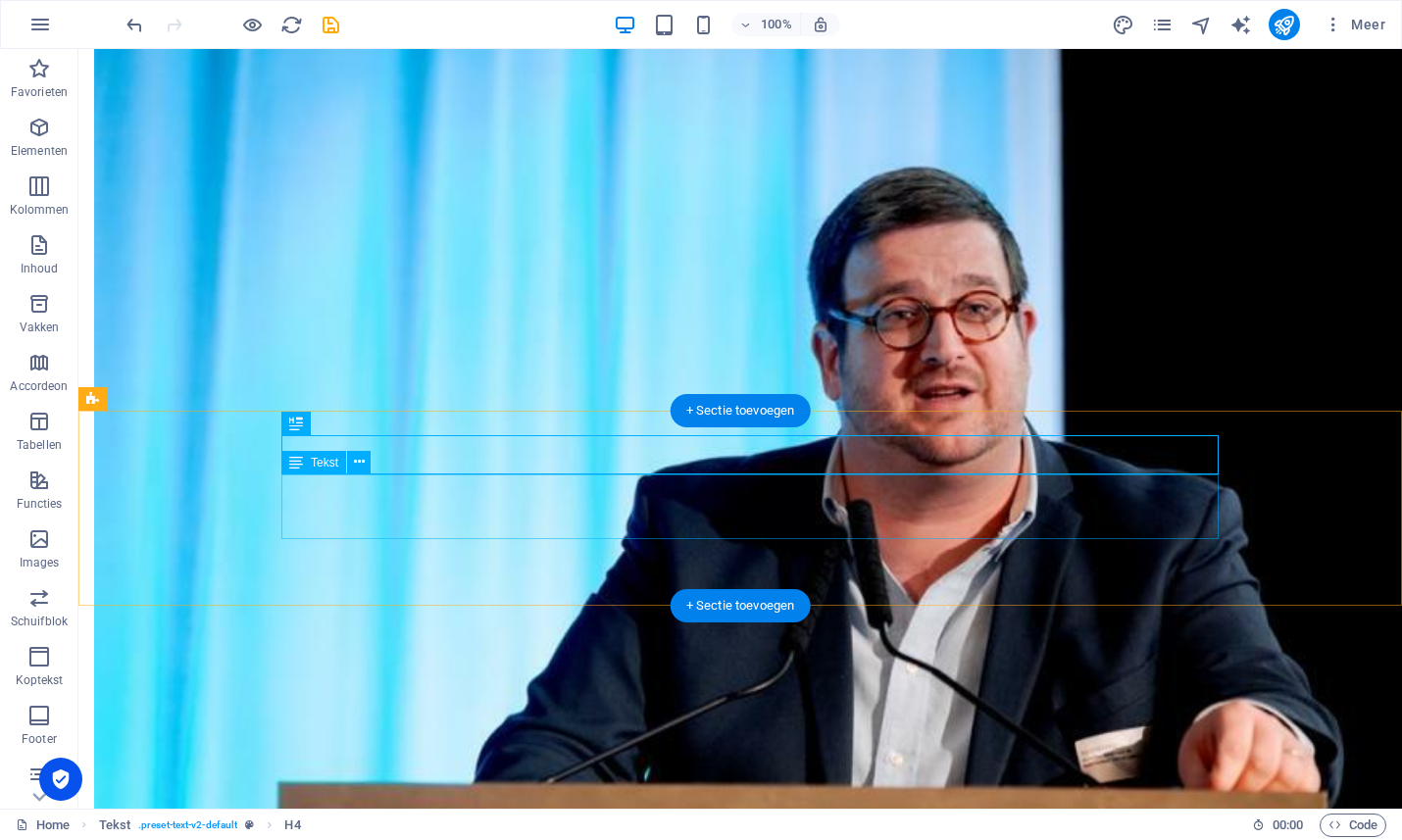 click on "Meer duiding bij het advies ‘Meer talen, meer kansen’ krijg je aan de hand van een vraaggesprek met de initiatiefnemers." at bounding box center [750, 1419] 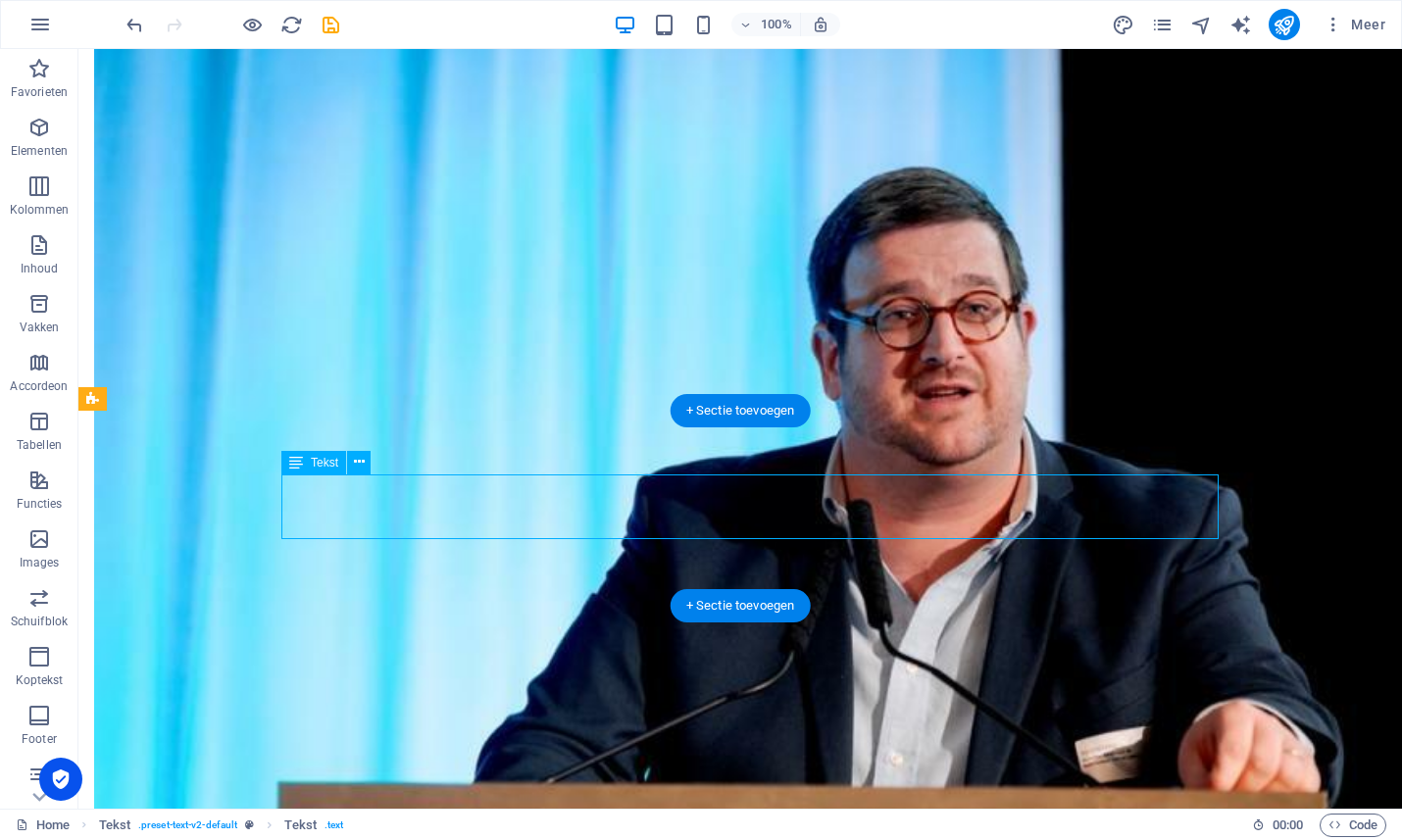 click on "Meer duiding bij het advies ‘Meer talen, meer kansen’ krijg je aan de hand van een vraaggesprek met de initiatiefnemers." at bounding box center (750, 1419) 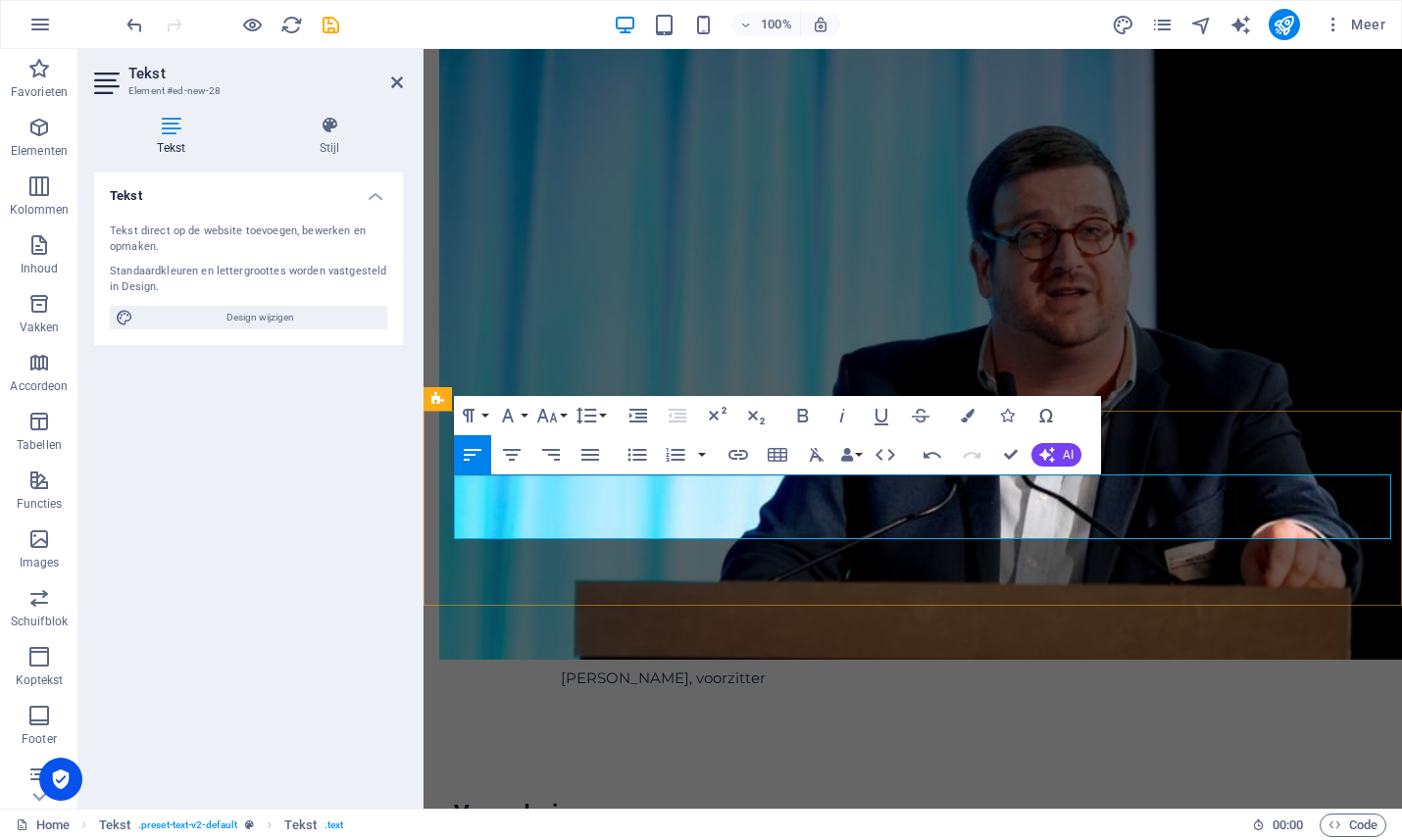 scroll, scrollTop: 2679, scrollLeft: 10, axis: both 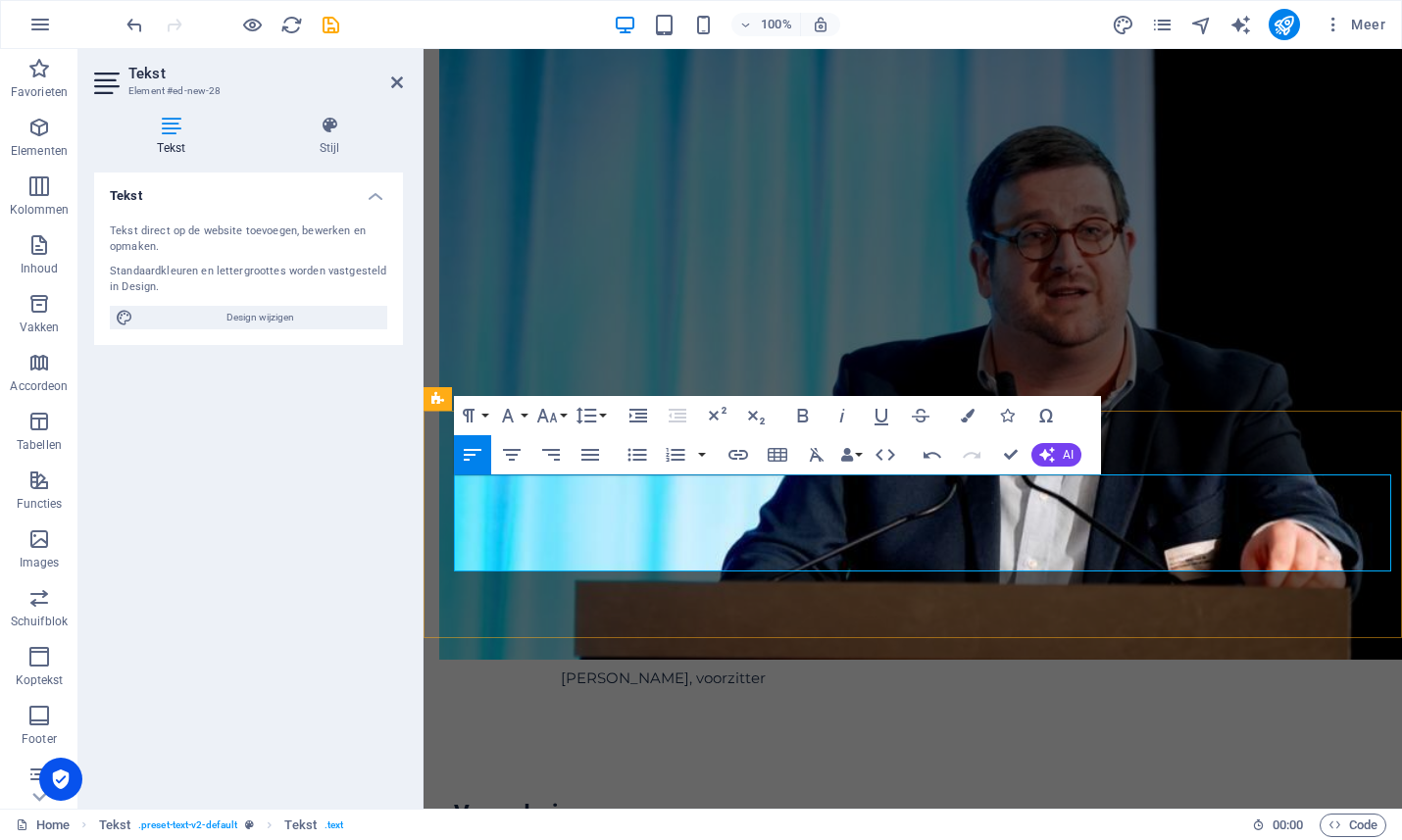 drag, startPoint x: 1313, startPoint y: 554, endPoint x: 1223, endPoint y: 552, distance: 90.022219 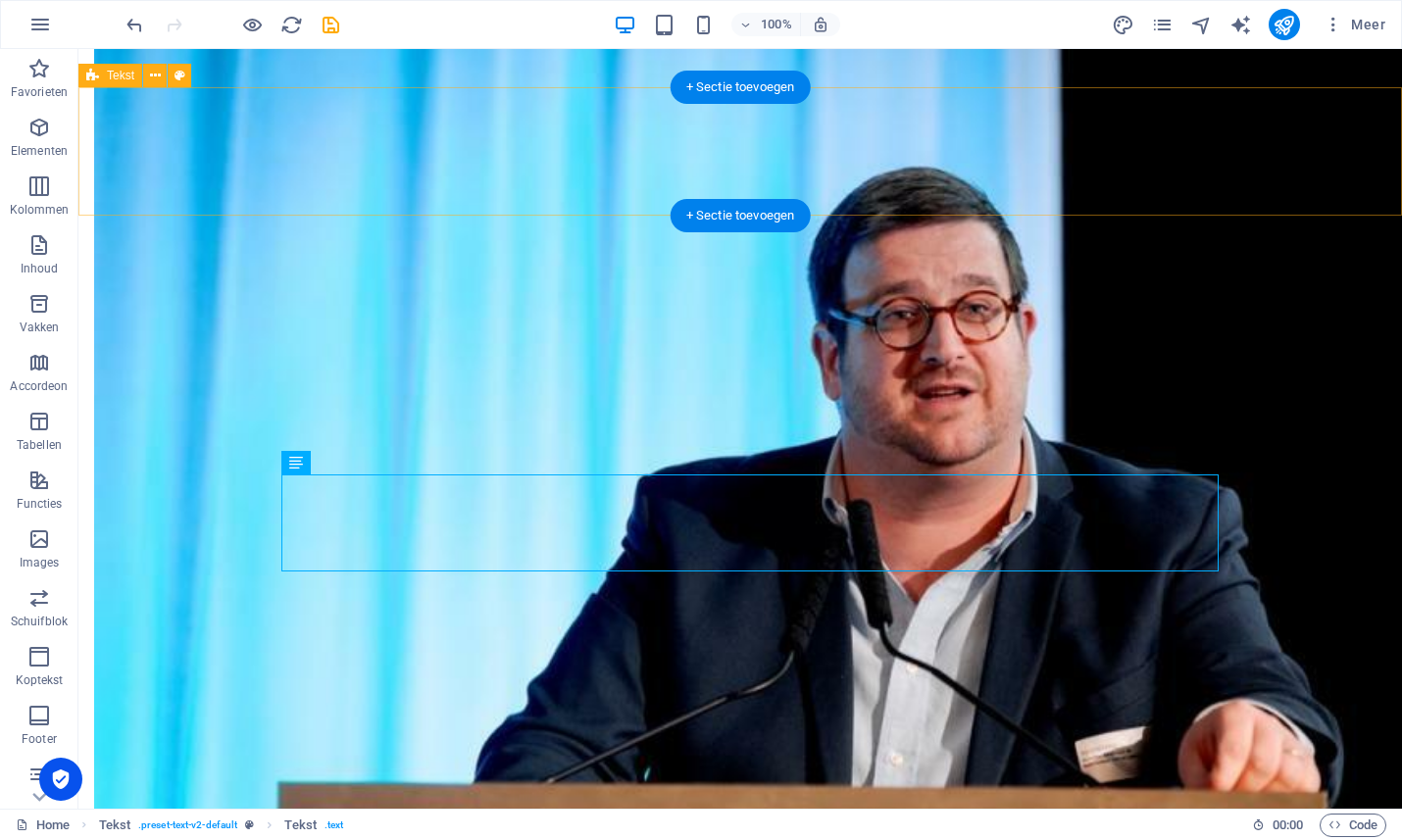click on "Vergaderingen De Raad vergadert vier keer per jaar. De adviezen van de Raad kunt u op deze website raadplegen. Op dit moment is [PERSON_NAME] voorzitter van de Raad." at bounding box center (740, 1063) 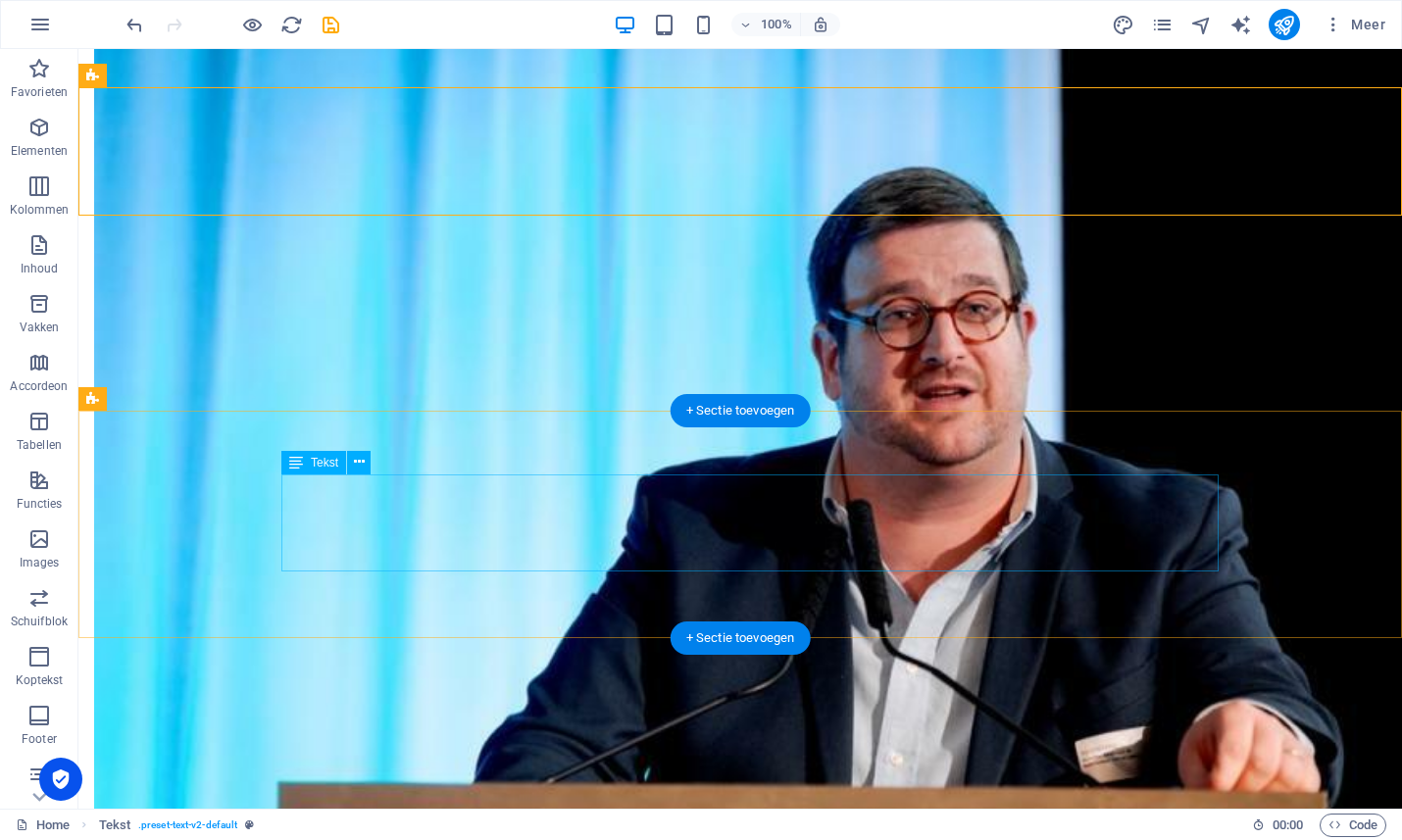 click on "De Raad voor de Nederlandse Taal en Letteren publiceerde recent de adviestekst Nederlandse taalbeheersing als springplank naar werk. Het document kaart aan hoe taalvaardigheid kansen op de arbeidsmarkt kan vergroten, maar ook hoe taal juist een barrière kan vormen." at bounding box center (750, 1435) 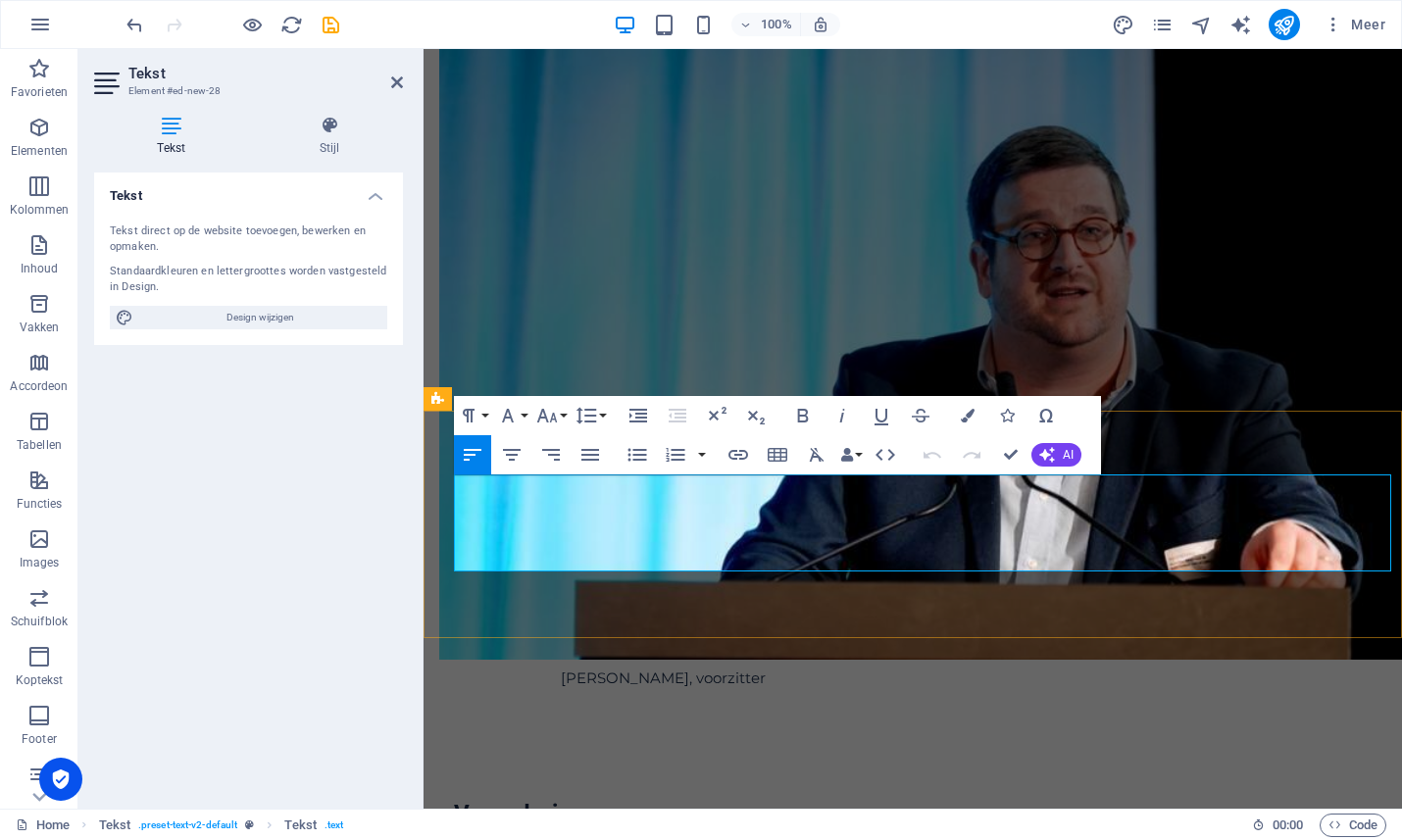 click on "De Raad voor de Nederlandse Taal en Letteren publiceerde recent de adviestekst Nederlandse taalbeheersing als springplank naar werk. Het document kaart aan hoe taalvaardigheid kansen op de arbeidsmarkt kan vergroten, maar ook hoe taal juist een barrière kan vormen." at bounding box center [923, 1206] 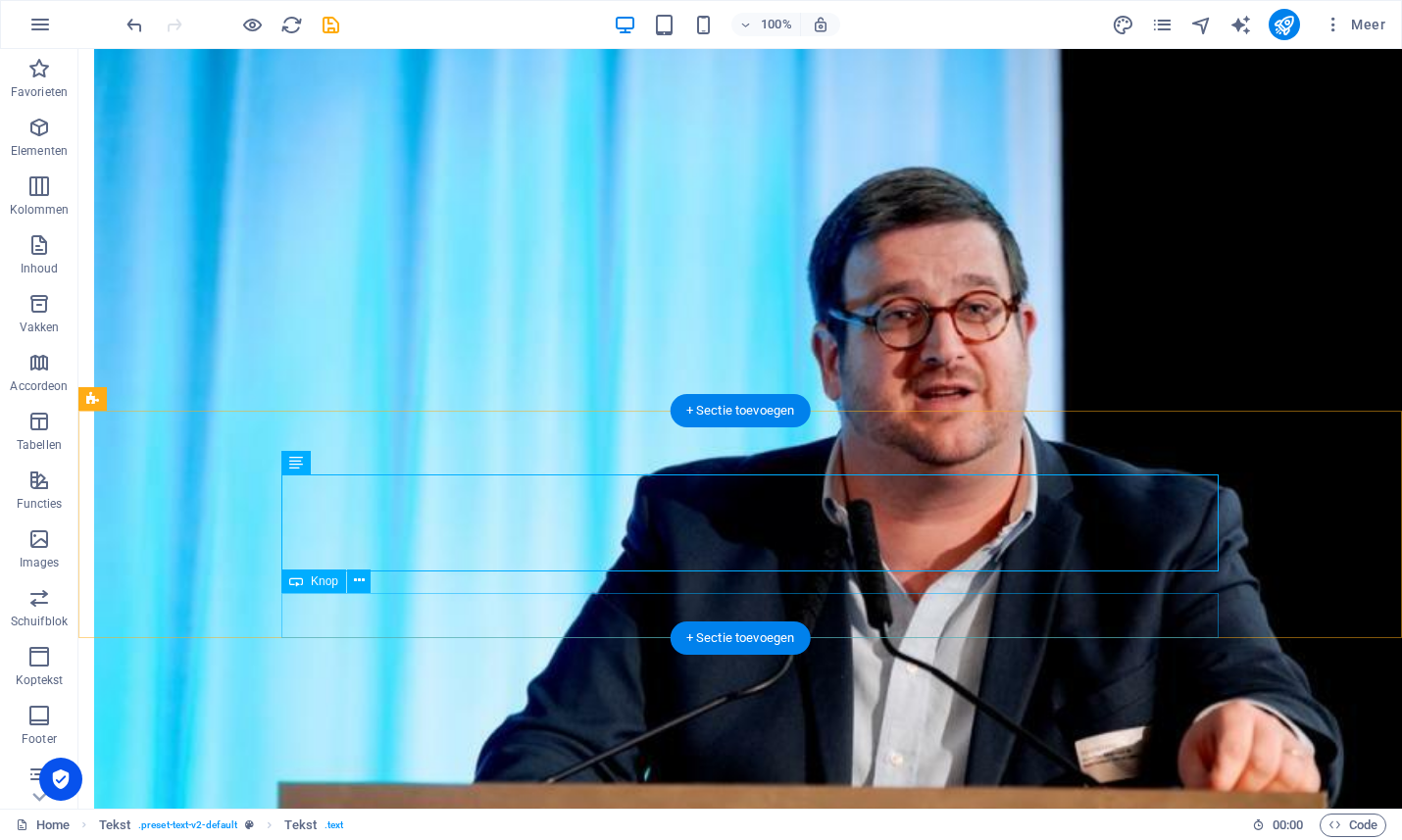 click on "Download Vraaggesprek" at bounding box center [750, 1528] 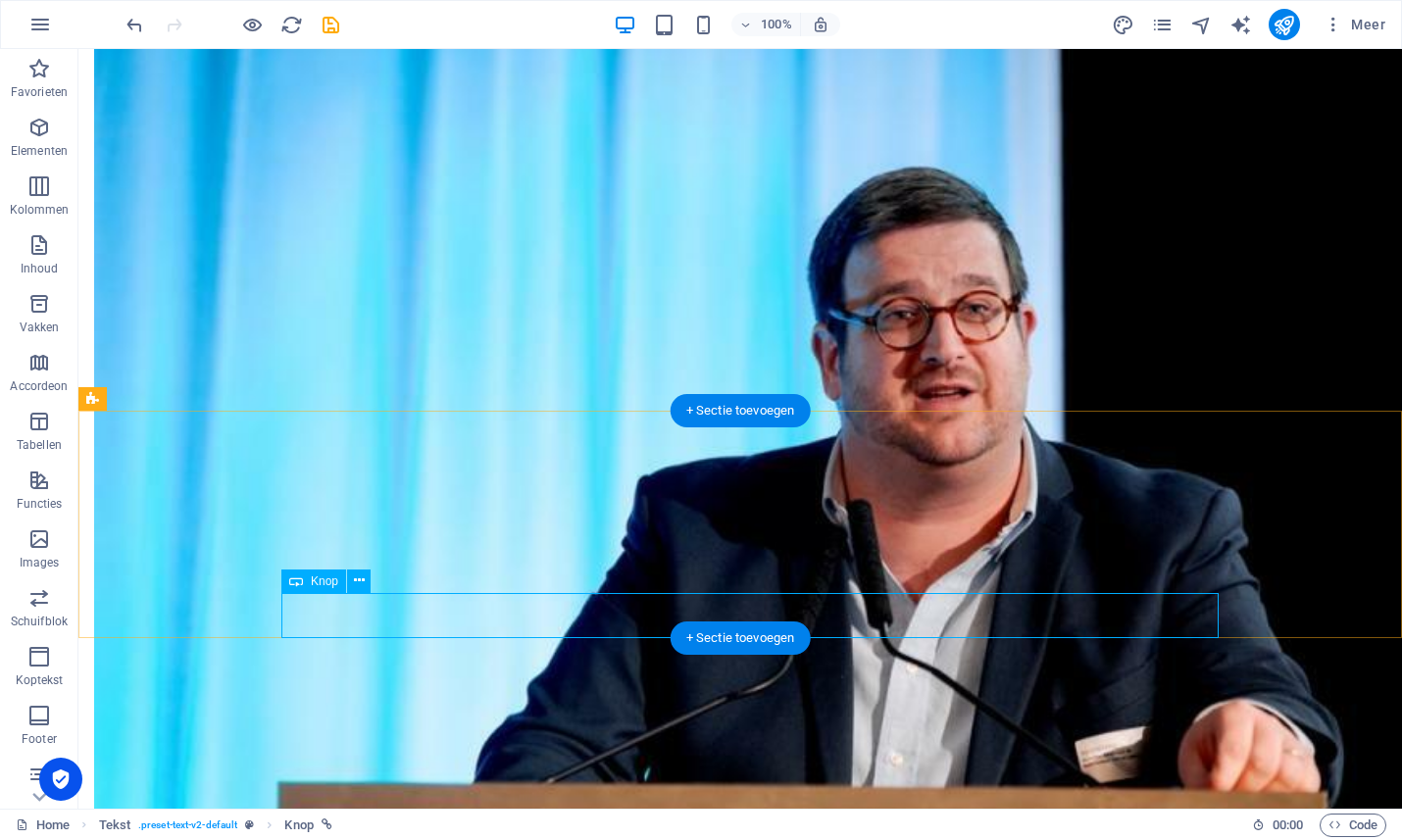 click on "Download Vraaggesprek" at bounding box center (750, 1528) 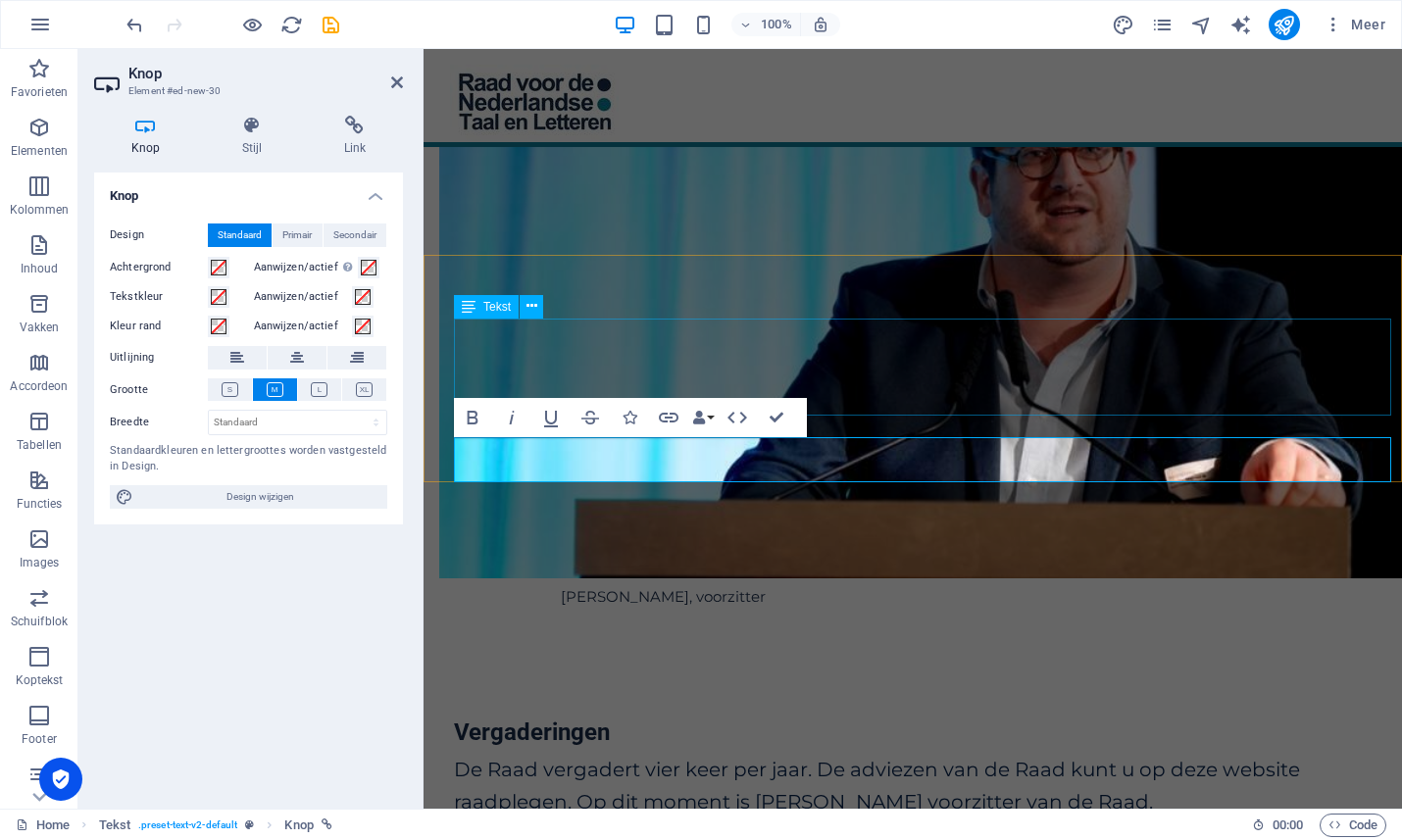 scroll, scrollTop: 878, scrollLeft: 0, axis: vertical 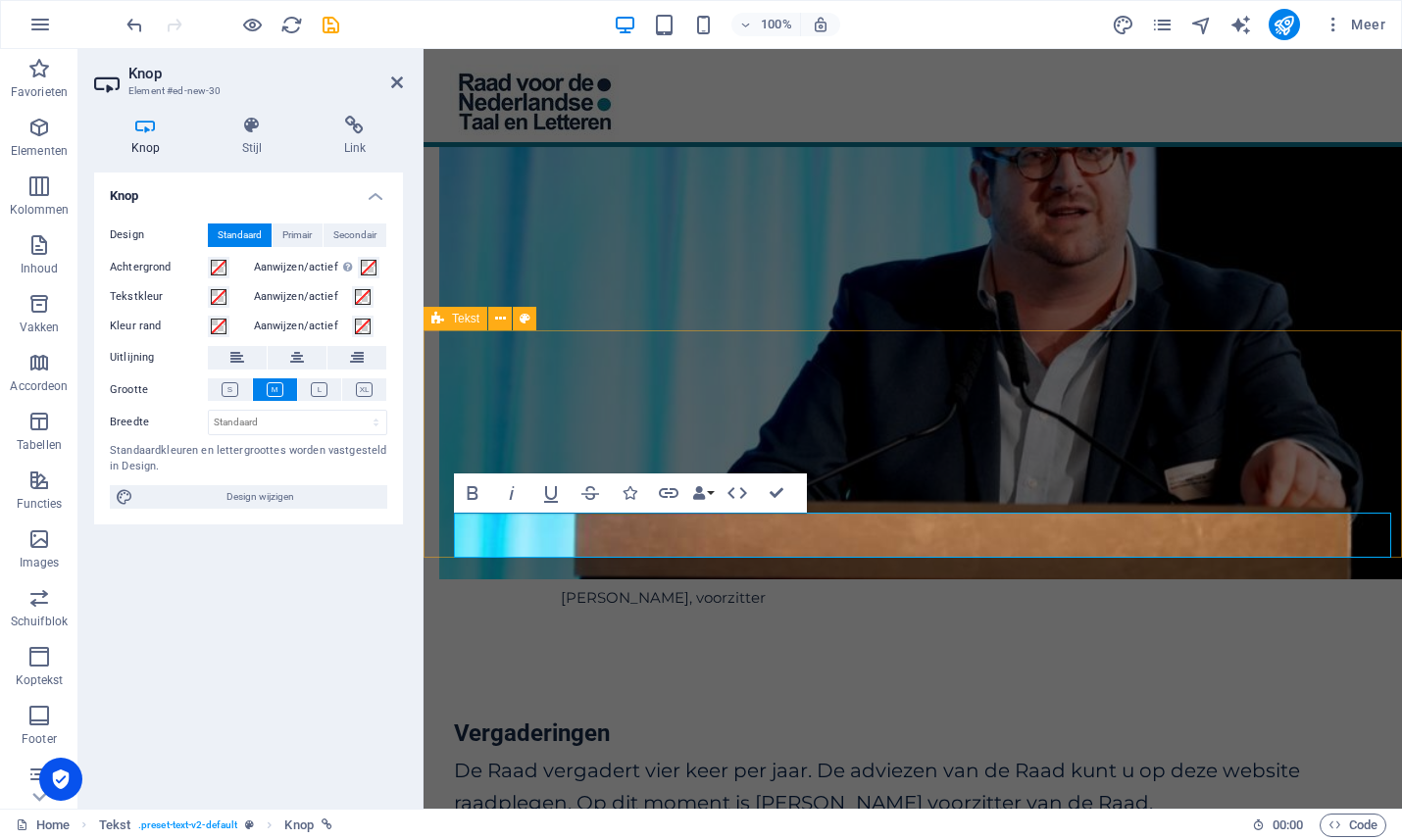 type 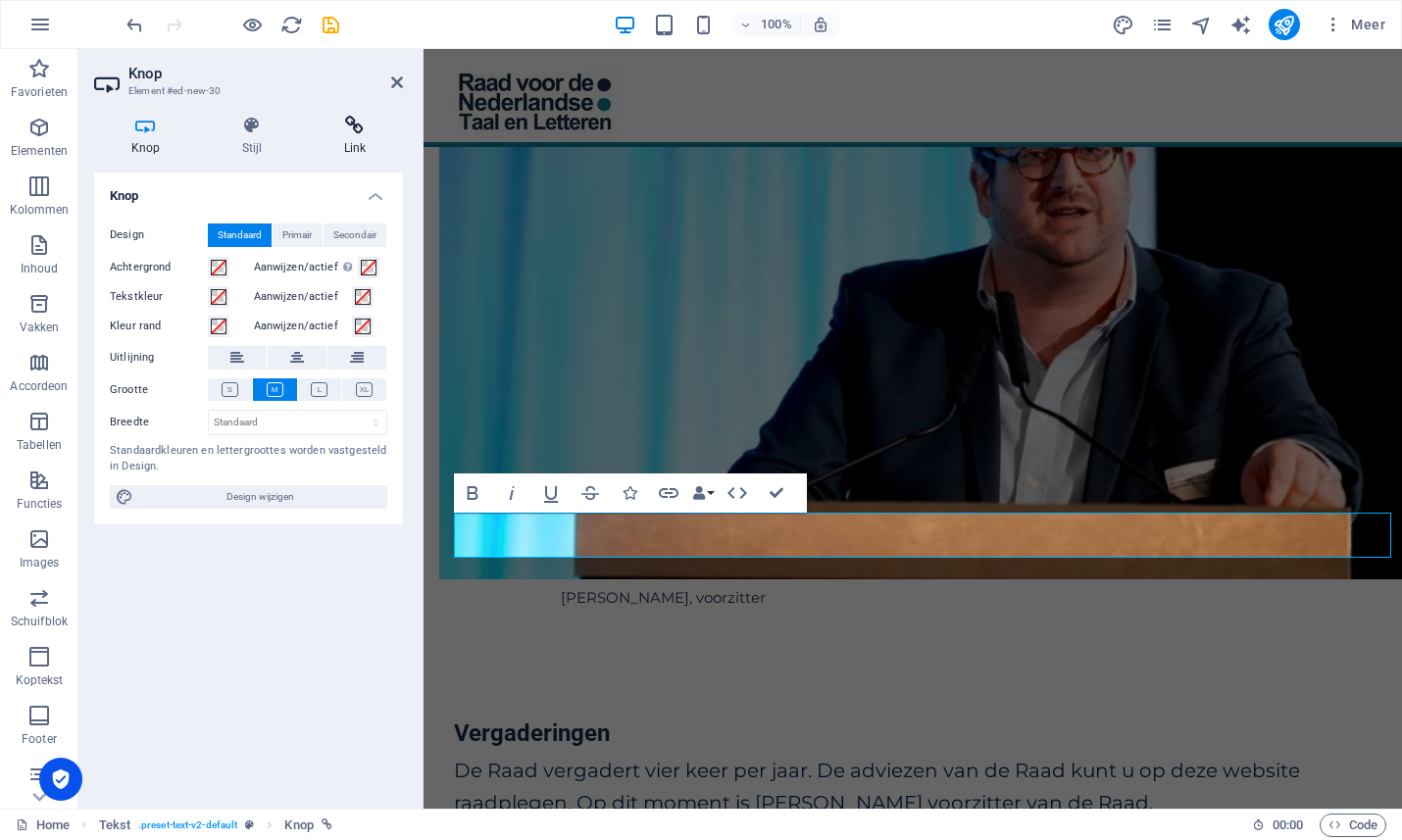 click on "Link" at bounding box center (355, 136) 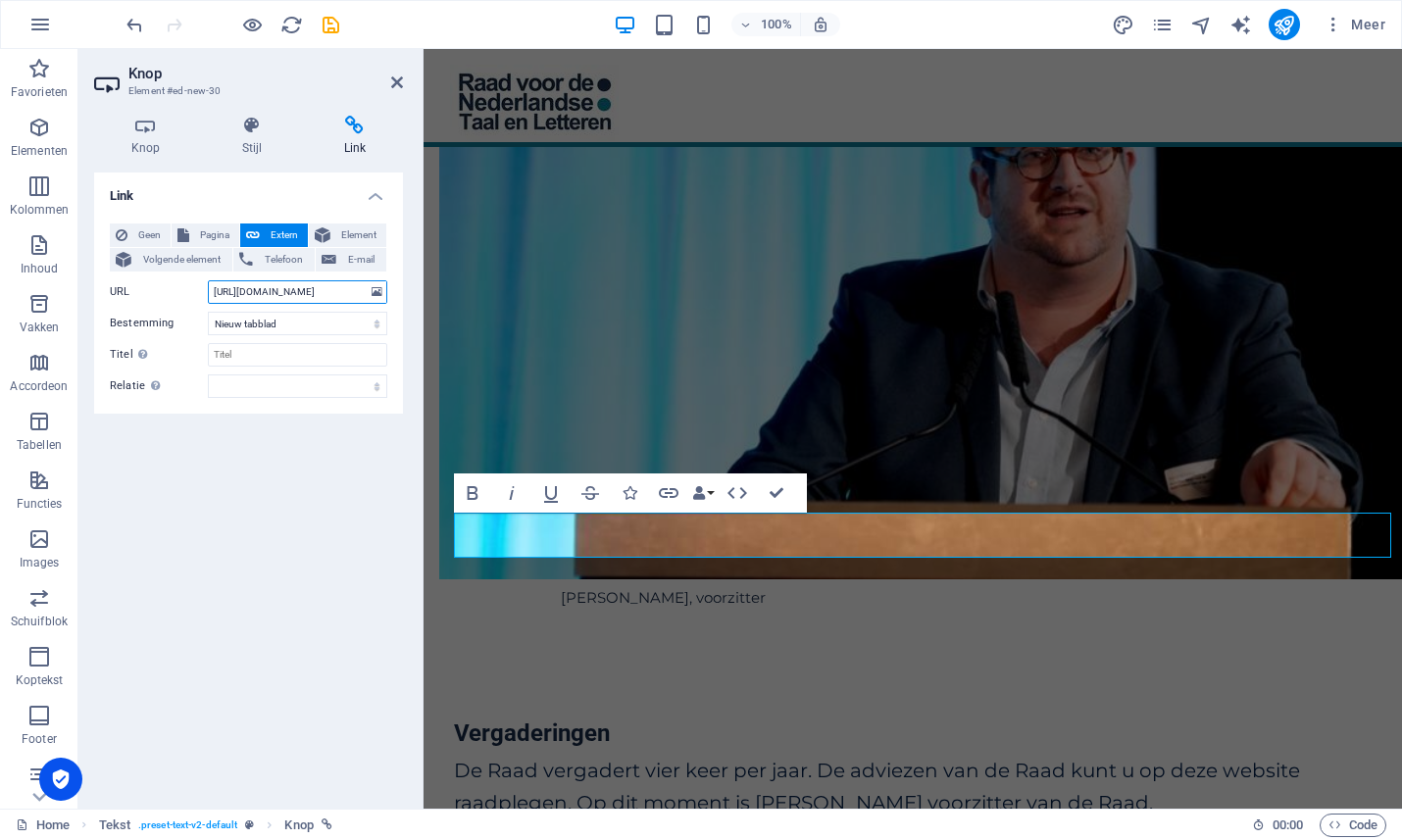 click on "[URL][DOMAIN_NAME]" at bounding box center (297, 292) 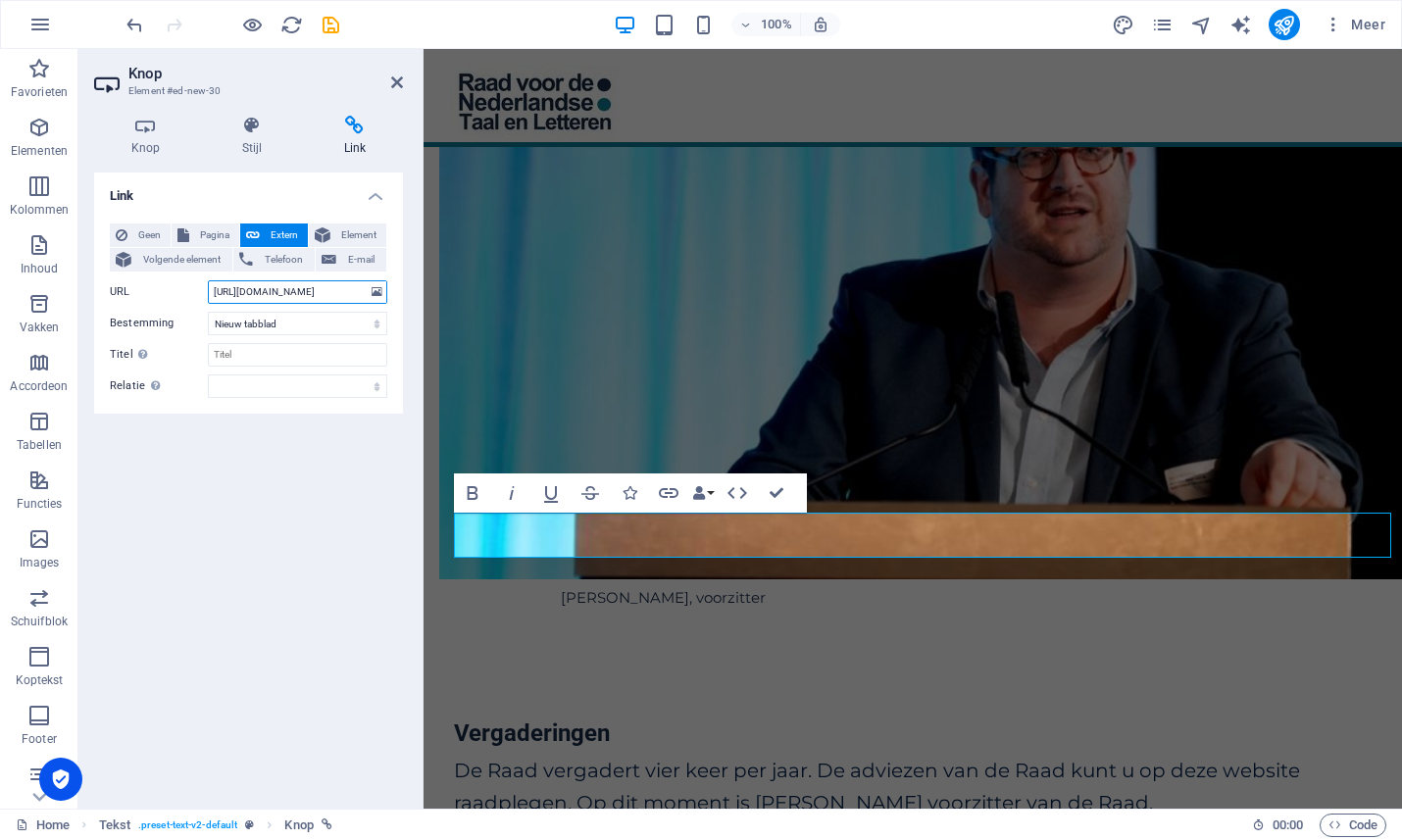 type on "[URL][DOMAIN_NAME]" 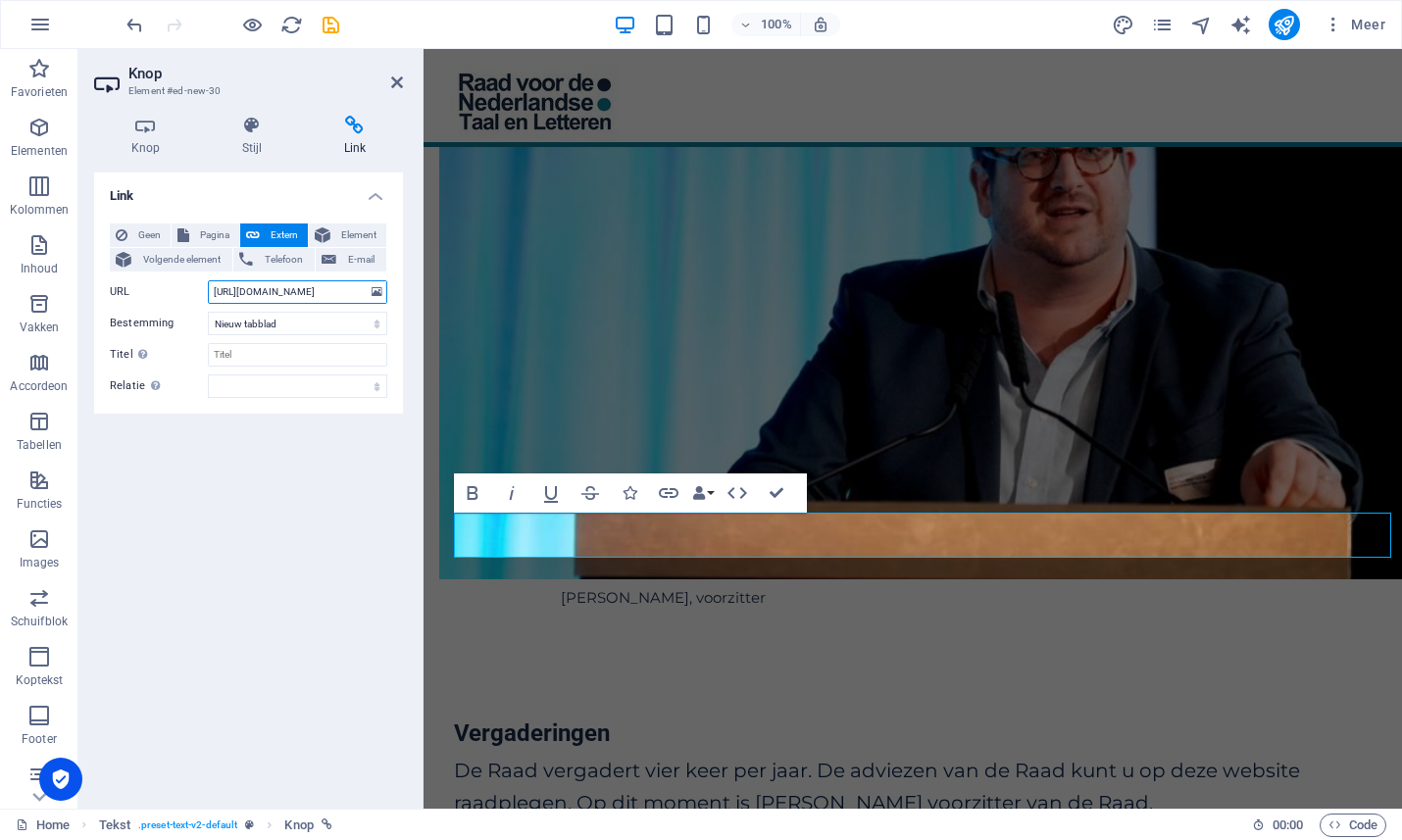 scroll, scrollTop: 0, scrollLeft: 0, axis: both 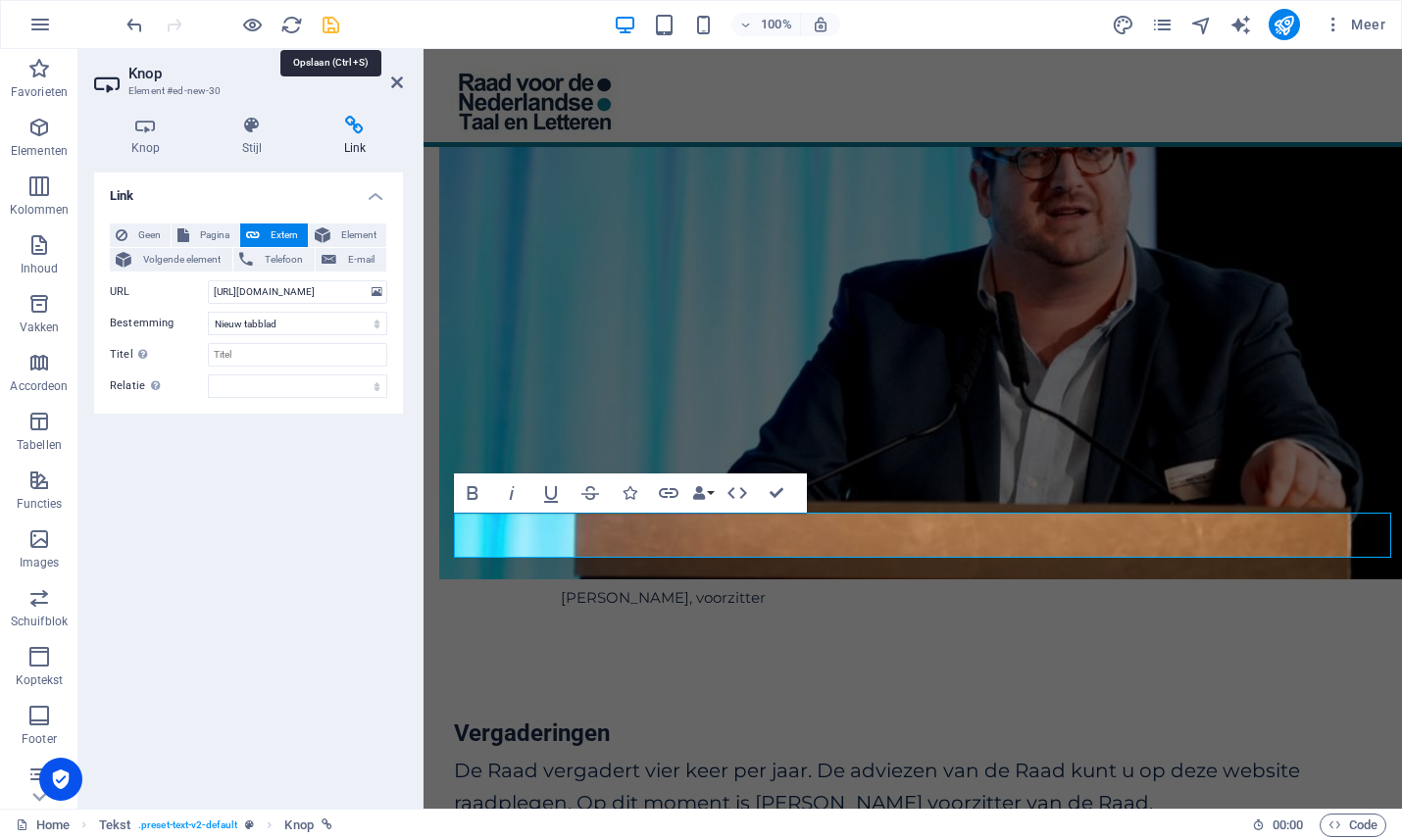 click at bounding box center (330, 25) 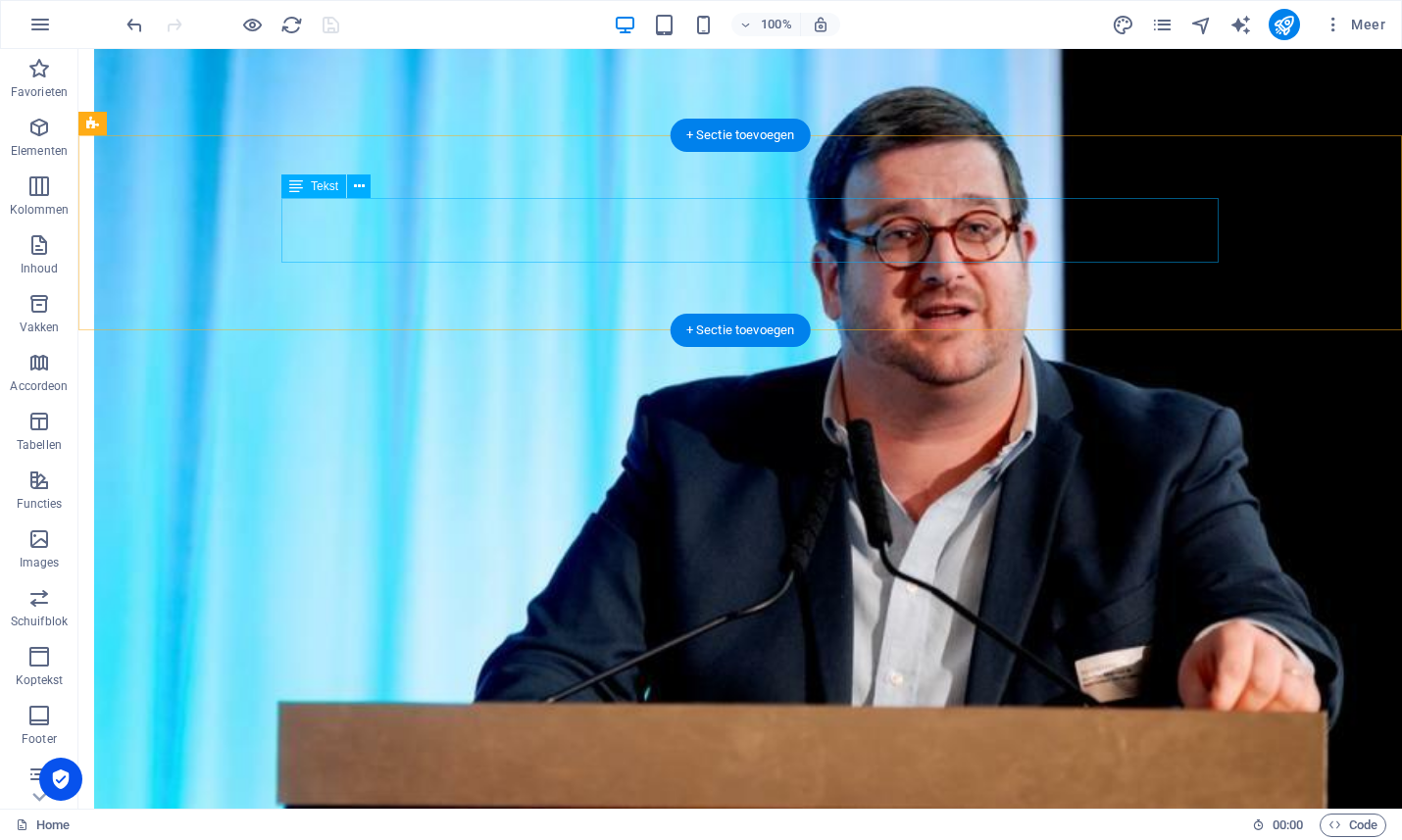 click on "Meer duiding bij het advies ‘Meer talen, meer kansen’ krijg je aan de hand van een vraaggesprek met de initiatiefnemers." at bounding box center (750, 1144) 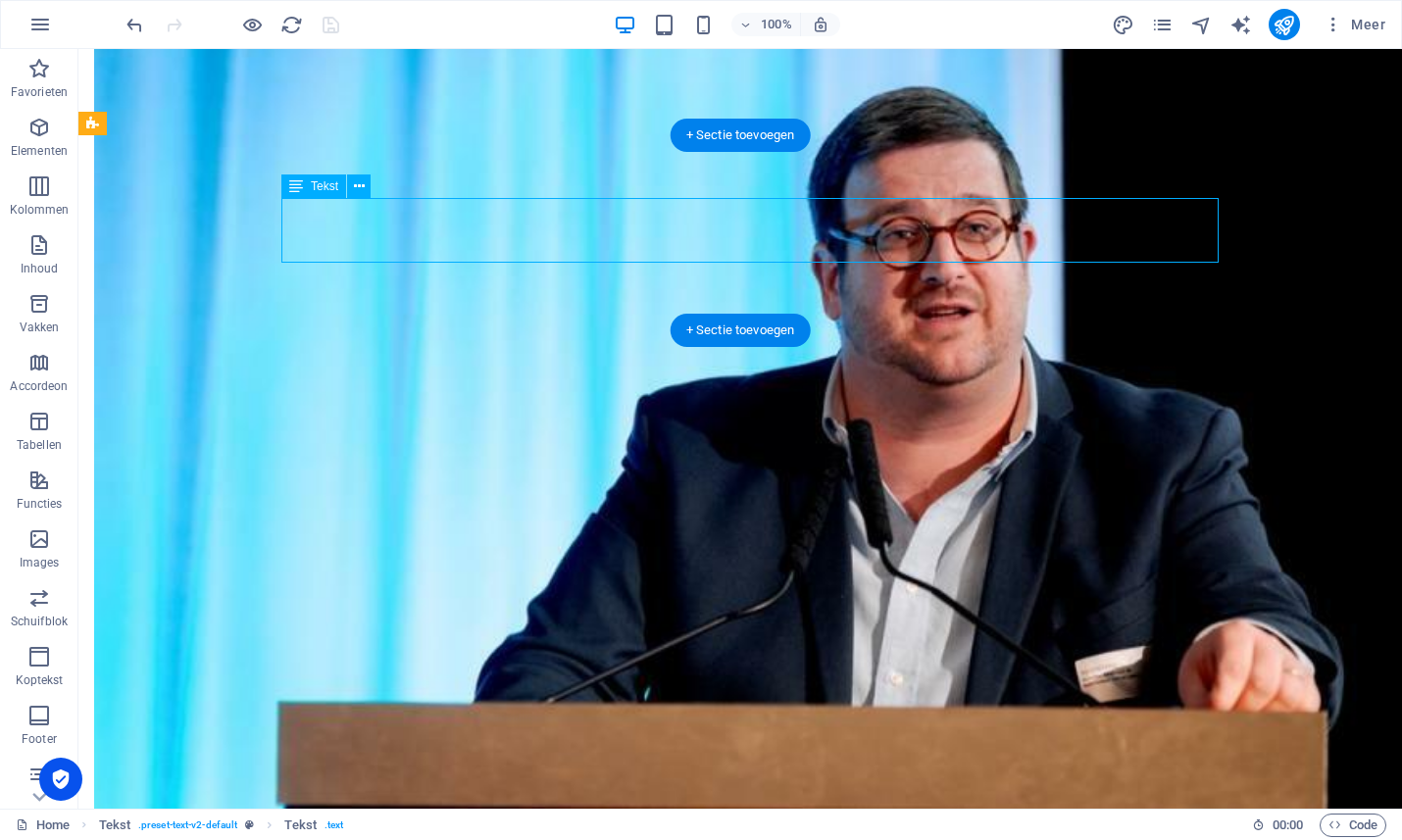 click on "Meer duiding bij het advies ‘Meer talen, meer kansen’ krijg je aan de hand van een vraaggesprek met de initiatiefnemers." at bounding box center [750, 1144] 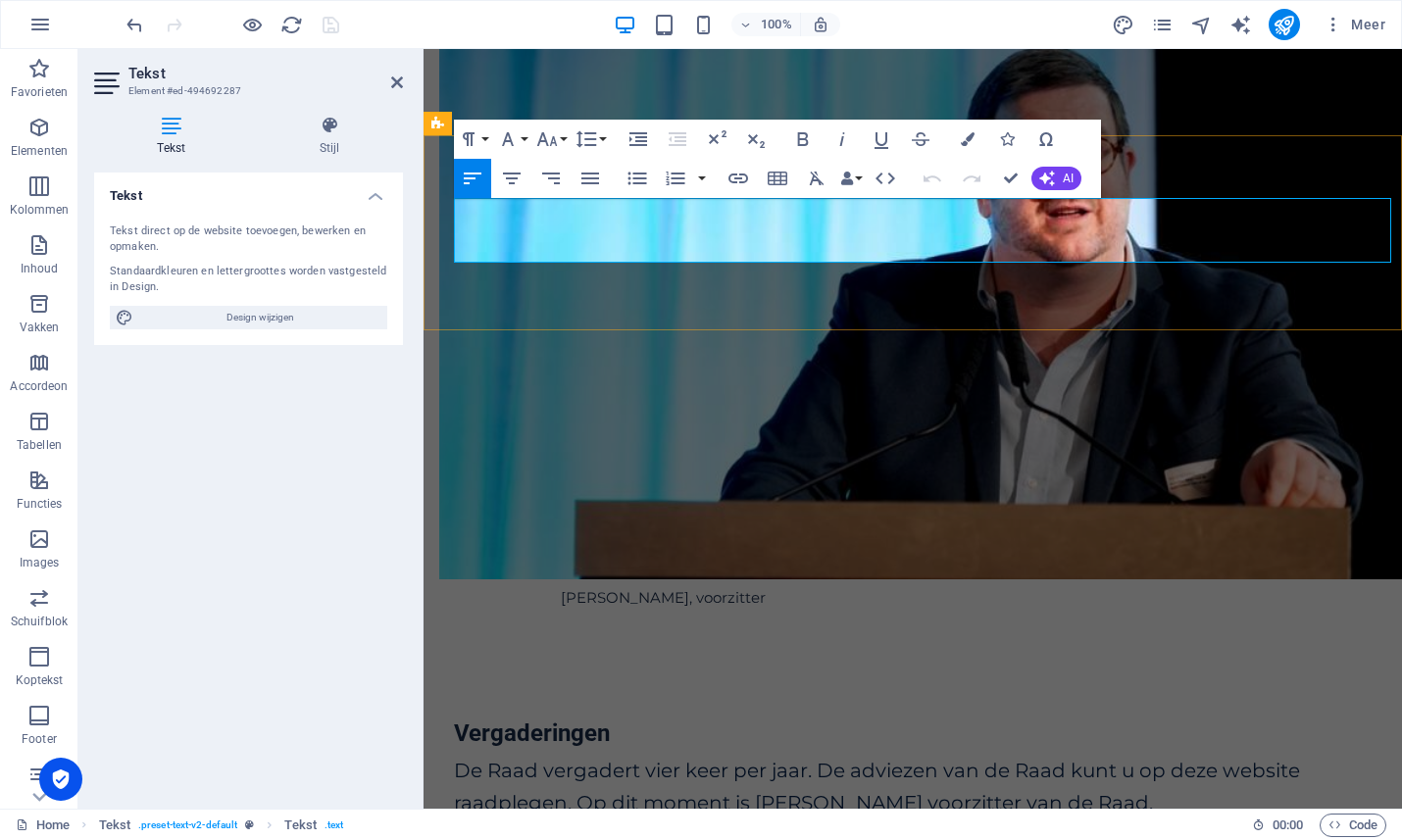 click on "Meer duiding bij het advies ‘Meer talen, meer kansen’ krijg je aan de hand van een vraaggesprek met de initiatiefnemers." at bounding box center [857, 914] 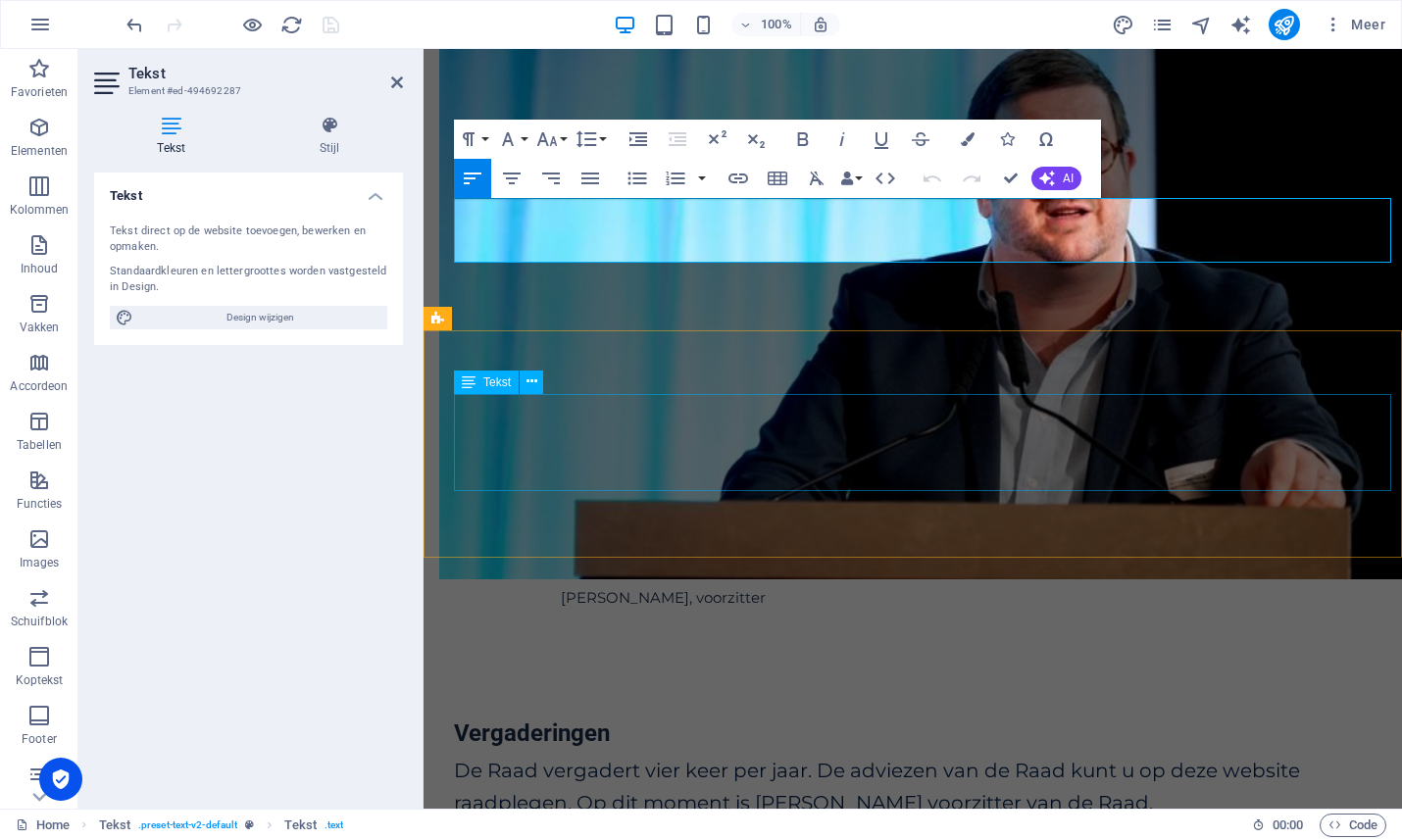 click on "De Raad voor de Nederlandse Taal en Letteren publiceerde recent de adviestekst Nederlandse taalbeheersing als springplank naar werk. Het document kaart aan hoe taalvaardigheid kansen op de arbeidsmarkt kan vergroten, maar ook hoe taal juist een barrière kan vormen." at bounding box center (923, 1125) 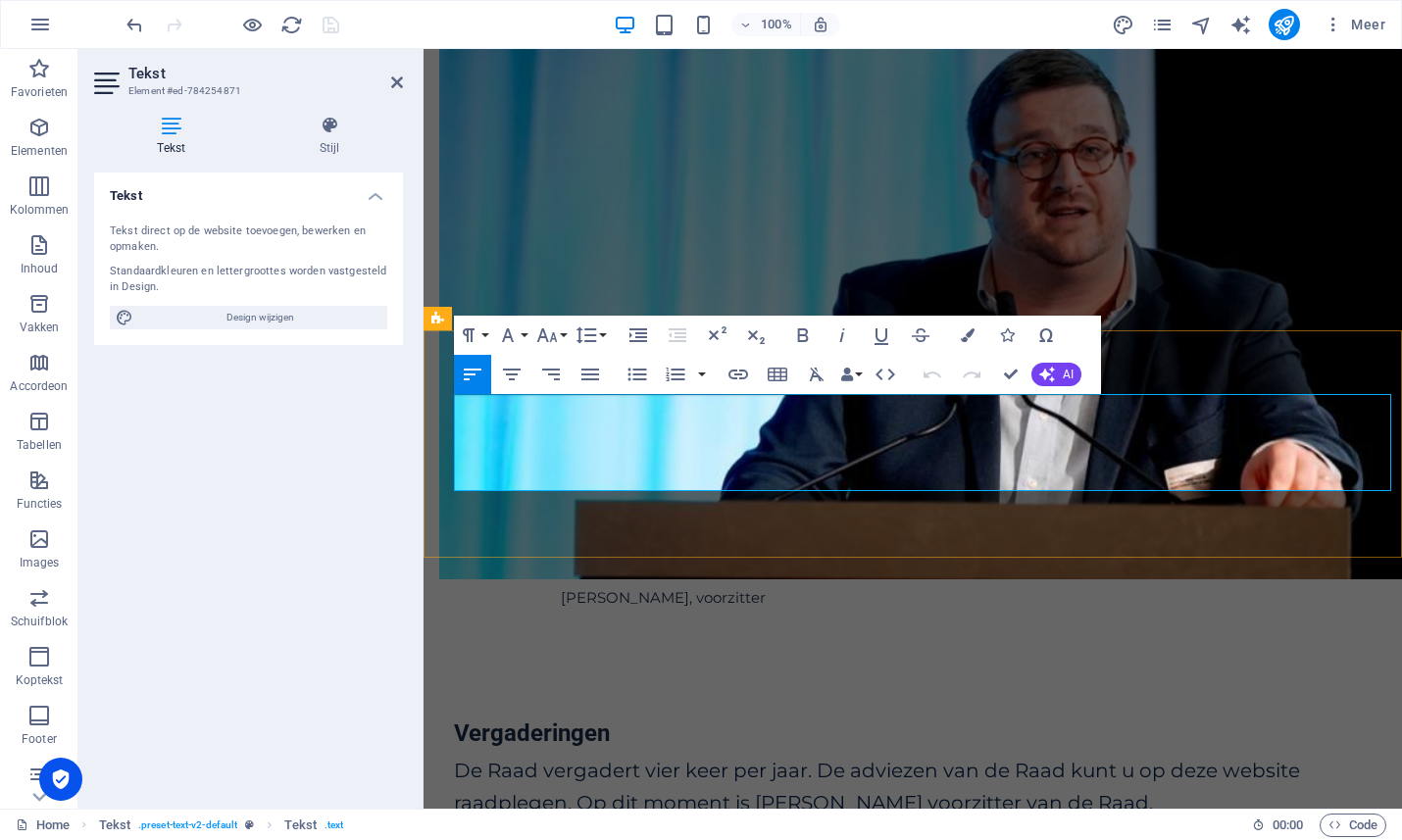 click on "De Raad voor de Nederlandse Taal en Letteren publiceerde recent de adviestekst Nederlandse taalbeheersing als springplank naar werk. Het document kaart aan hoe taalvaardigheid kansen op de arbeidsmarkt kan vergroten, maar ook hoe taal juist een barrière kan vormen." at bounding box center [923, 1125] 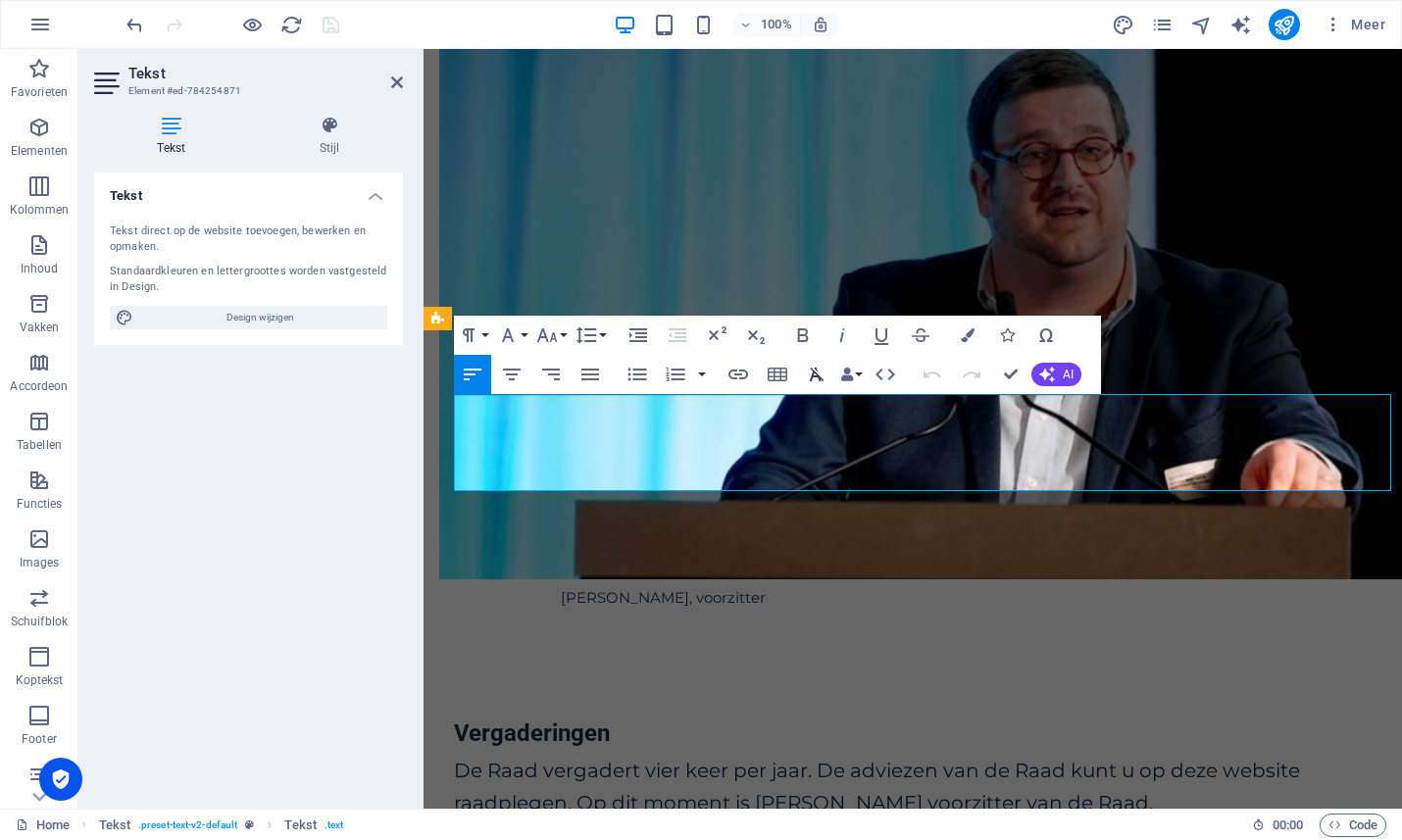 click 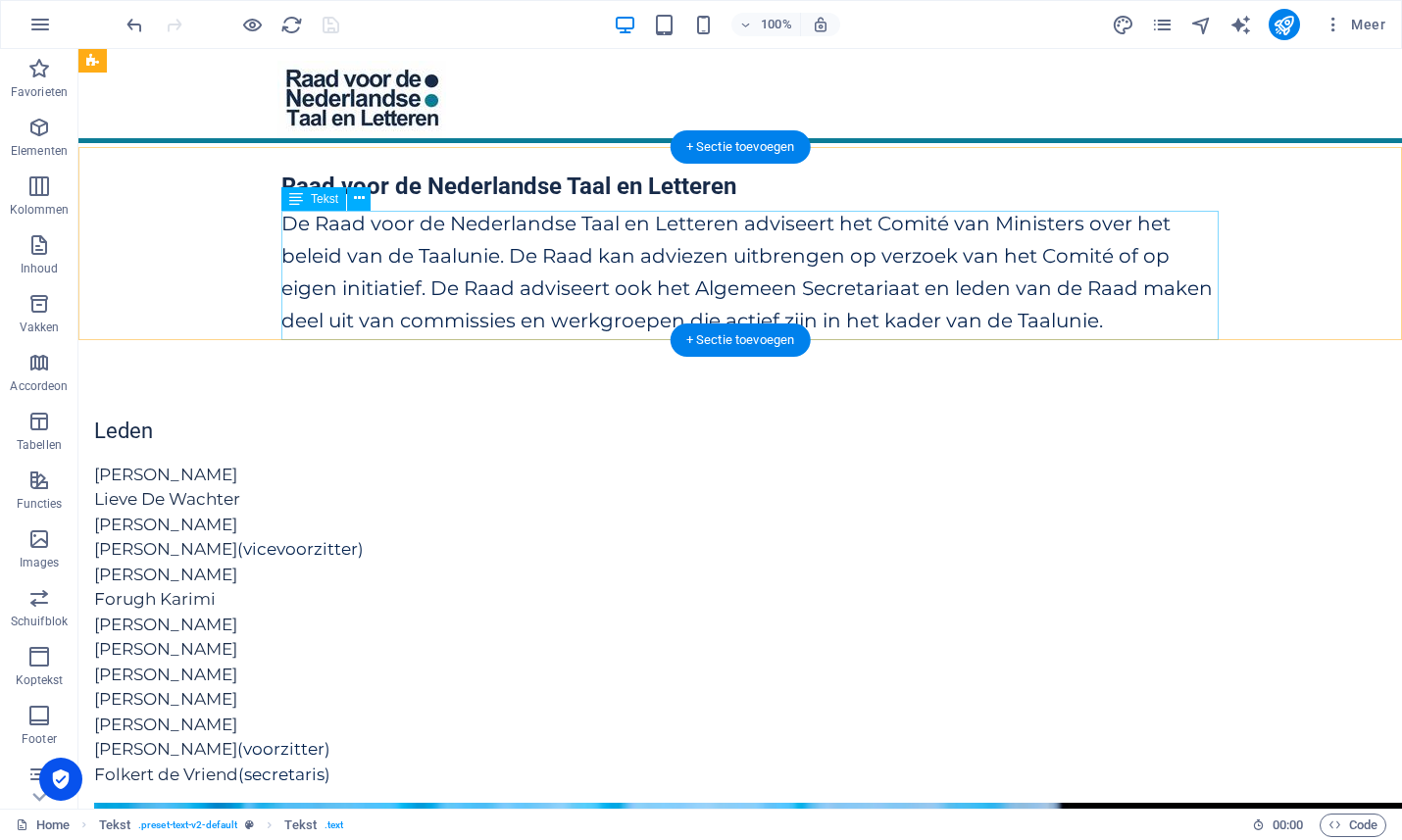scroll, scrollTop: 0, scrollLeft: 0, axis: both 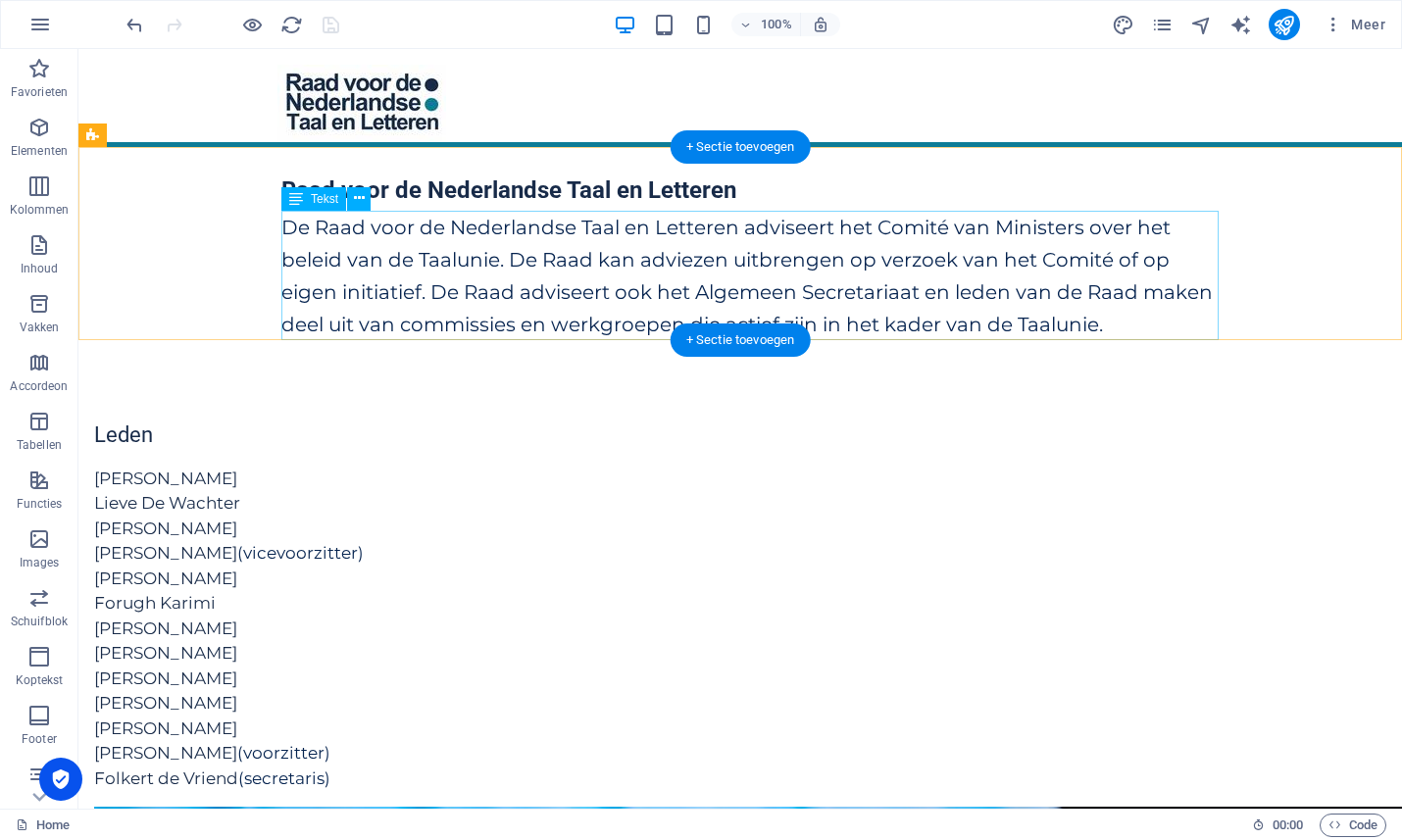 click on "De Raad voor de Nederlandse Taal en Letteren adviseert het Comité van Ministers over het beleid van de Taalunie. De Raad kan adviezen uitbrengen op verzoek van het Comité of op eigen initiatief. De Raad adviseert ook het Algemeen Secretariaat en leden van de Raad maken deel uit van commissies en werkgroepen die actief zijn in het kader van de Taalunie." at bounding box center [750, 275] 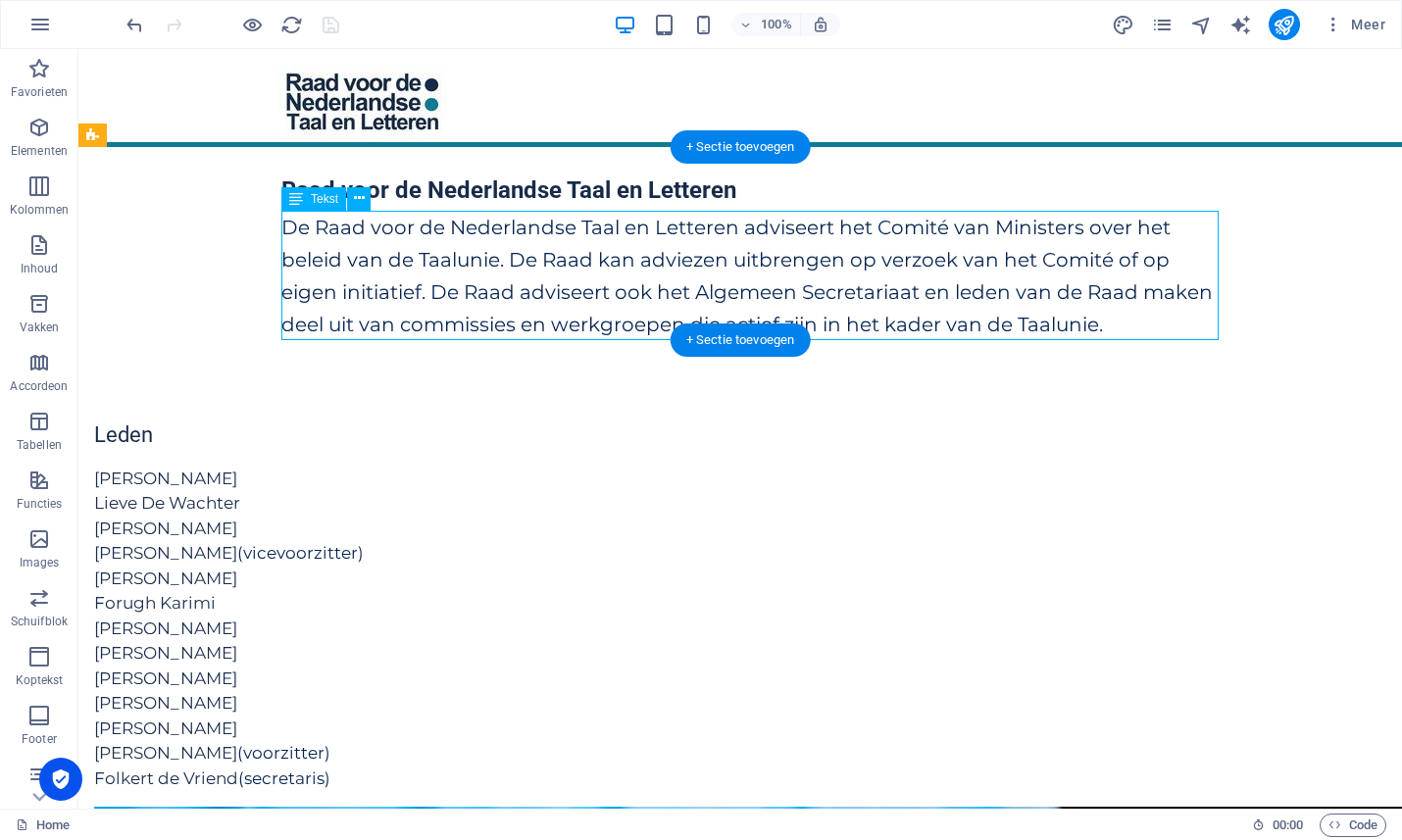 click on "De Raad voor de Nederlandse Taal en Letteren adviseert het Comité van Ministers over het beleid van de Taalunie. De Raad kan adviezen uitbrengen op verzoek van het Comité of op eigen initiatief. De Raad adviseert ook het Algemeen Secretariaat en leden van de Raad maken deel uit van commissies en werkgroepen die actief zijn in het kader van de Taalunie." at bounding box center (750, 275) 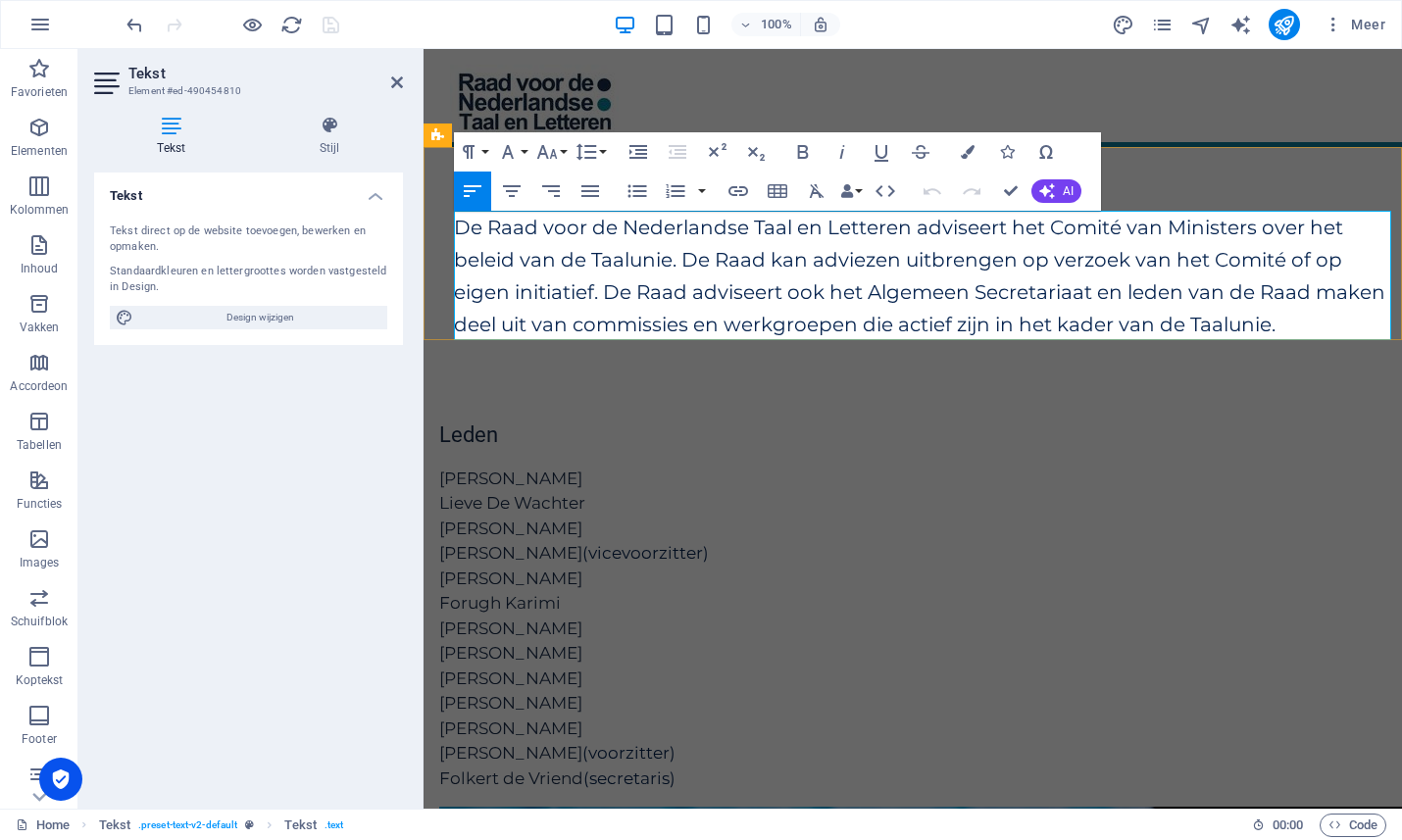click on "De Raad voor de Nederlandse Taal en Letteren adviseert het Comité van Ministers over het beleid van de Taalunie. De Raad kan adviezen uitbrengen op verzoek van het Comité of op eigen initiatief. De Raad adviseert ook het Algemeen Secretariaat en leden van de Raad maken deel uit van commissies en werkgroepen die actief zijn in het kader van de Taalunie." at bounding box center [920, 275] 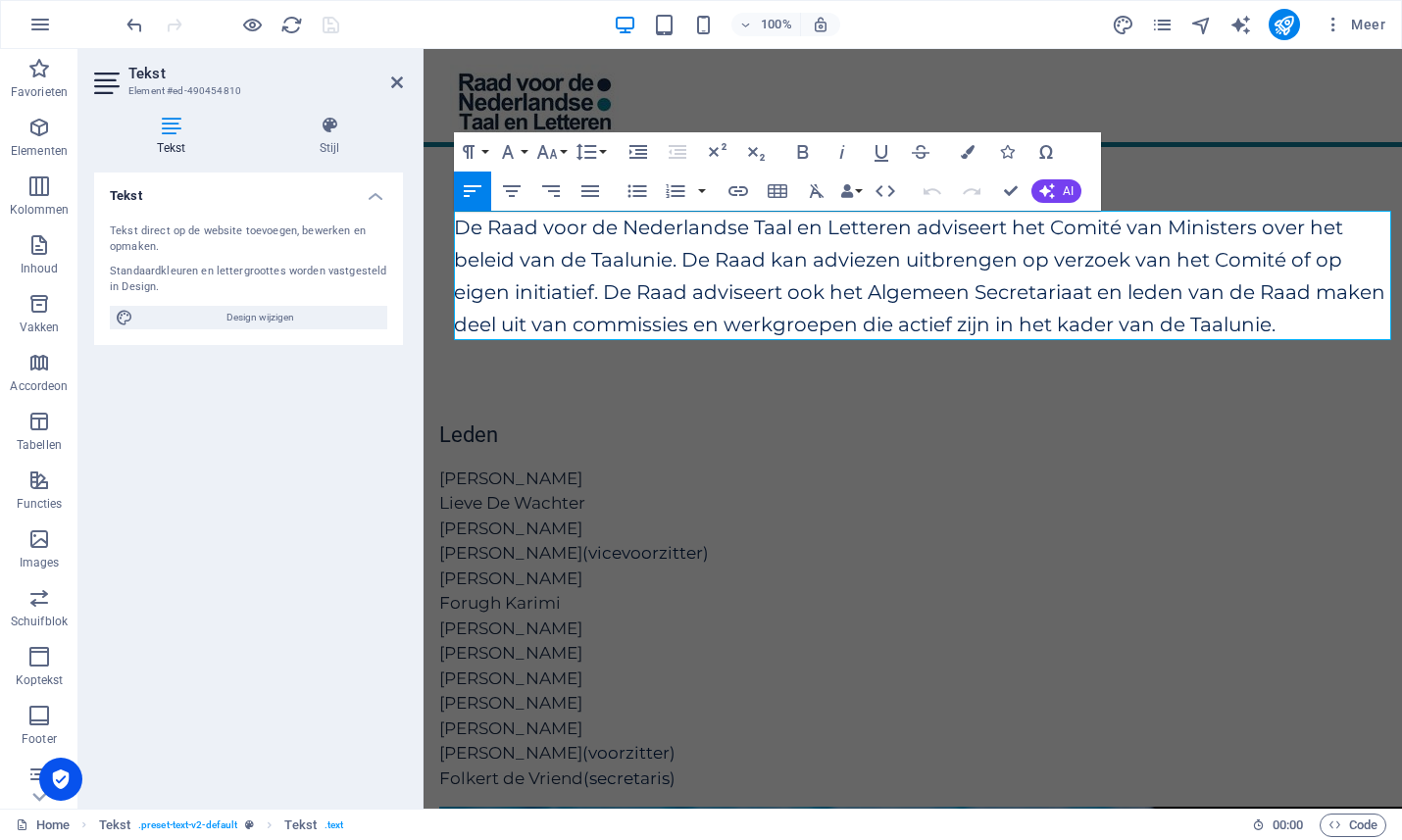 click on "Tekst direct op de website toevoegen, bewerken en opmaken. Standaardkleuren en lettergroottes worden vastgesteld in Design. Design wijzigen" at bounding box center (248, 276) 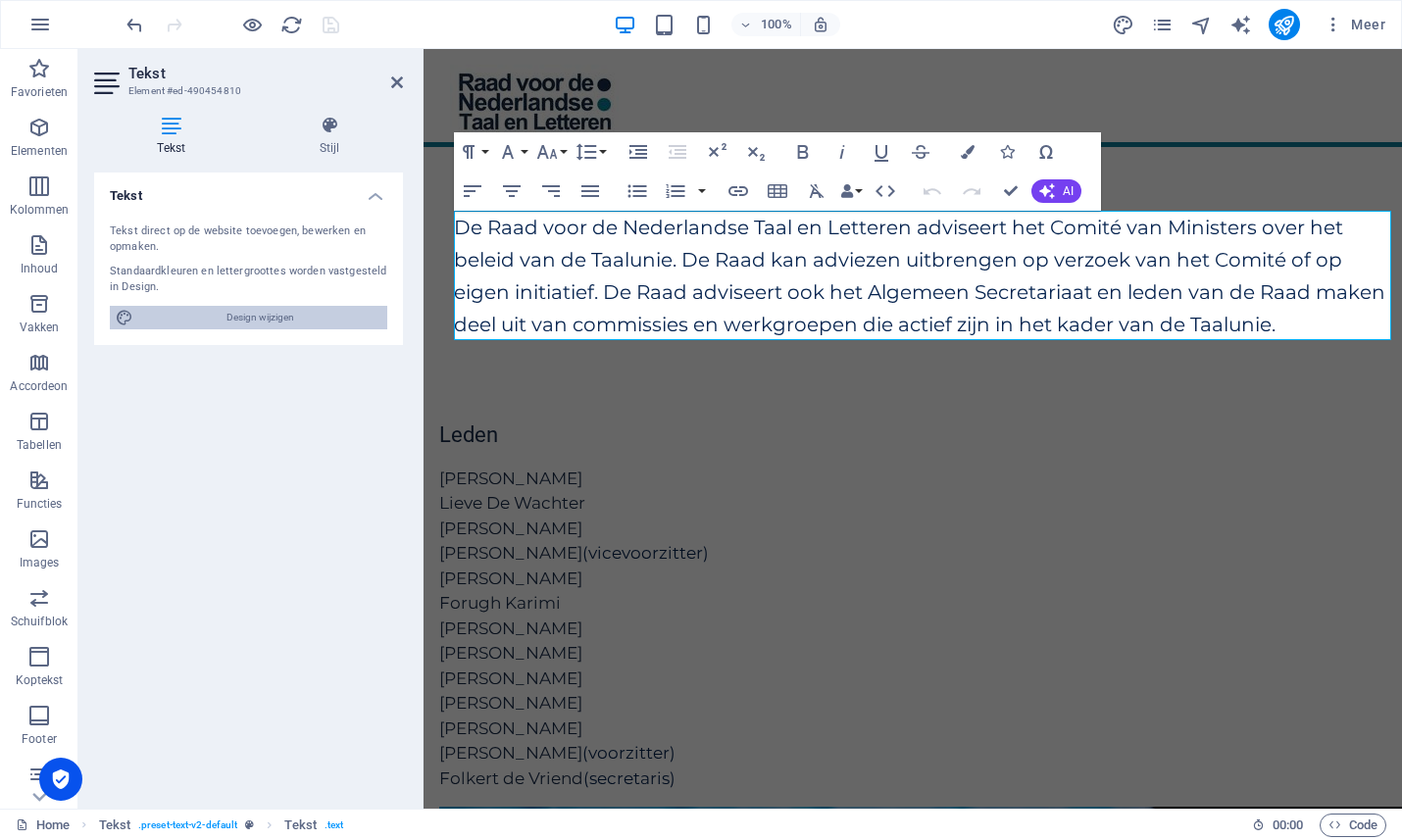 click on "Design wijzigen" at bounding box center (260, 318) 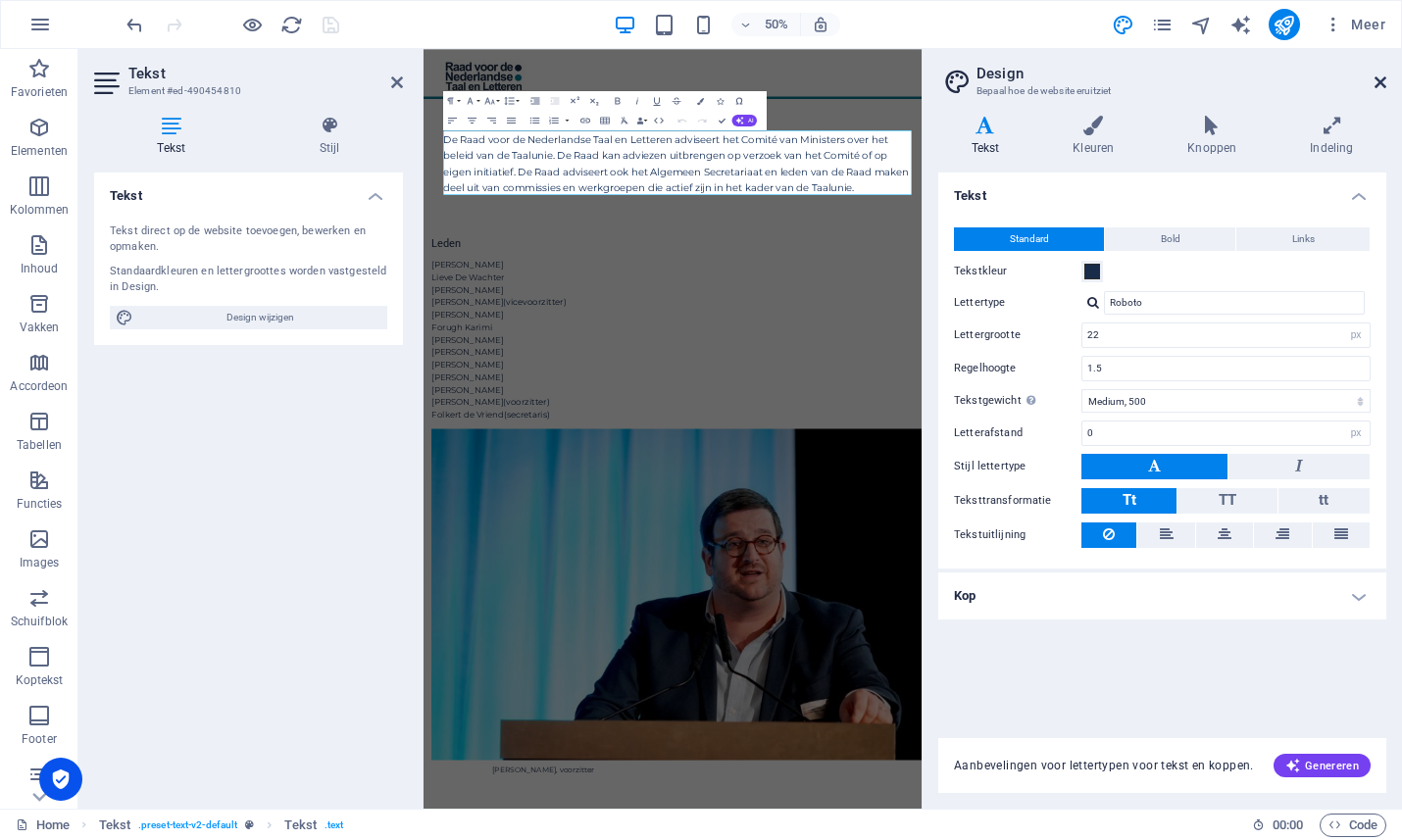 drag, startPoint x: 1382, startPoint y: 78, endPoint x: 925, endPoint y: 45, distance: 458.18992 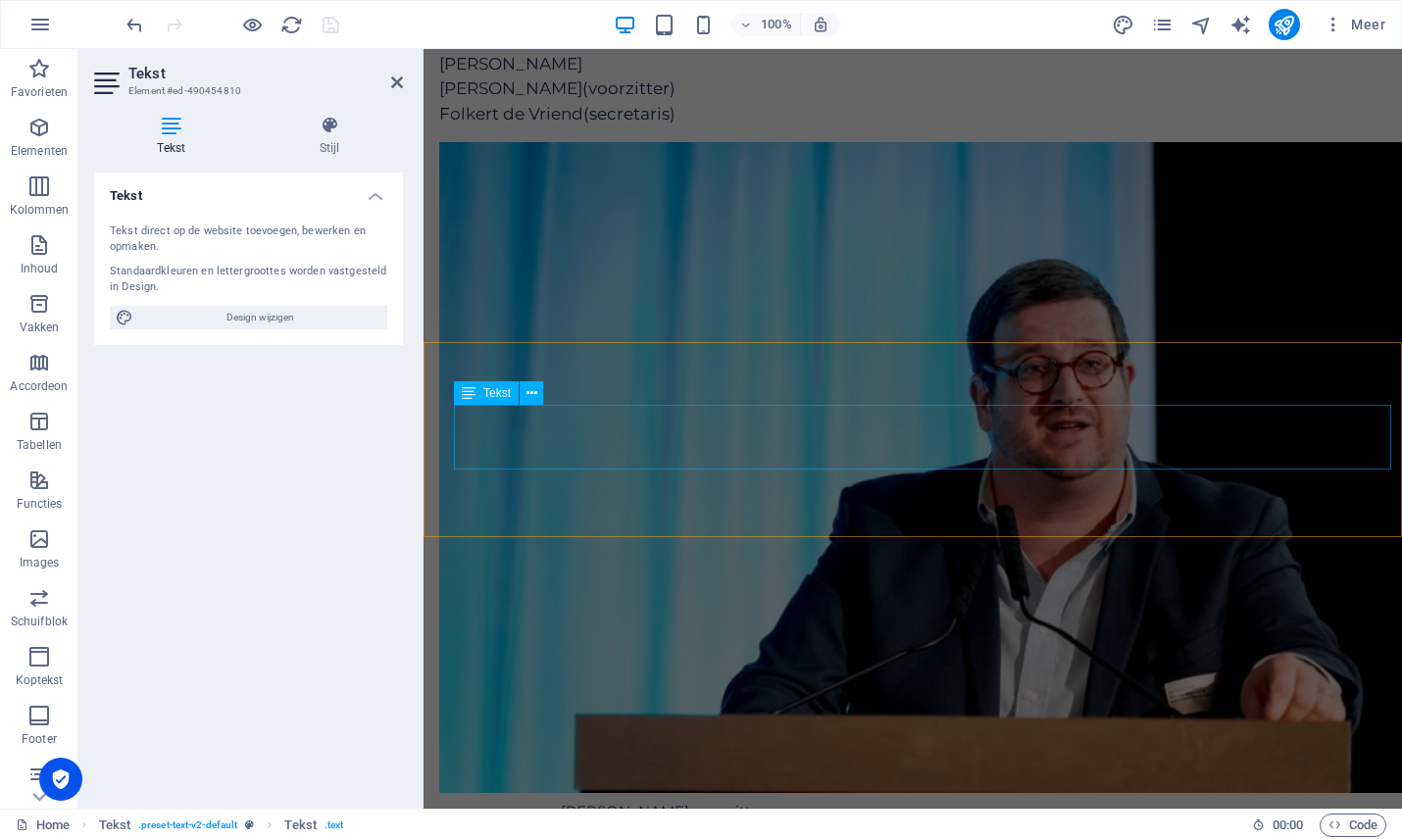 scroll, scrollTop: 671, scrollLeft: 0, axis: vertical 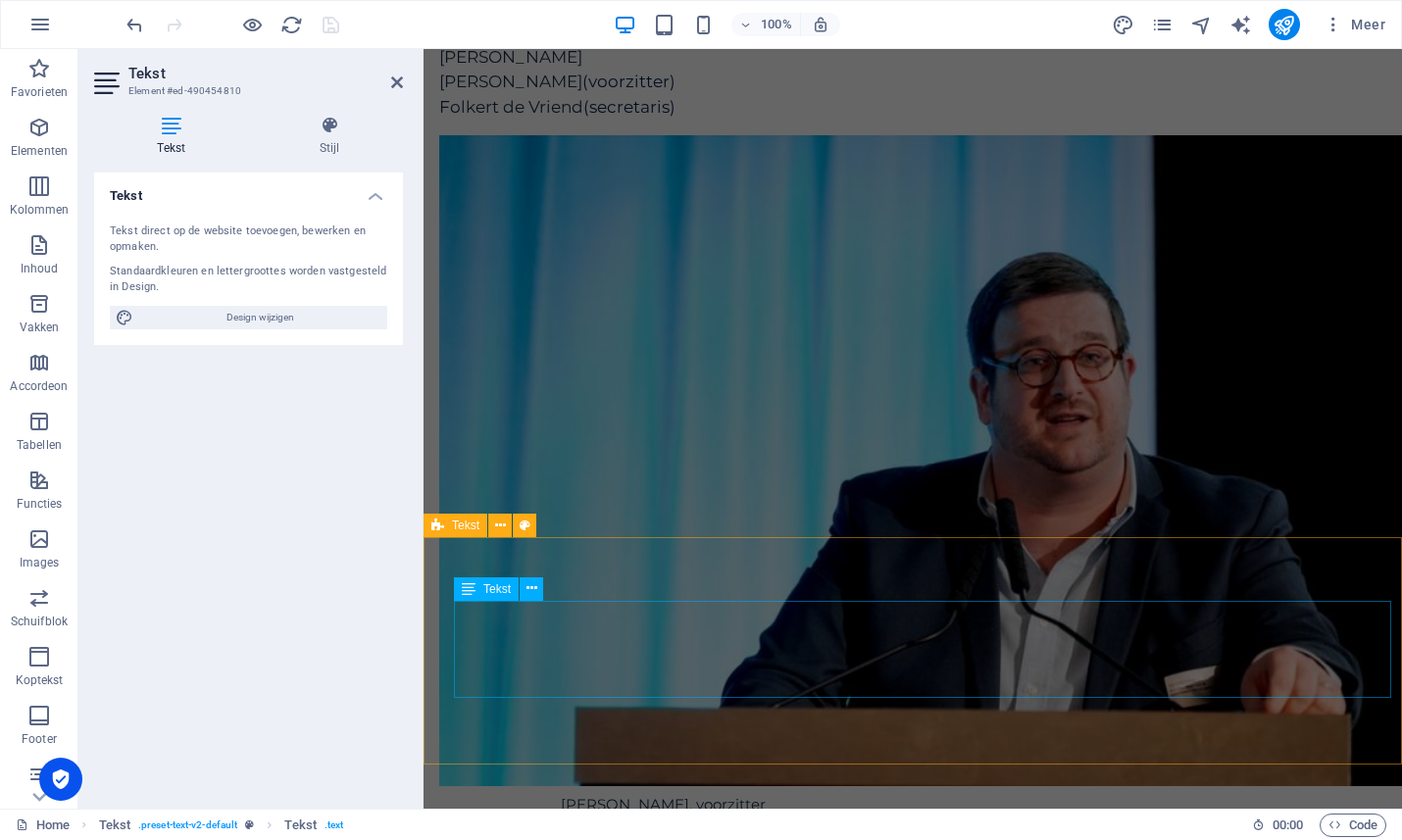 click on "De Raad voor de Nederlandse Taal en Letteren publiceerde recent de adviestekst Nederlandse taalbeheersing als springplank naar werk. Het document kaart aan hoe taalvaardigheid kansen op de arbeidsmarkt kan vergroten, maar ook hoe taal juist een barrière kan vormen." at bounding box center [923, 1332] 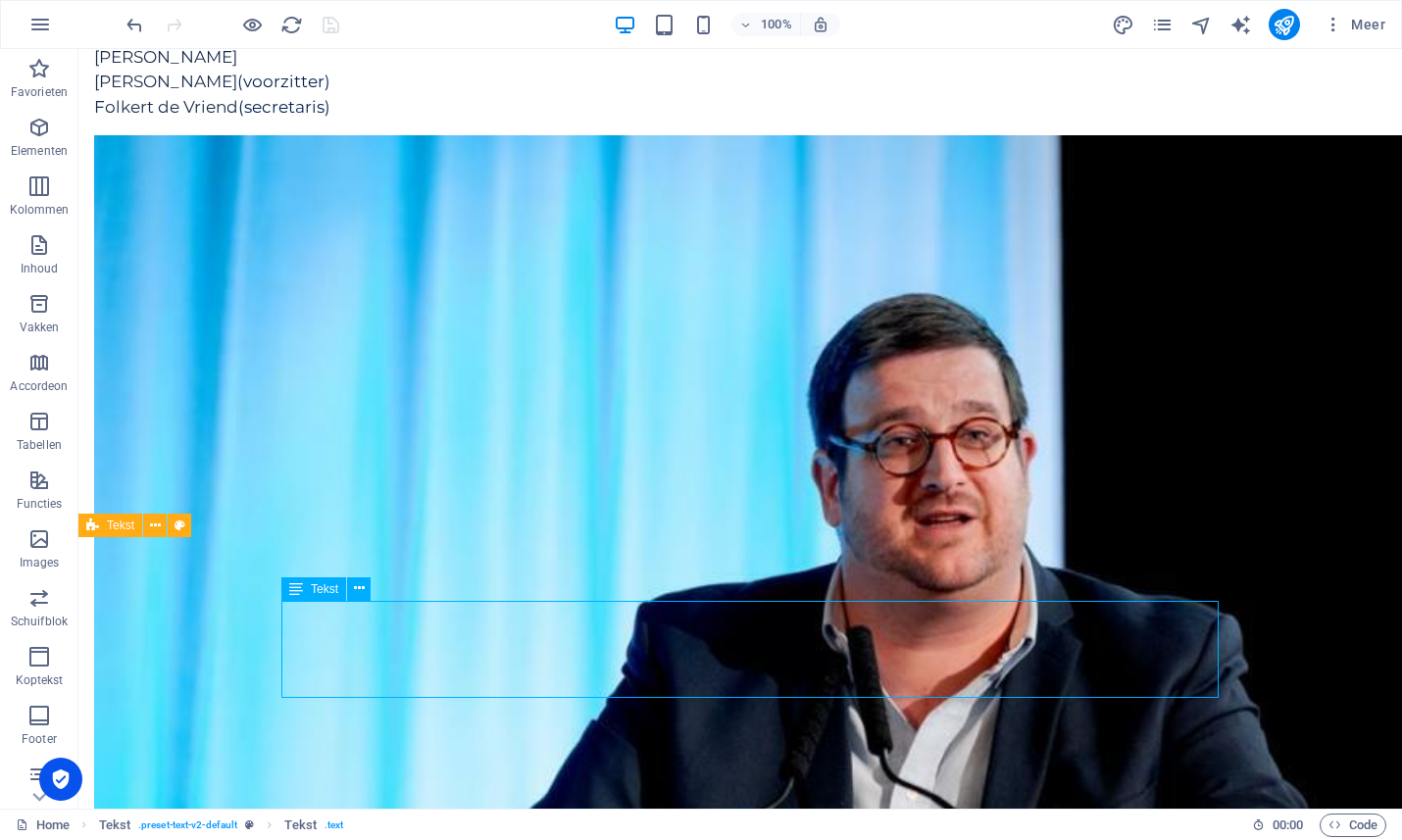 click on "De Raad voor de Nederlandse Taal en Letteren publiceerde recent de adviestekst Nederlandse taalbeheersing als springplank naar werk. Het document kaart aan hoe taalvaardigheid kansen op de arbeidsmarkt kan vergroten, maar ook hoe taal juist een barrière kan vormen." at bounding box center (750, 1561) 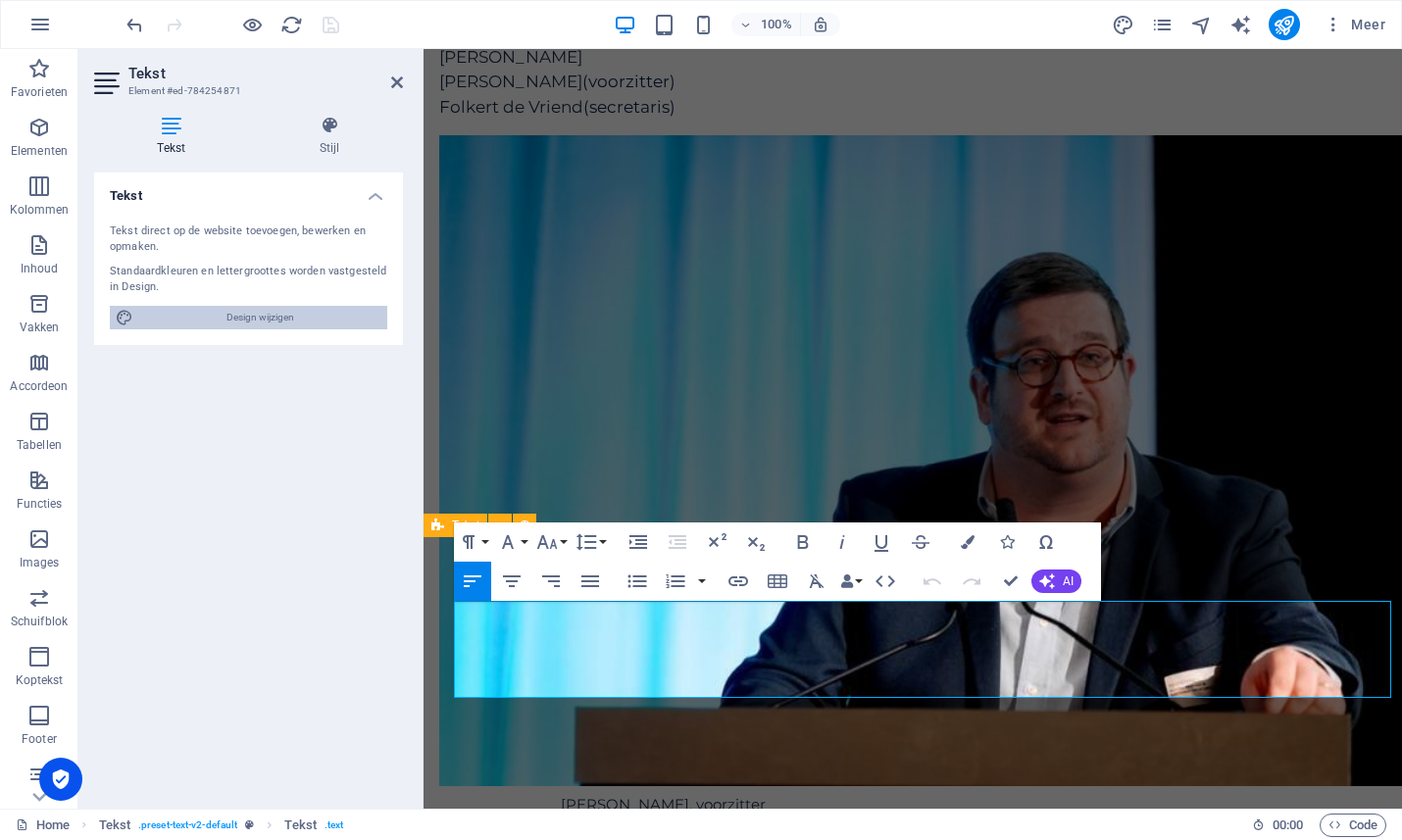 click on "Design wijzigen" at bounding box center [260, 318] 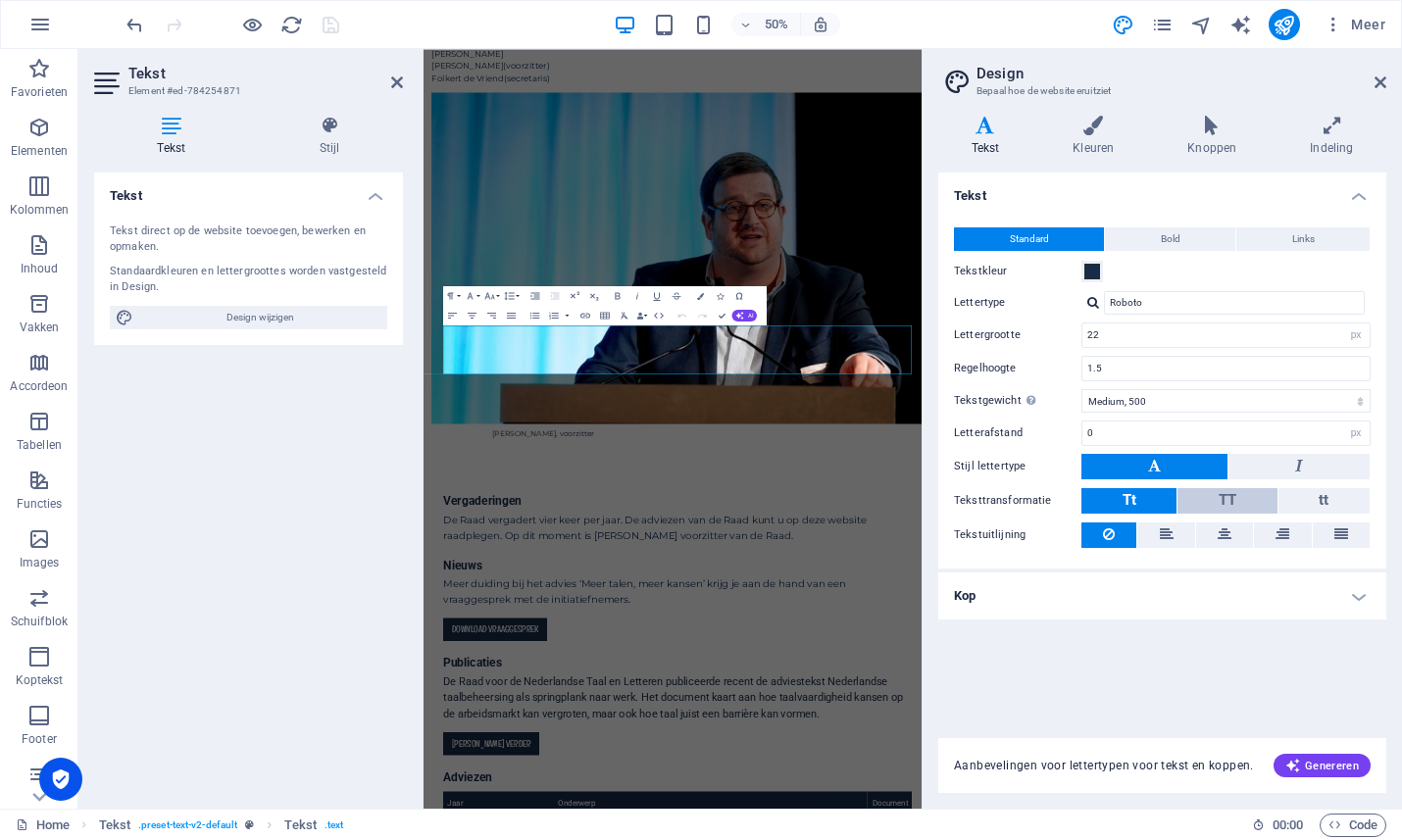 click on "TT" at bounding box center (1227, 500) 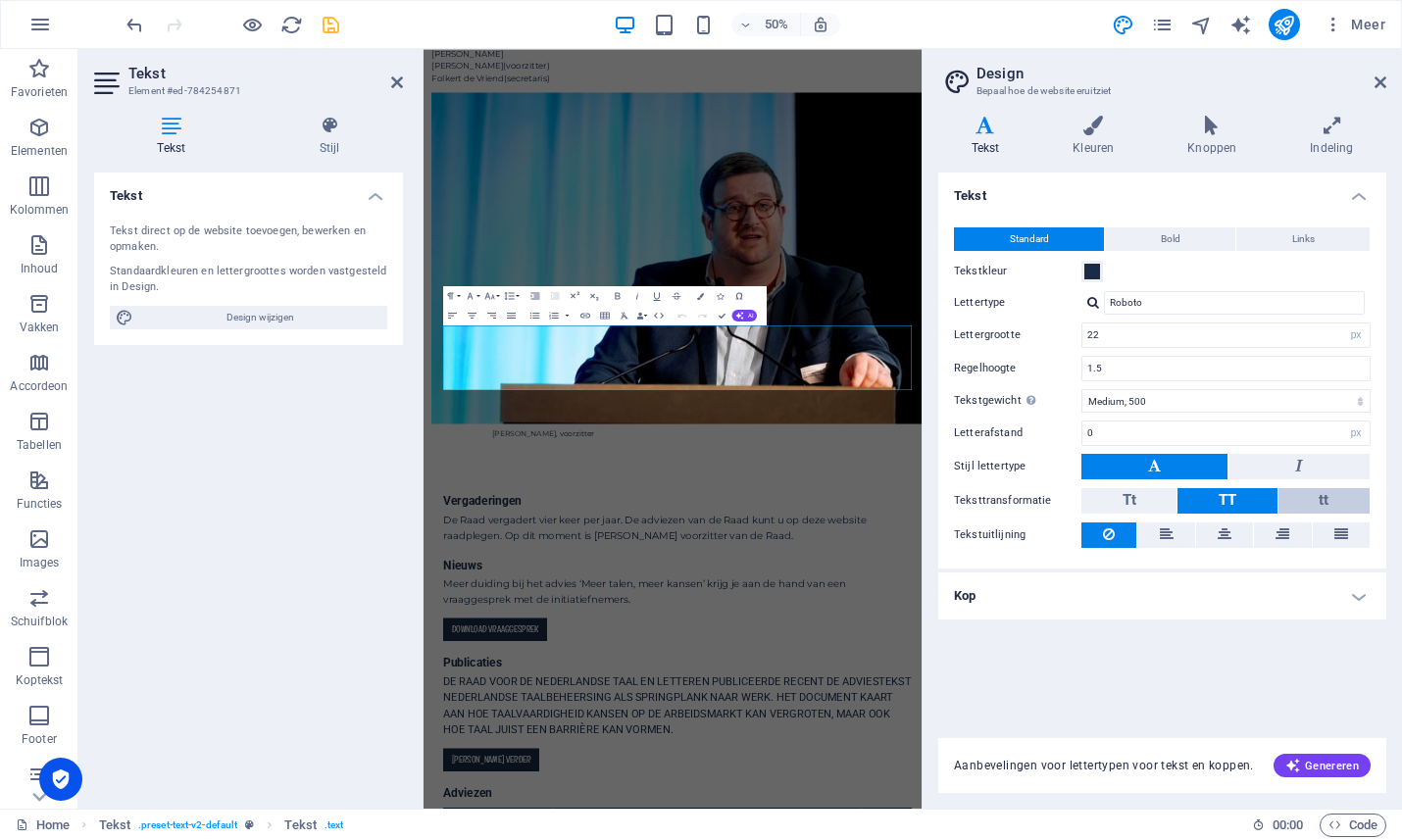 click on "tt" at bounding box center (1324, 501) 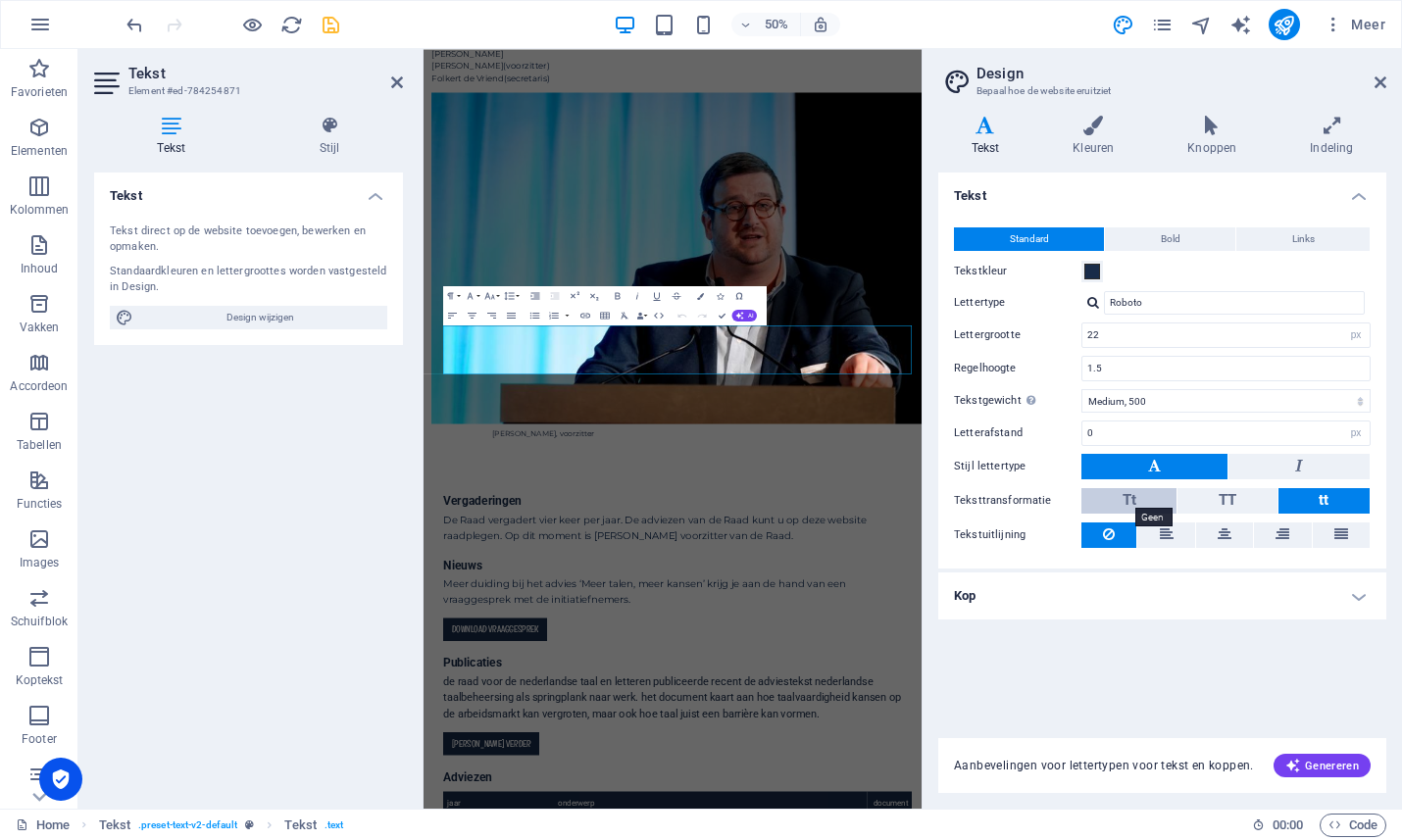 click on "Tt" at bounding box center (1129, 500) 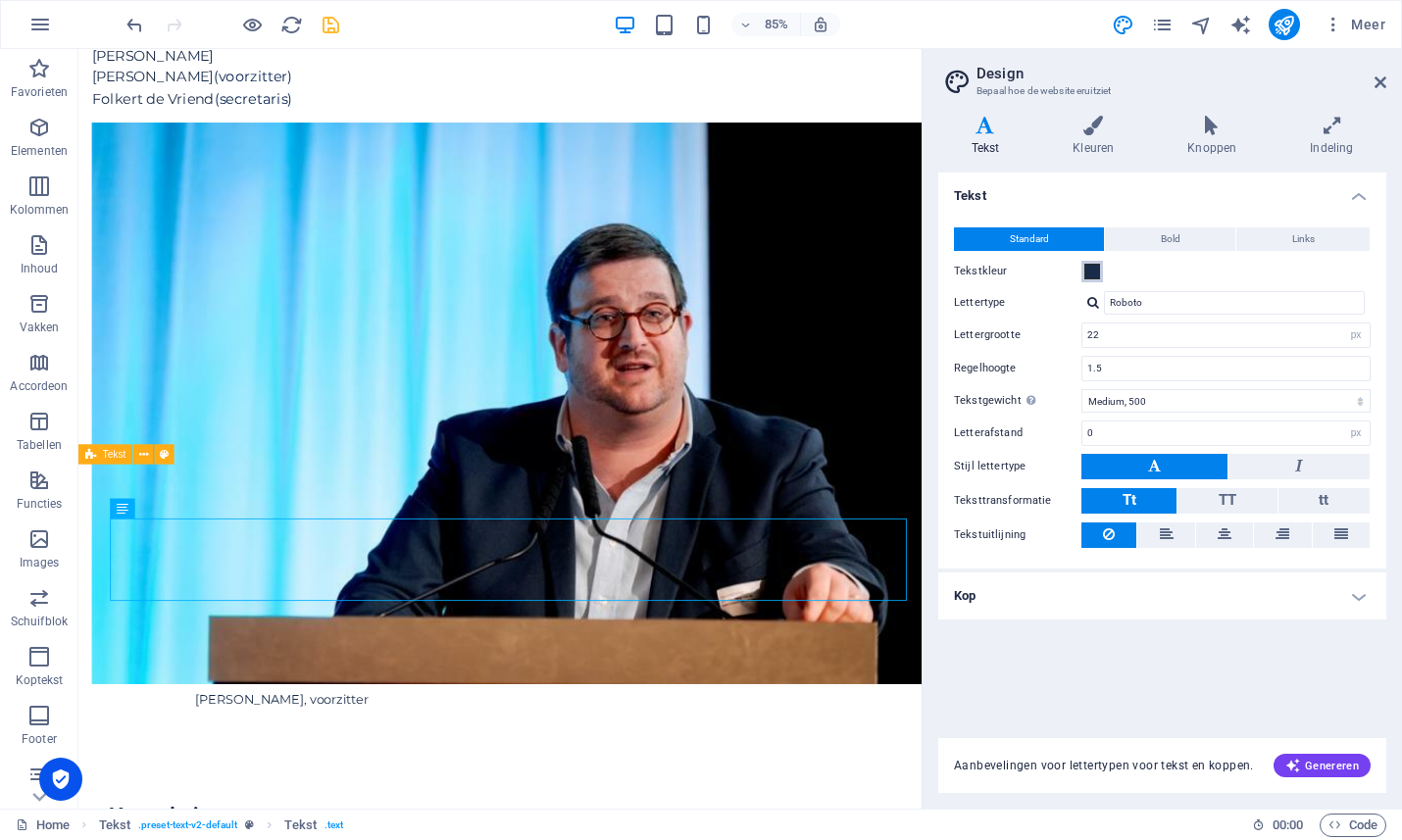click at bounding box center [1092, 272] 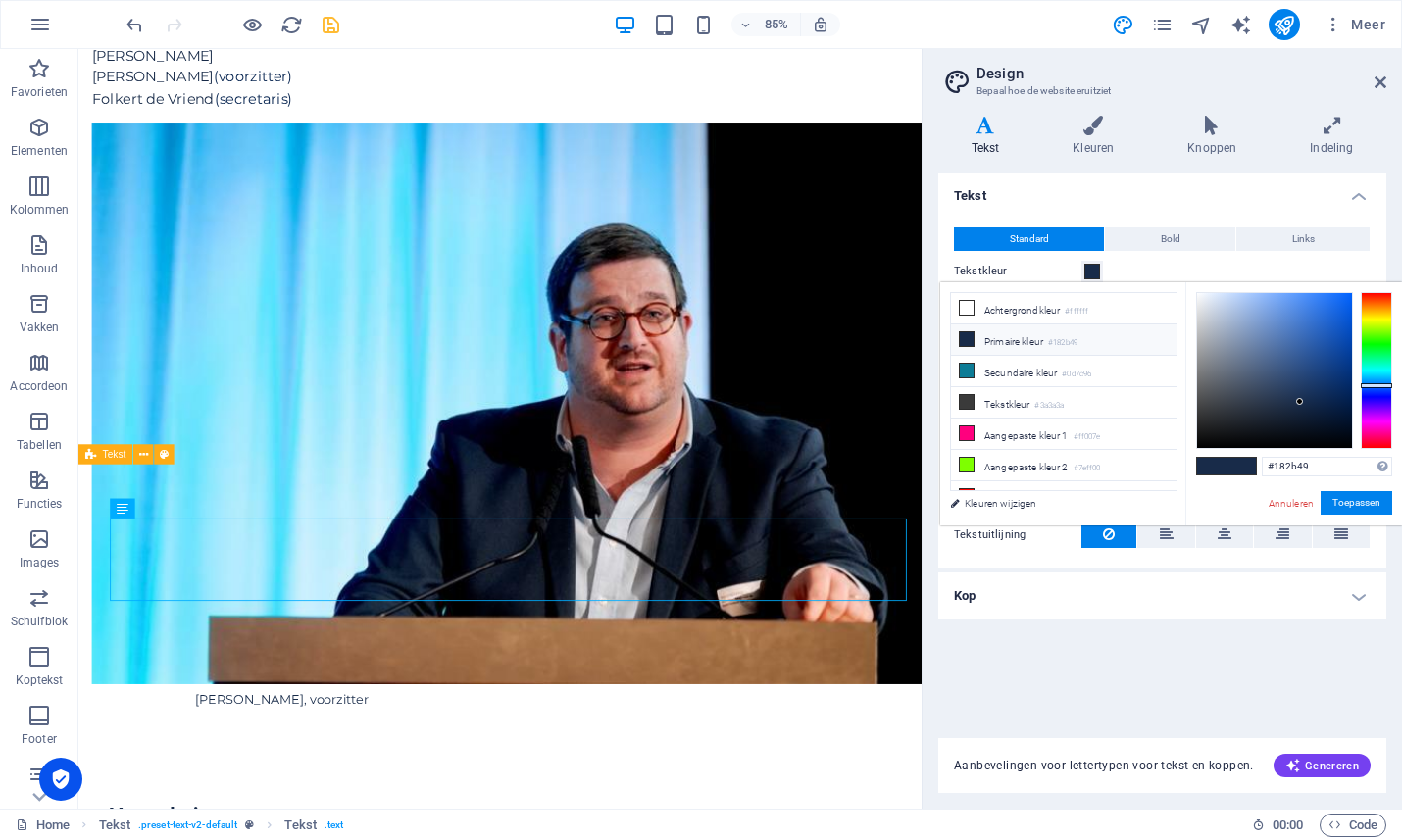 click on "Primaire kleur
#182b49" at bounding box center [1064, 340] 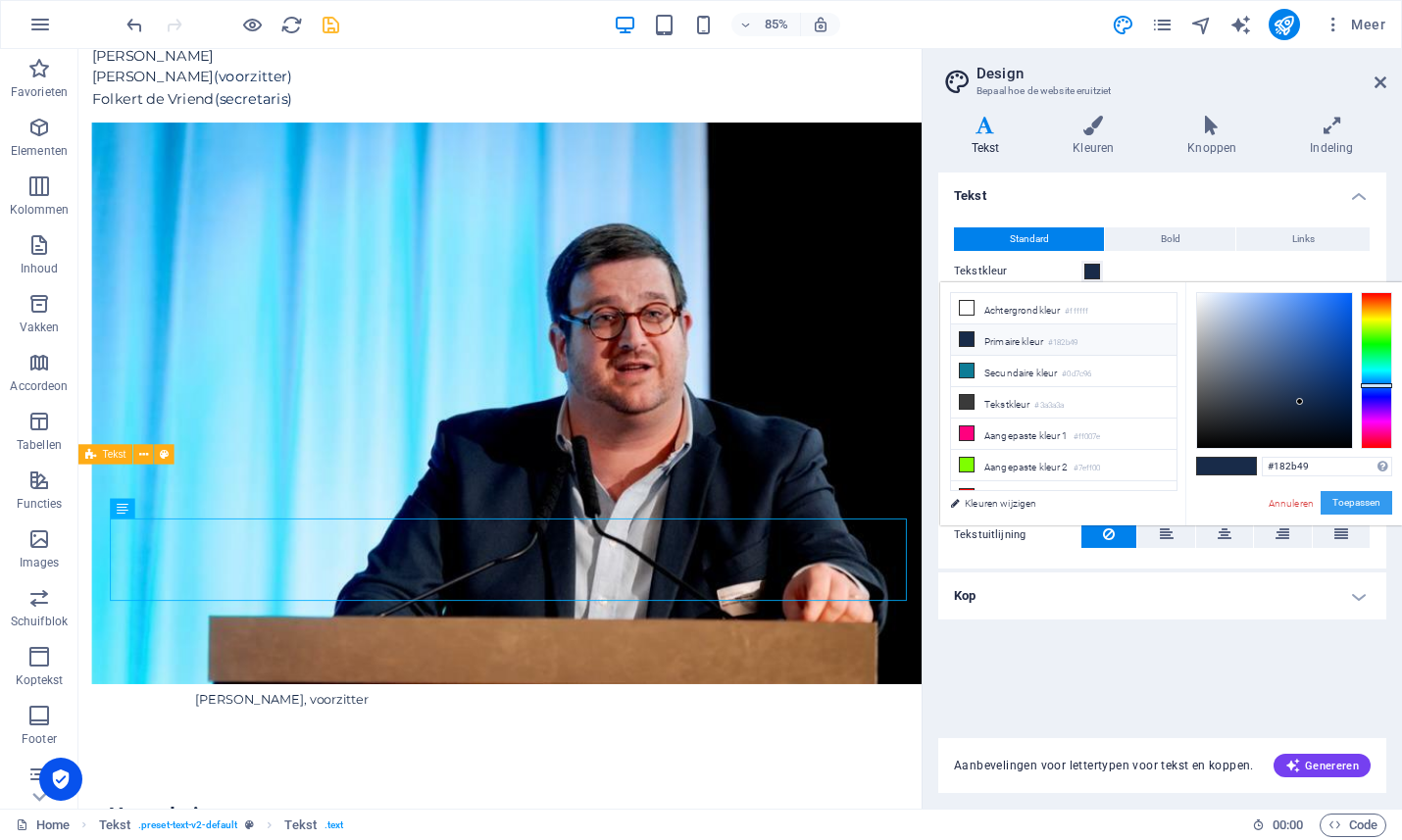 click on "Toepassen" at bounding box center (1356, 503) 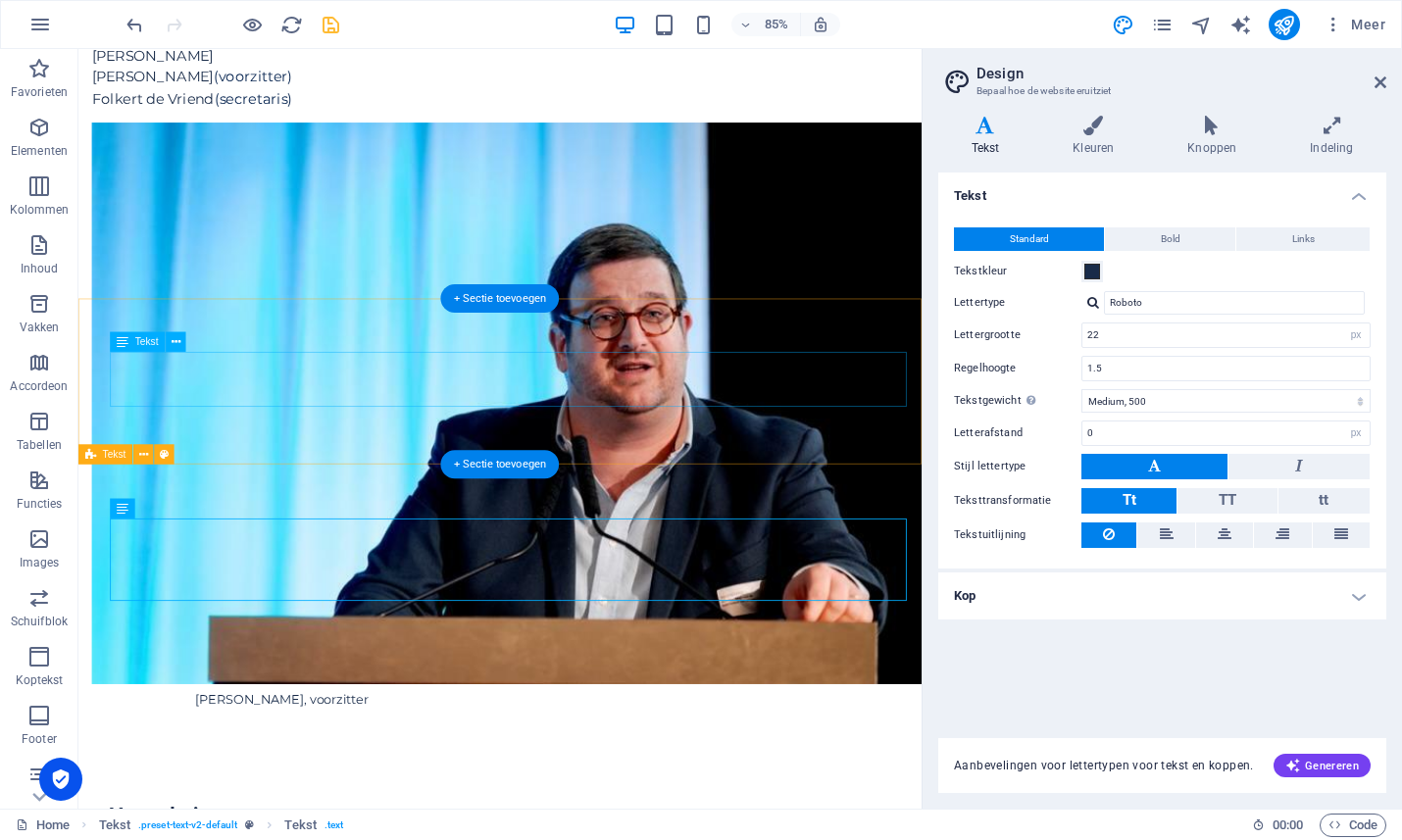 click on "Meer duiding bij het advies ‘Meer talen, meer kansen’ krijg je aan de hand van een vraaggesprek met de initiatiefnemers." at bounding box center [584, 1130] 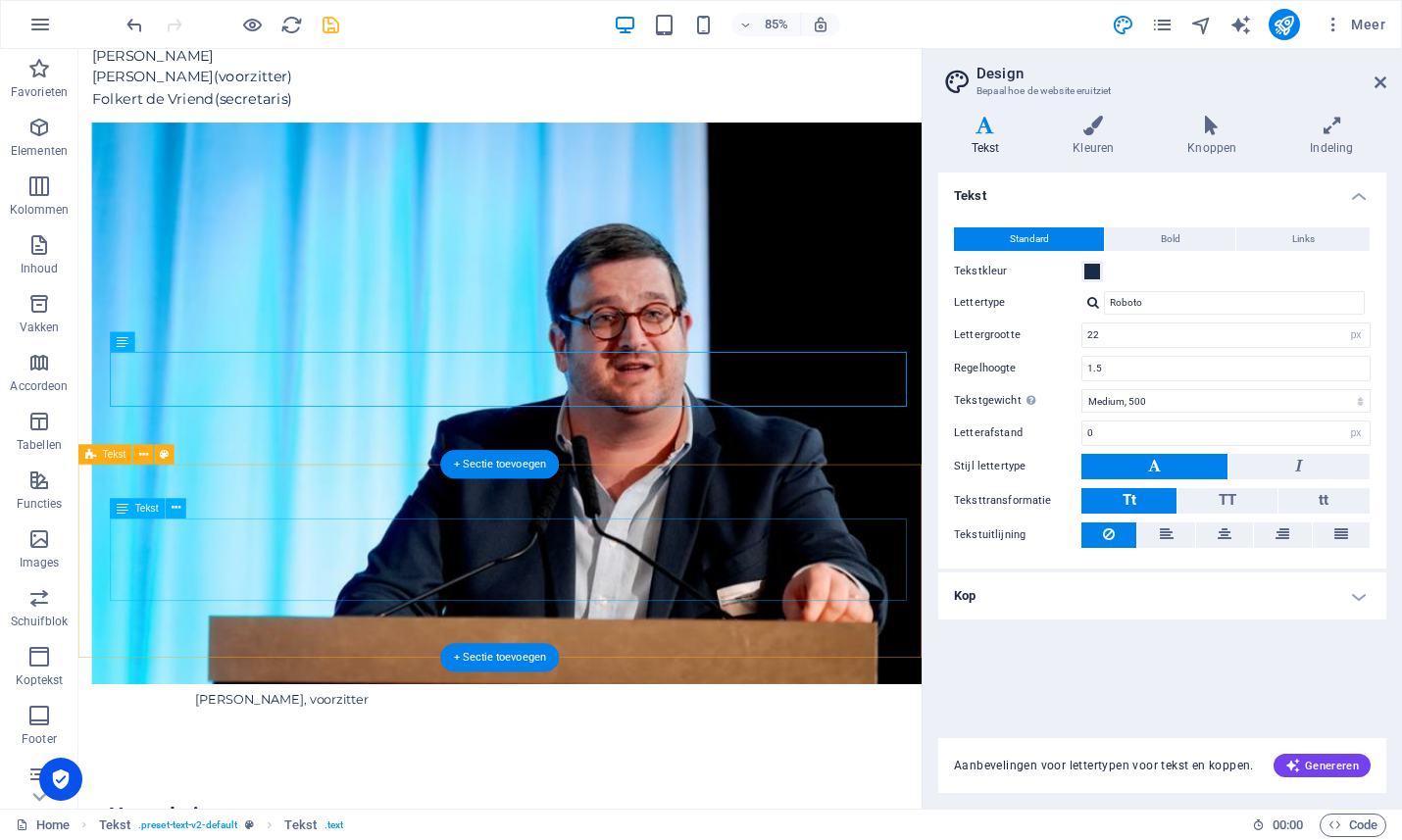 click on "De Raad voor de Nederlandse Taal en Letteren publiceerde recent de adviestekst Nederlandse taalbeheersing als springplank naar werk. Het document kaart aan hoe taalvaardigheid kansen op de arbeidsmarkt kan vergroten, maar ook hoe taal juist een barrière kan vormen." at bounding box center (584, 1341) 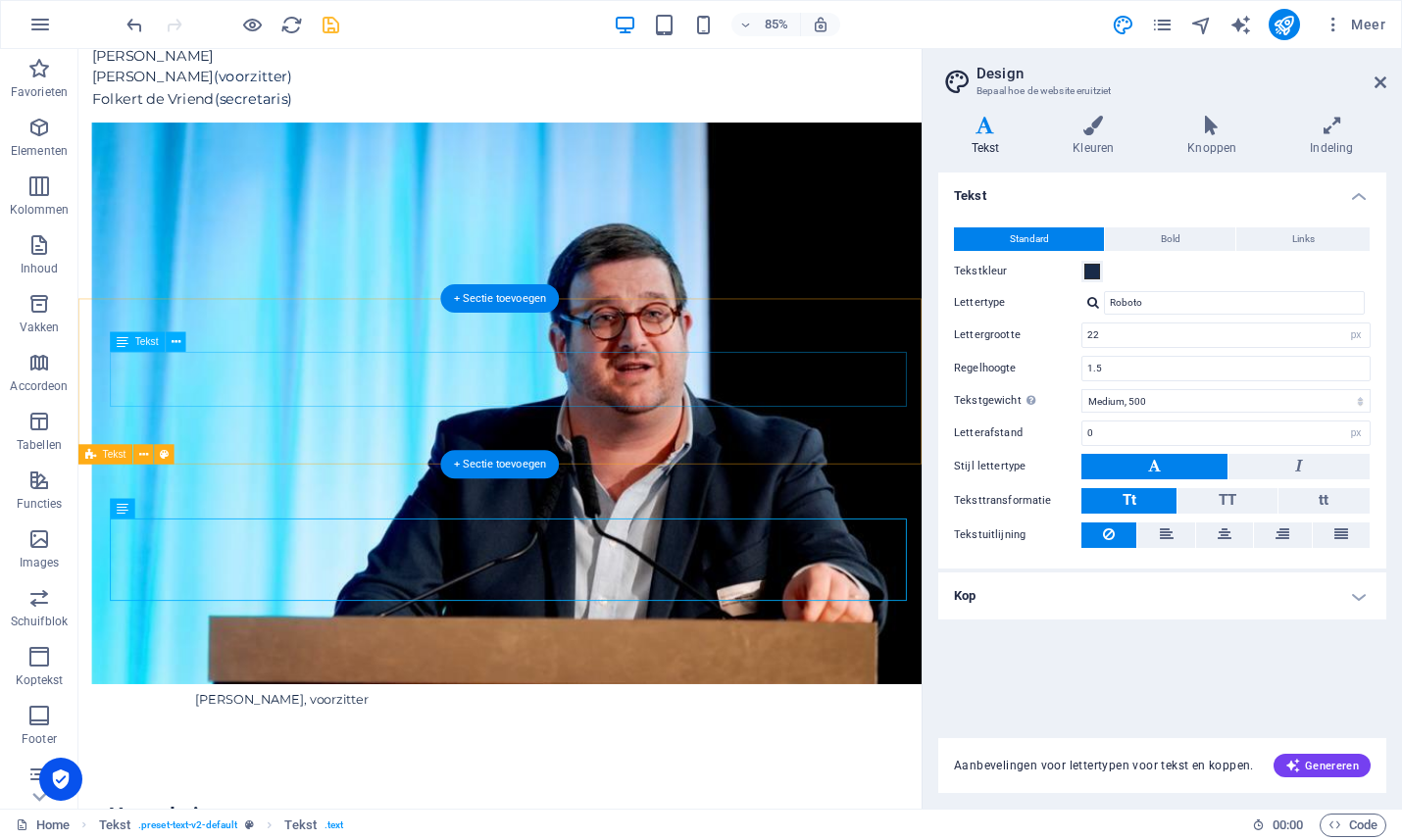 click on "Meer duiding bij het advies ‘Meer talen, meer kansen’ krijg je aan de hand van een vraaggesprek met de initiatiefnemers." at bounding box center [584, 1130] 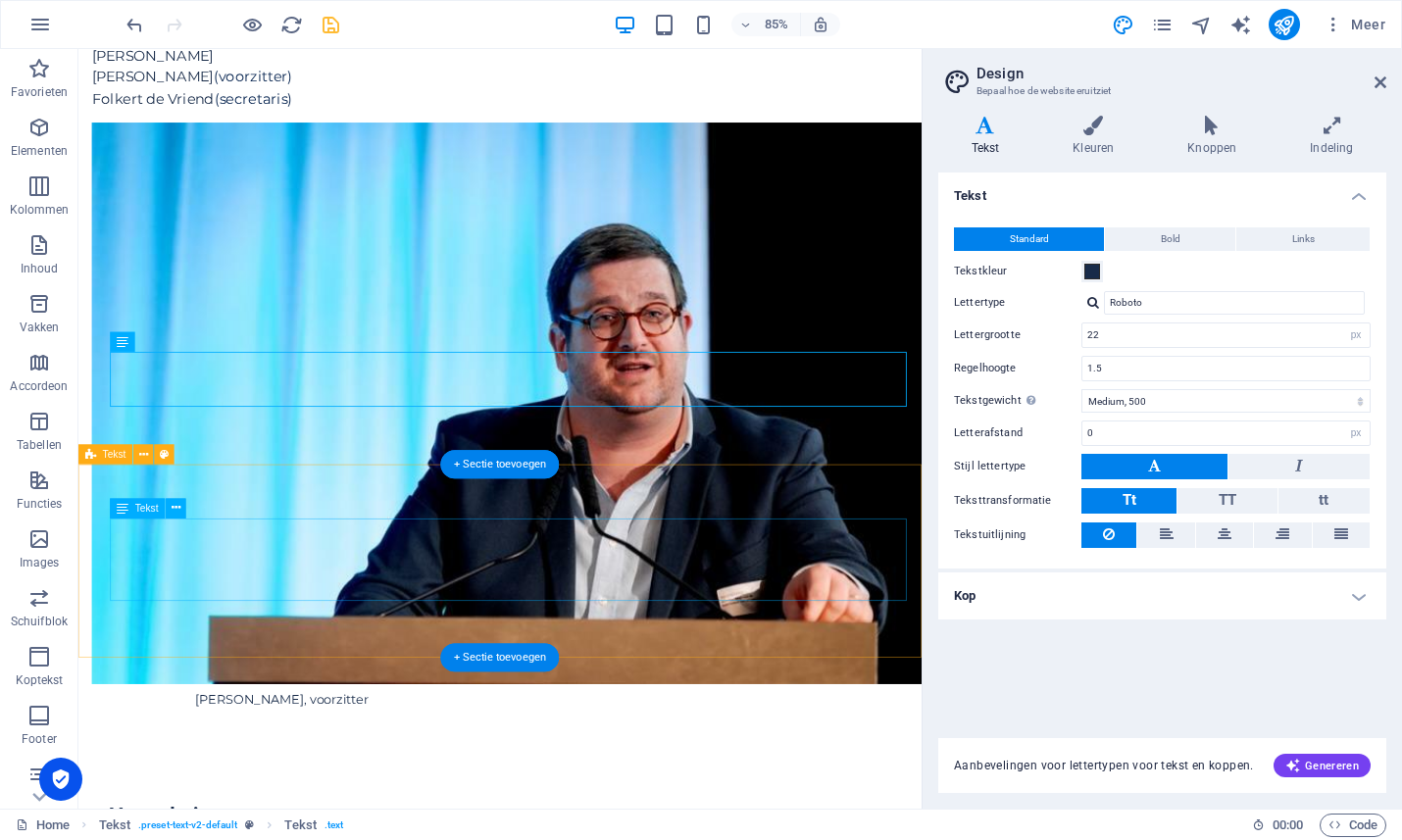 click on "De Raad voor de Nederlandse Taal en Letteren publiceerde recent de adviestekst Nederlandse taalbeheersing als springplank naar werk. Het document kaart aan hoe taalvaardigheid kansen op de arbeidsmarkt kan vergroten, maar ook hoe taal juist een barrière kan vormen." at bounding box center (584, 1341) 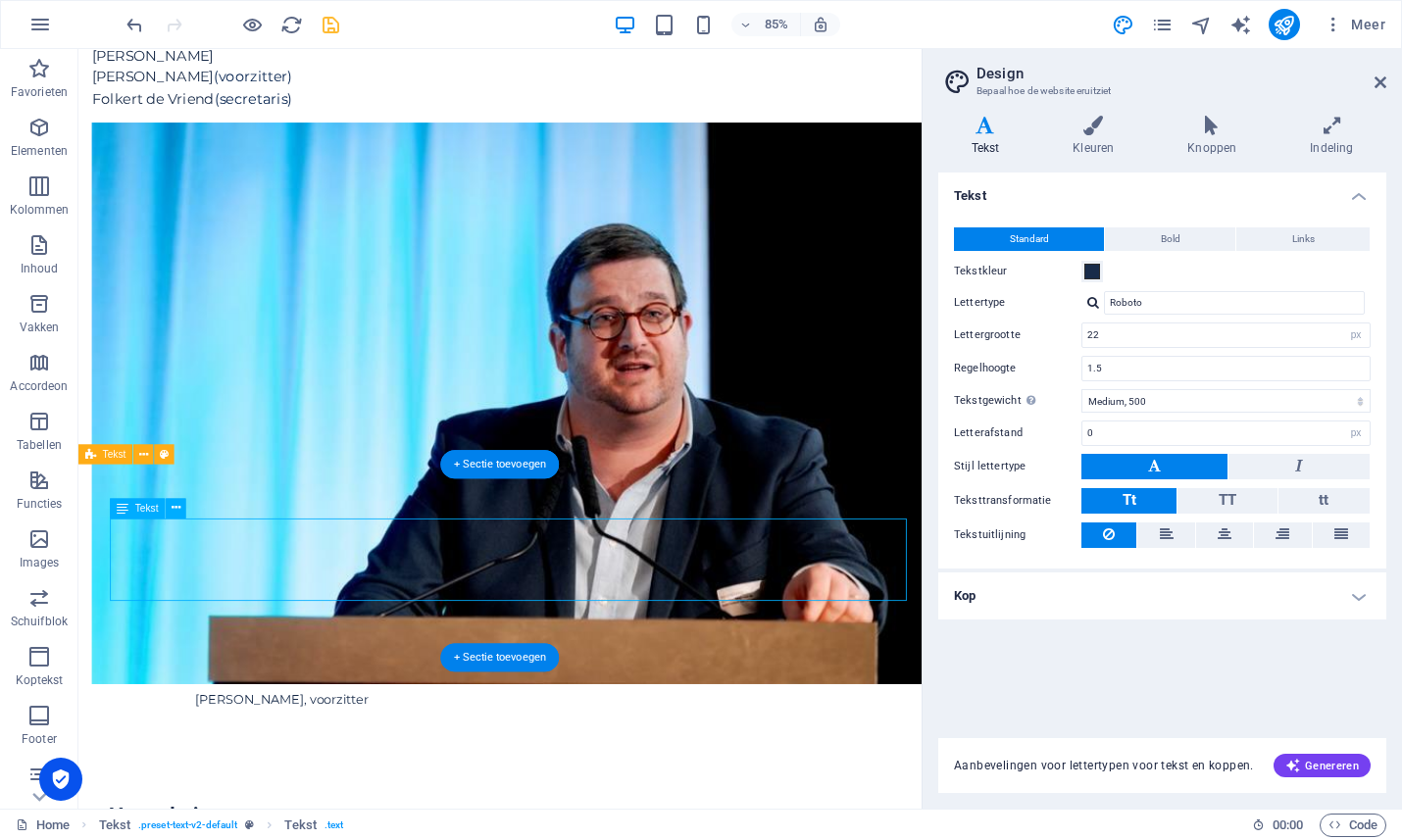 click on "De Raad voor de Nederlandse Taal en Letteren publiceerde recent de adviestekst Nederlandse taalbeheersing als springplank naar werk. Het document kaart aan hoe taalvaardigheid kansen op de arbeidsmarkt kan vergroten, maar ook hoe taal juist een barrière kan vormen." at bounding box center [584, 1341] 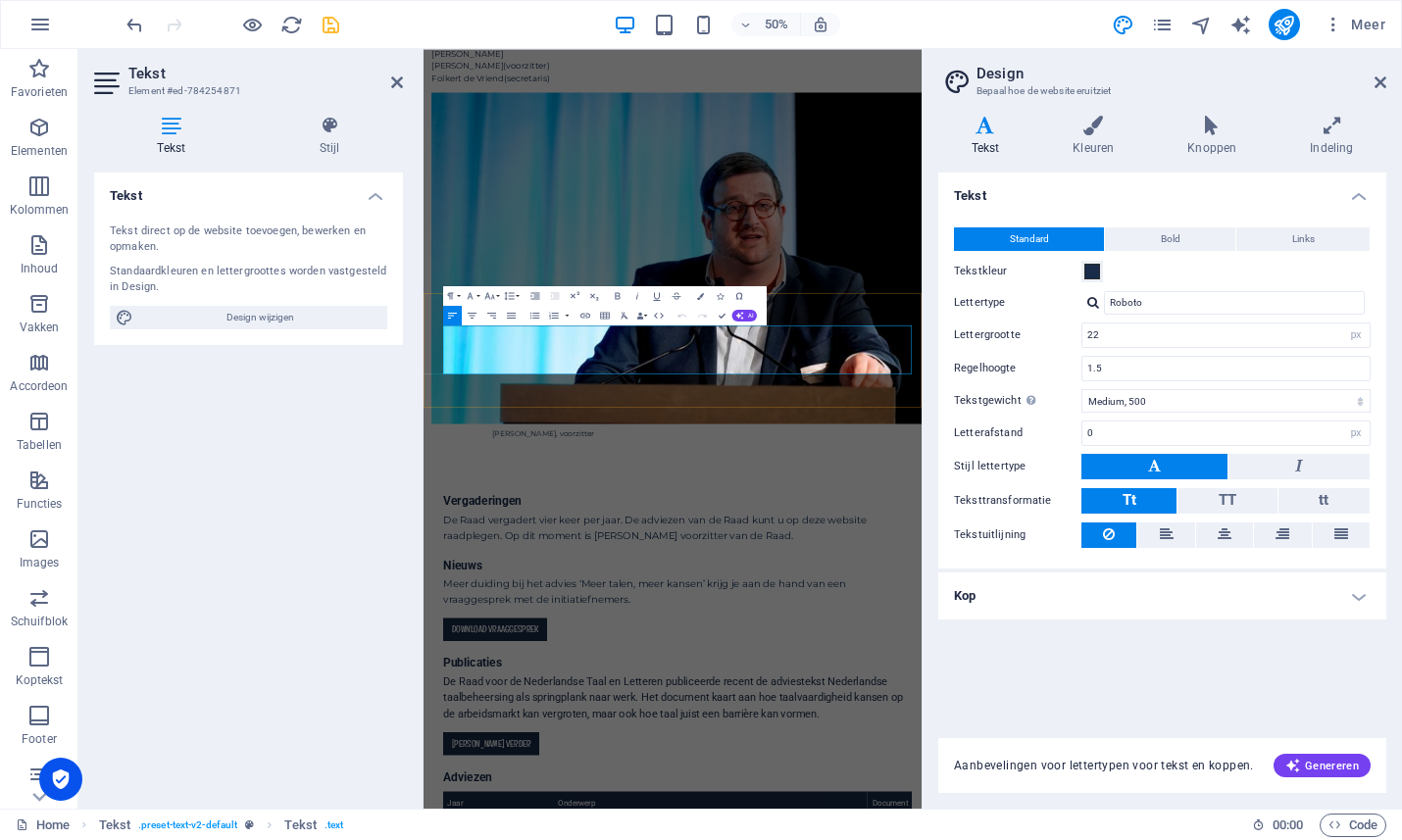 click on "De Raad voor de Nederlandse Taal en Letteren publiceerde recent de adviestekst Nederlandse taalbeheersing als springplank naar werk. Het document kaart aan hoe taalvaardigheid kansen op de arbeidsmarkt kan vergroten, maar ook hoe taal juist een barrière kan vormen." at bounding box center [931, 1344] 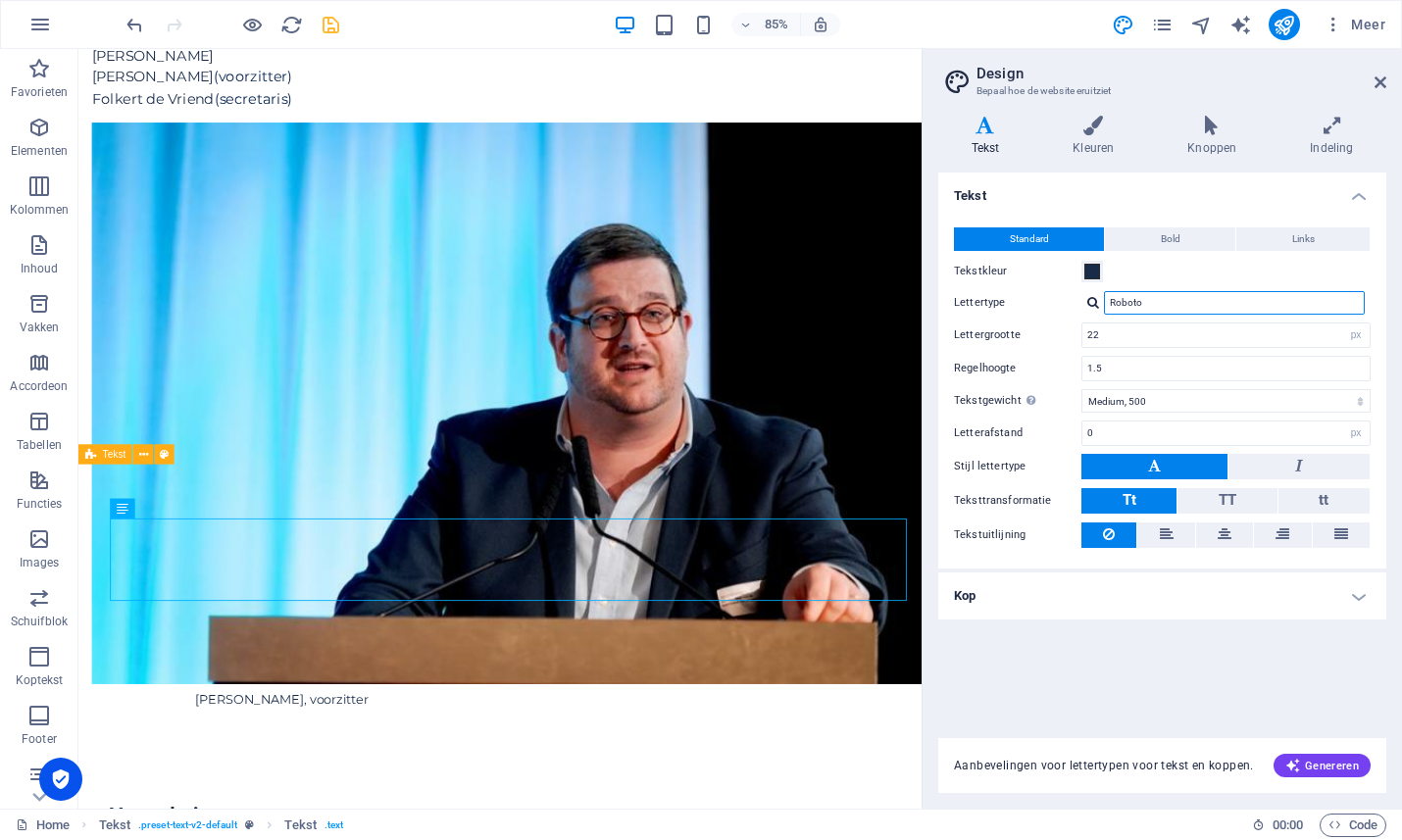 click on "Roboto" at bounding box center (1234, 303) 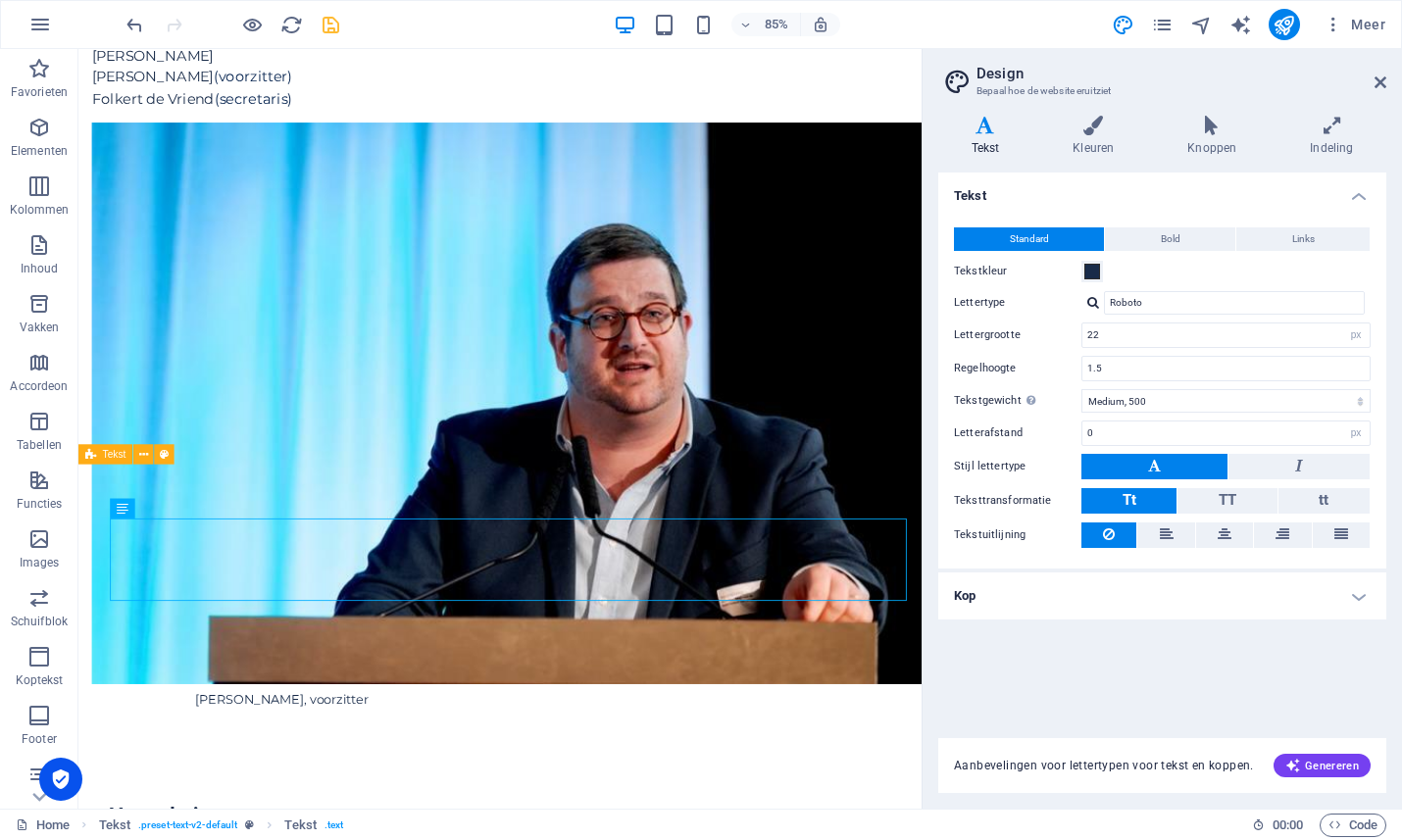 click on "Roboto" at bounding box center (1226, 303) 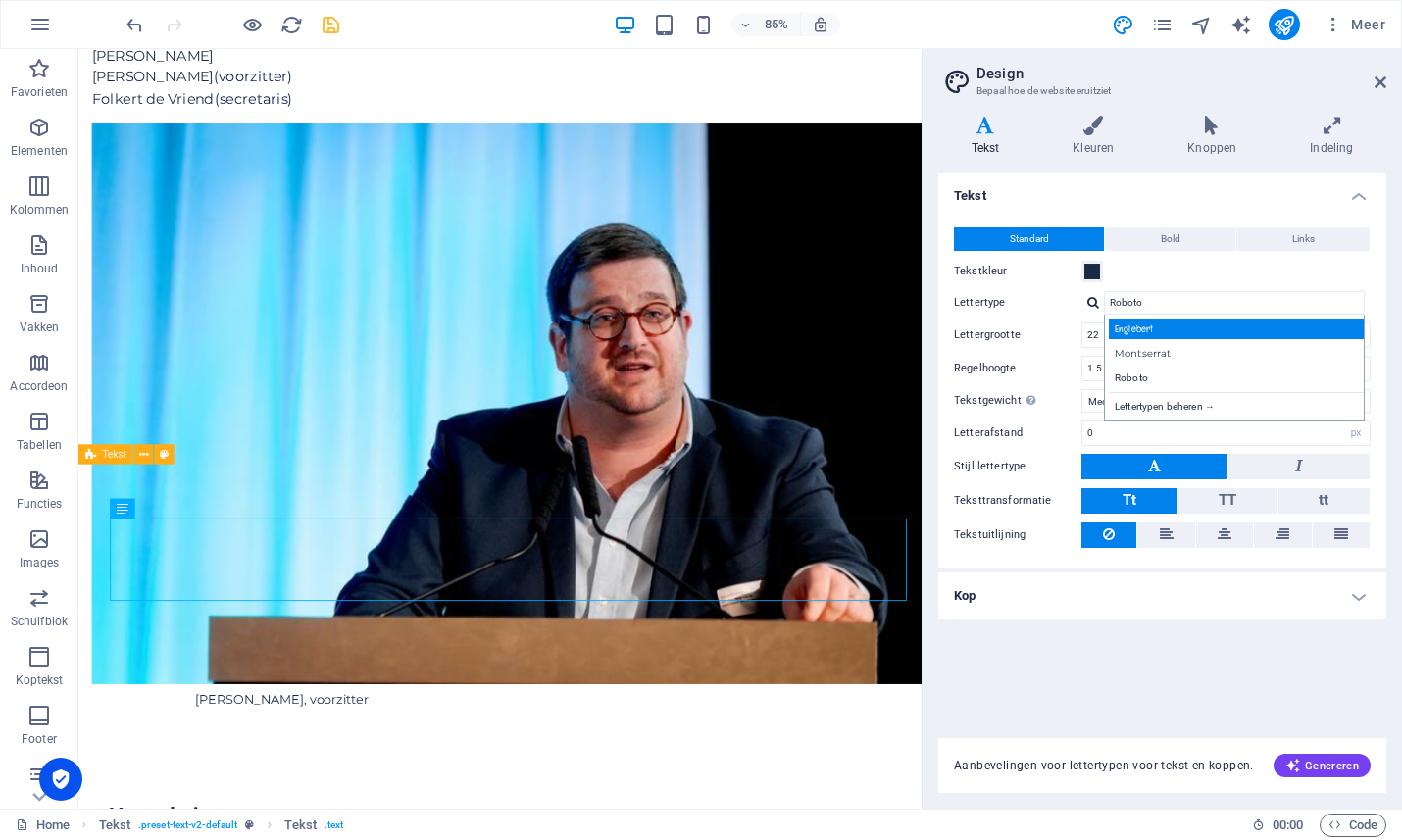click on "Englebert" at bounding box center [1238, 328] 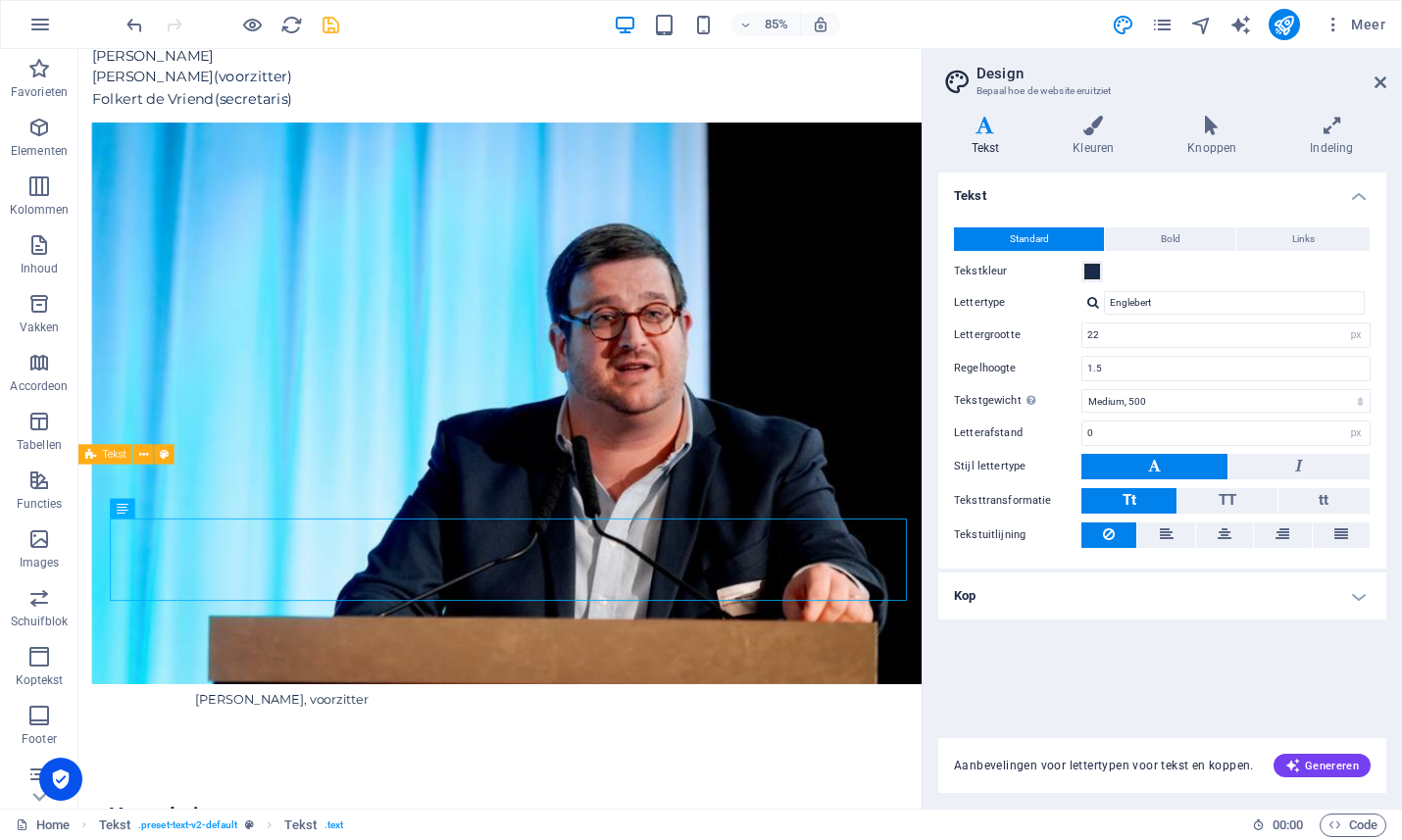click on "[PERSON_NAME] Lettertypen beheren →" at bounding box center (1226, 303) 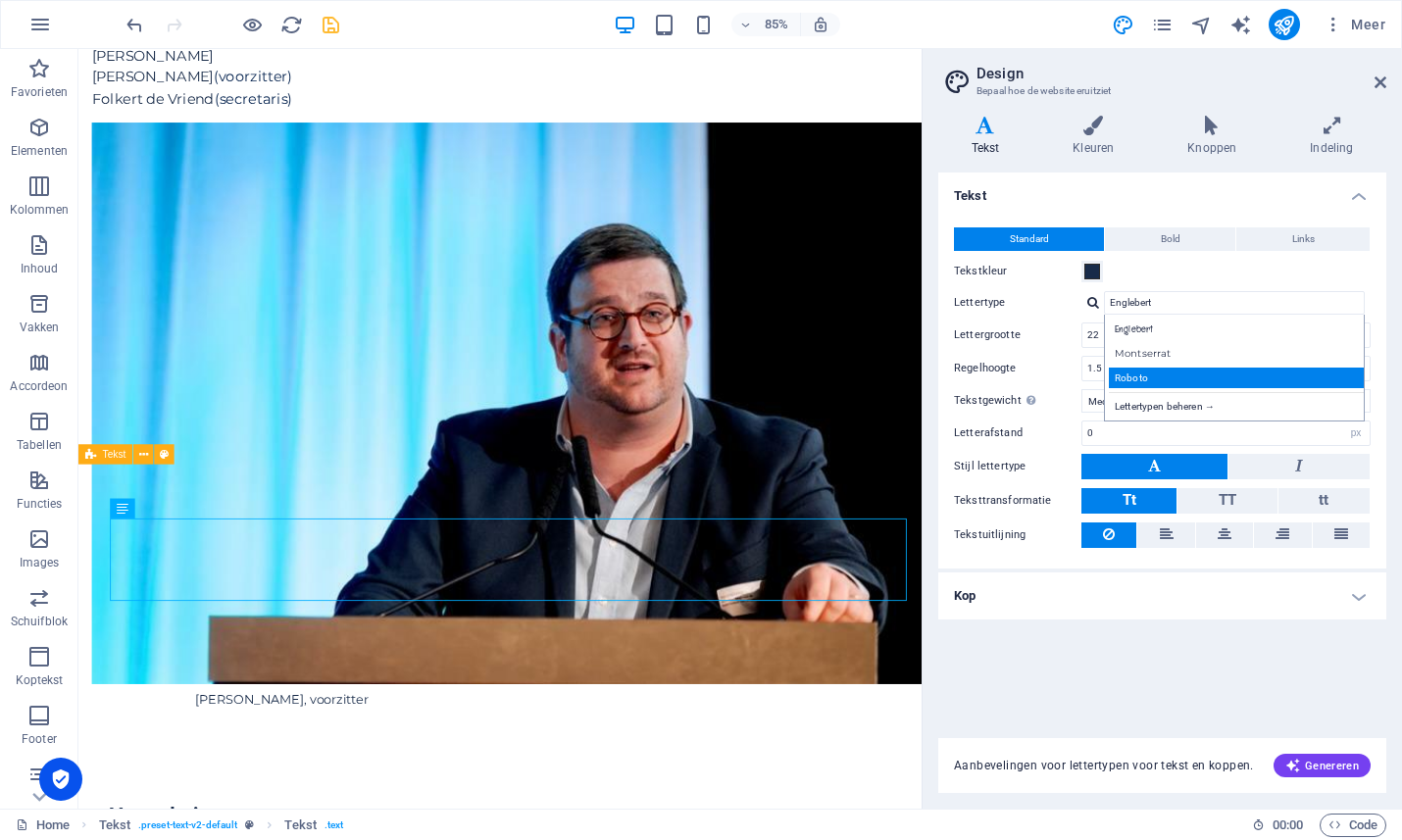 click on "Roboto" at bounding box center (1238, 377) 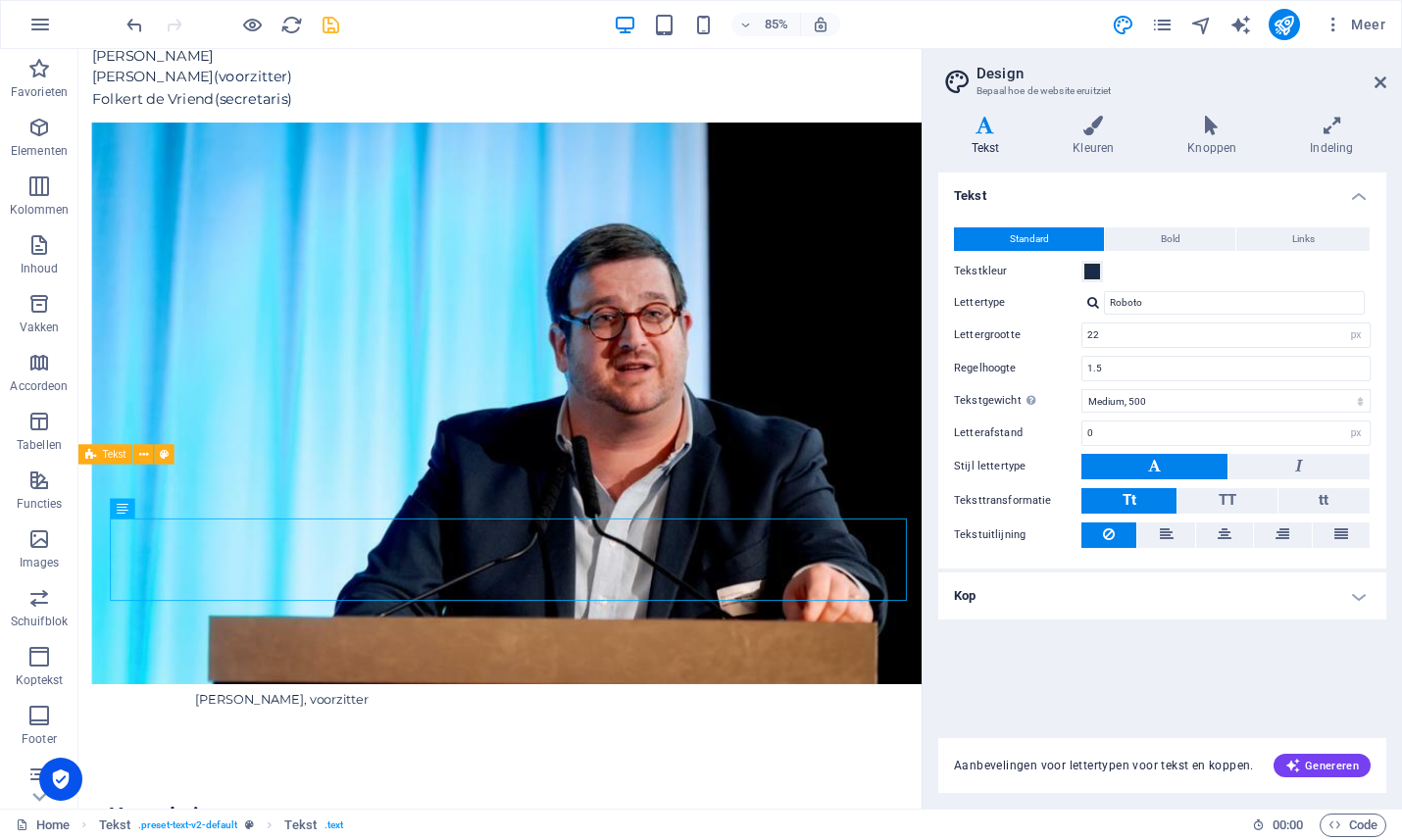 click at bounding box center (1093, 302) 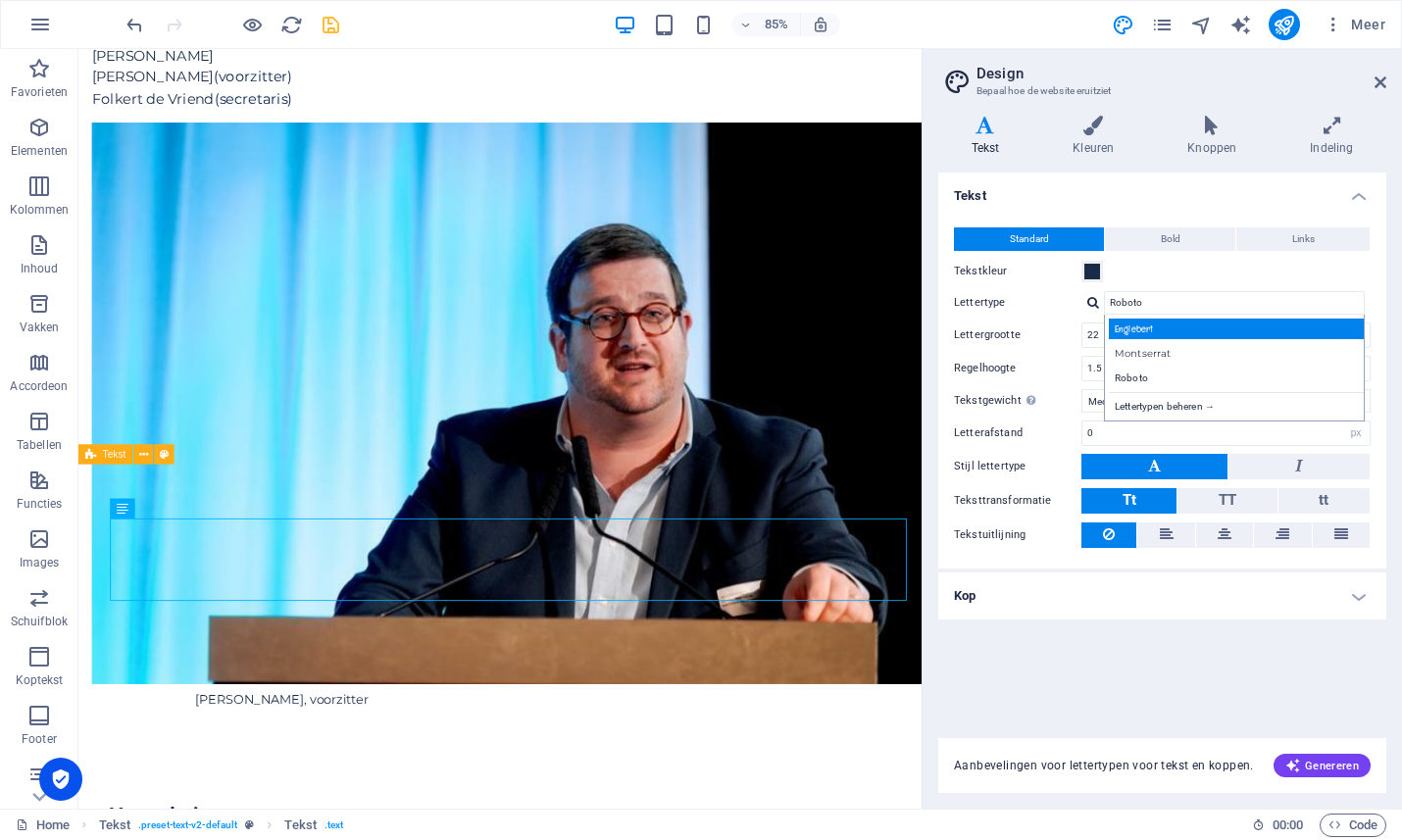 click on "Englebert" at bounding box center (1238, 328) 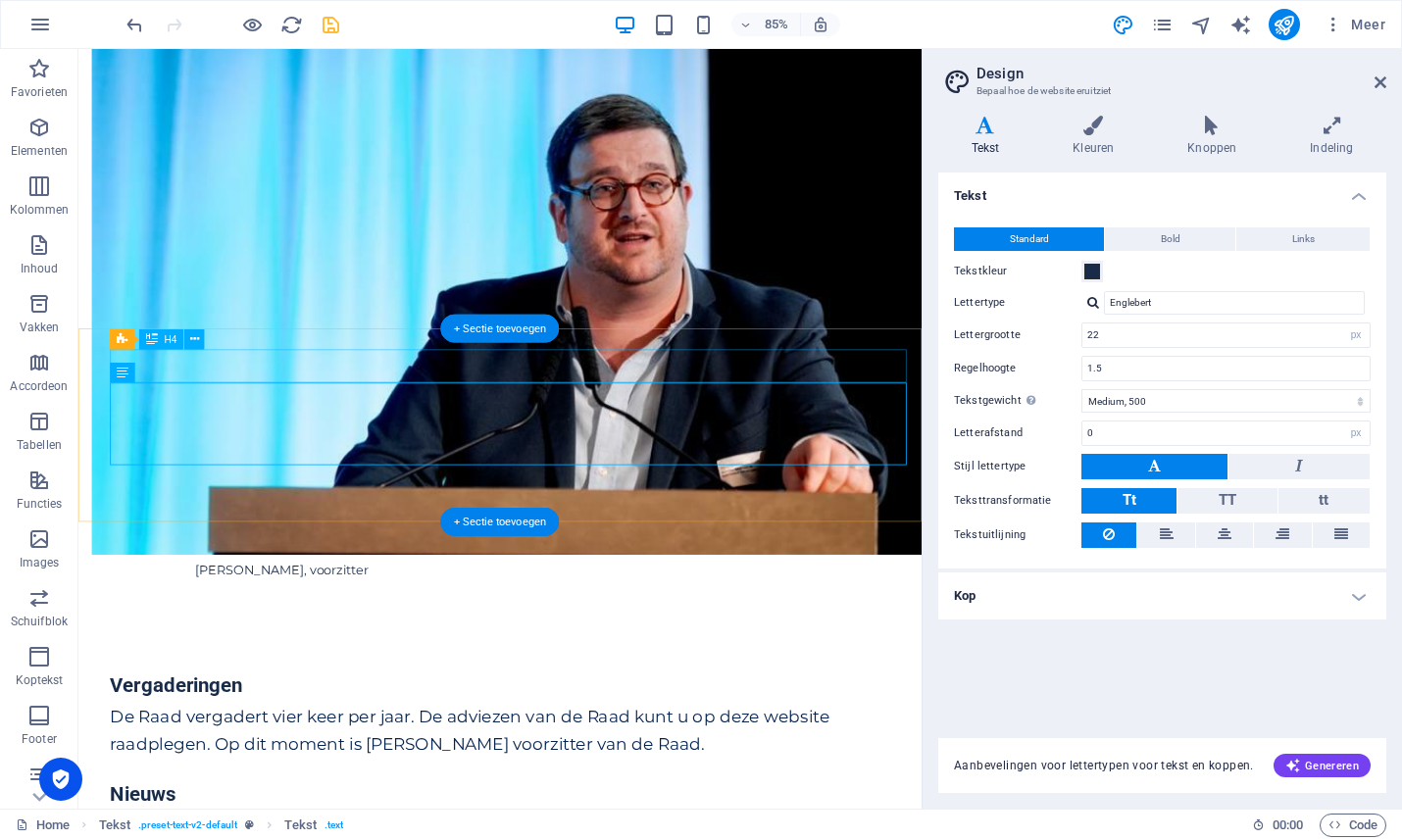 scroll, scrollTop: 825, scrollLeft: 0, axis: vertical 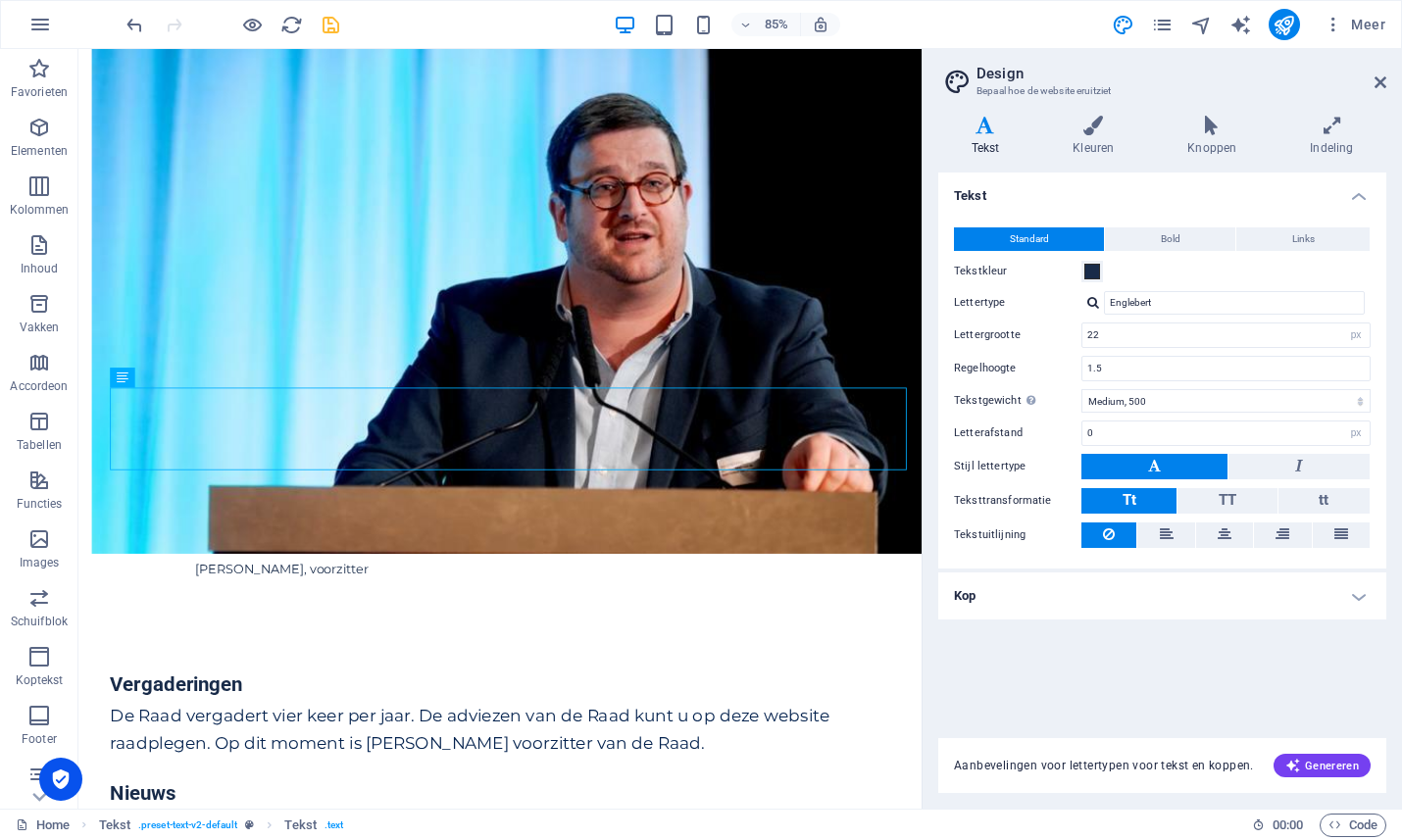 click at bounding box center (1093, 302) 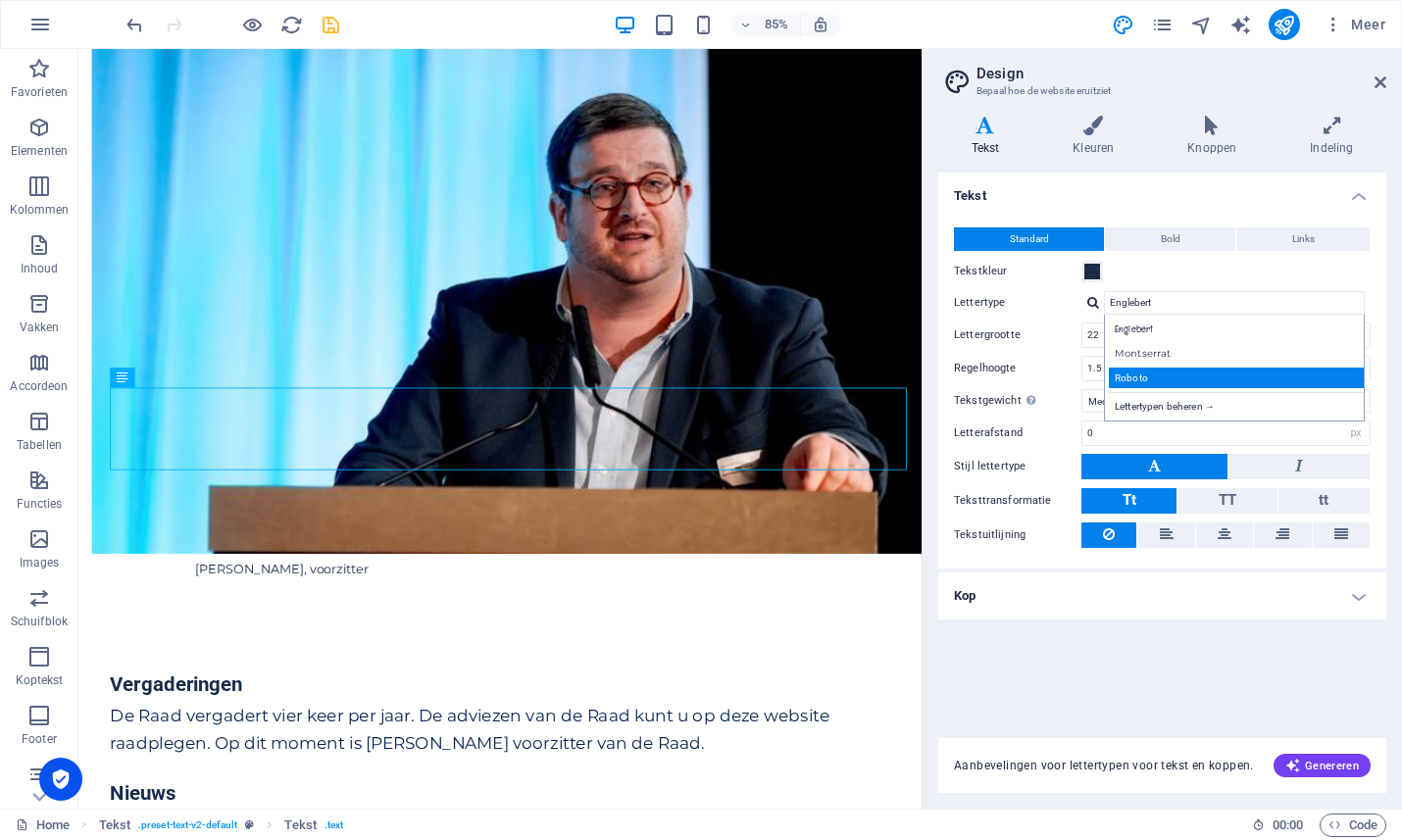 click on "Roboto" at bounding box center (1238, 377) 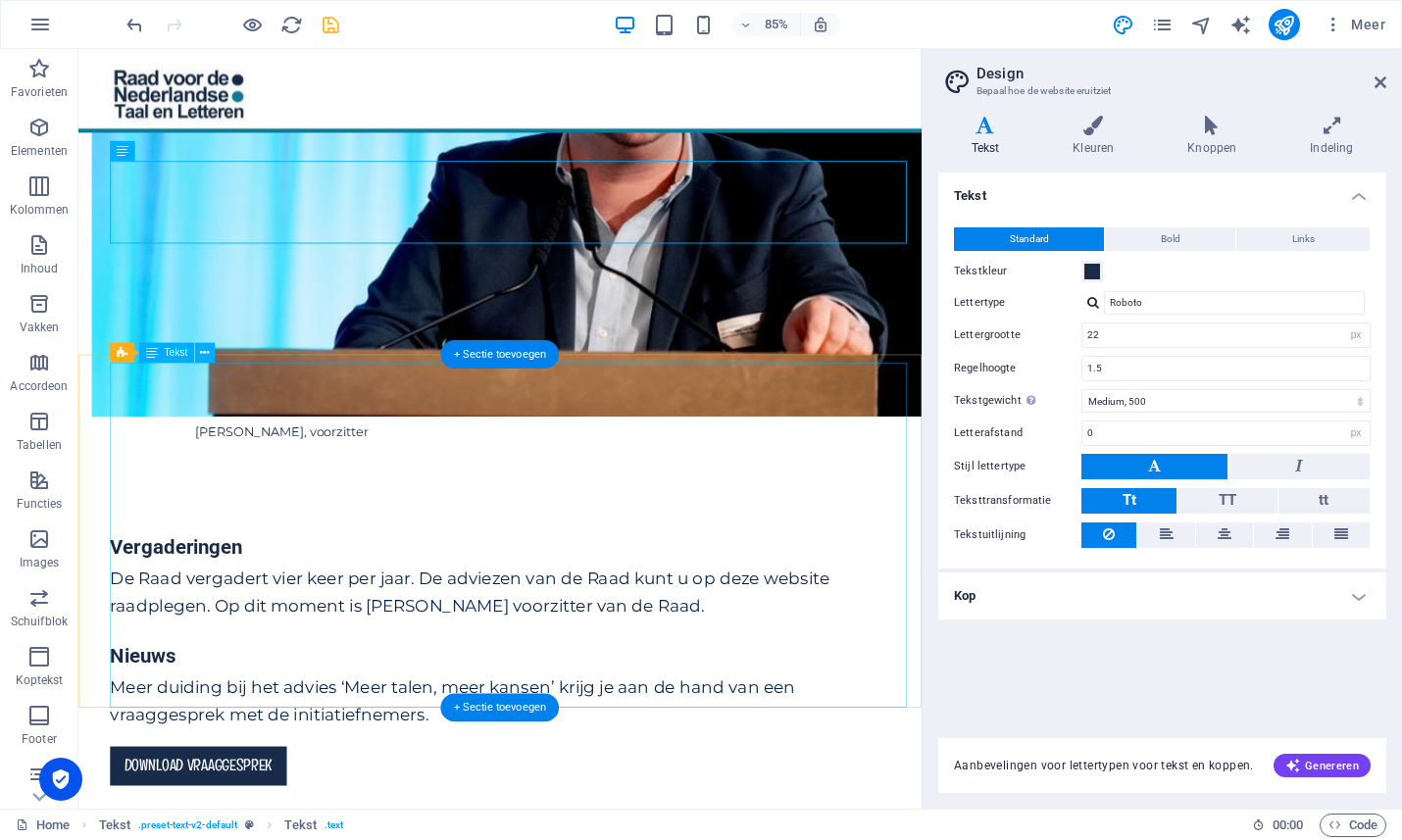 scroll, scrollTop: 954, scrollLeft: 0, axis: vertical 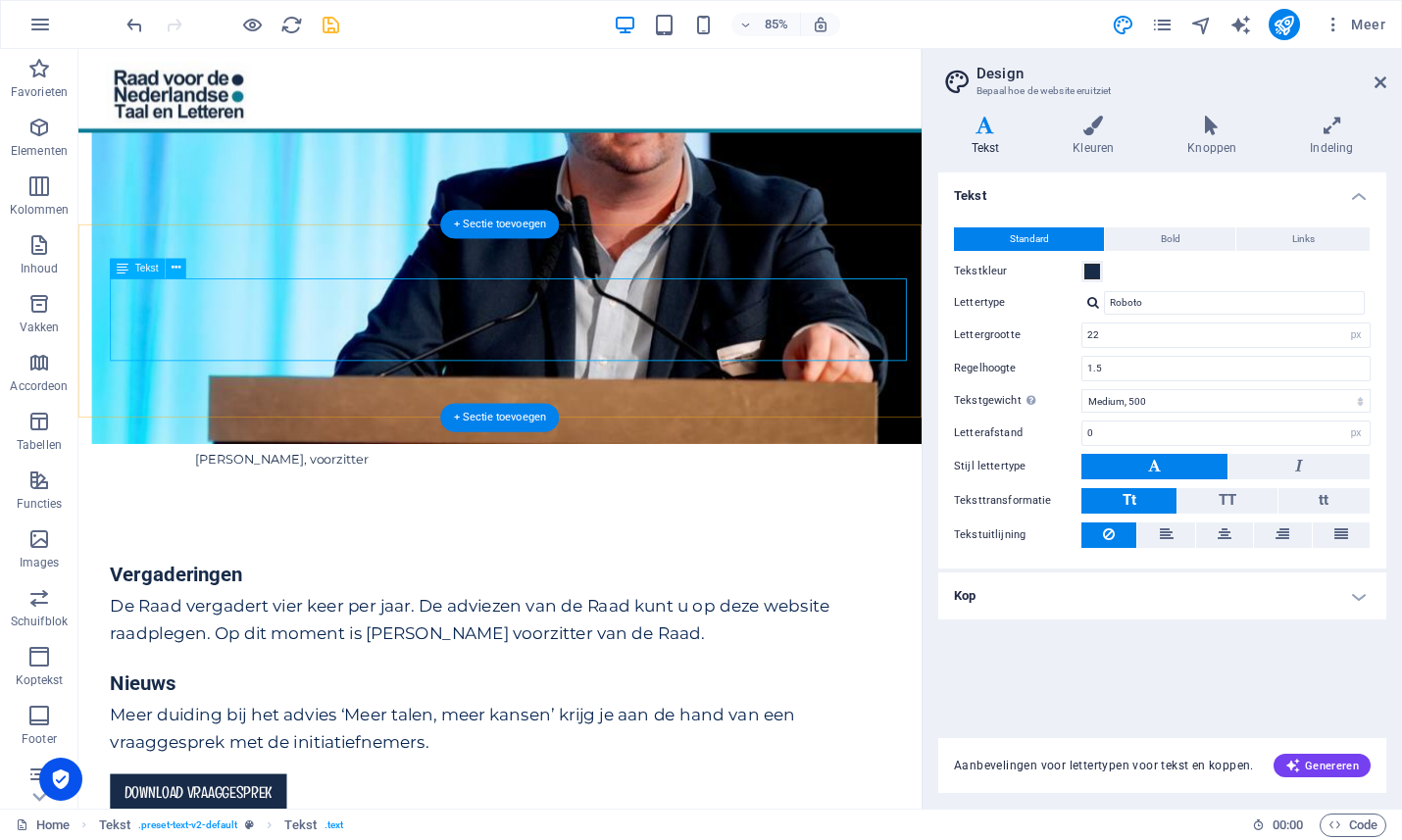 click on "De Raad voor de Nederlandse Taal en Letteren publiceerde recent de adviestekst Nederlandse taalbeheersing als springplank naar werk. Het document kaart aan hoe taalvaardigheid kansen op de arbeidsmarkt kan vergroten, maar ook hoe taal juist een barrière kan vormen." at bounding box center (584, 1059) 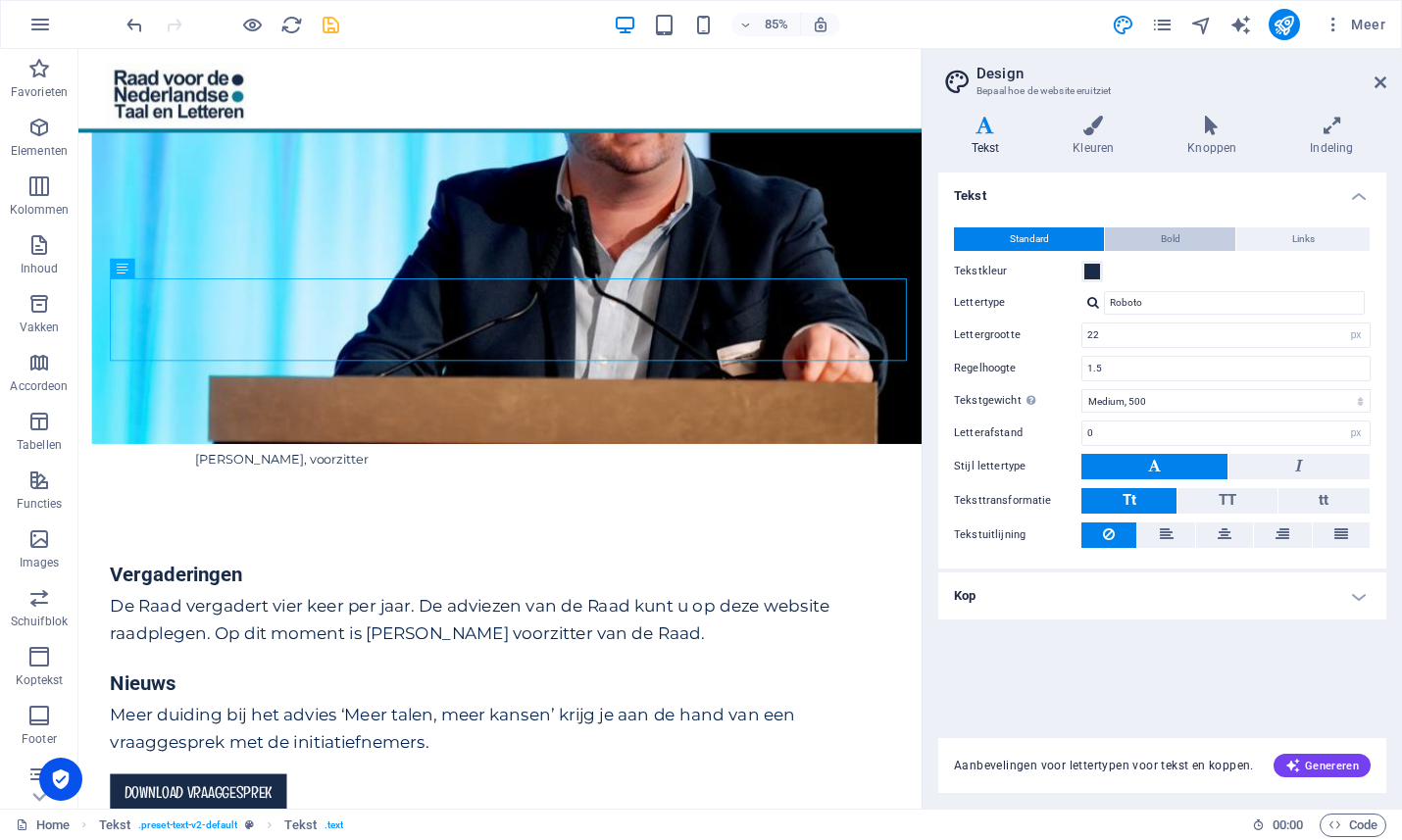 click on "Bold" at bounding box center [1171, 239] 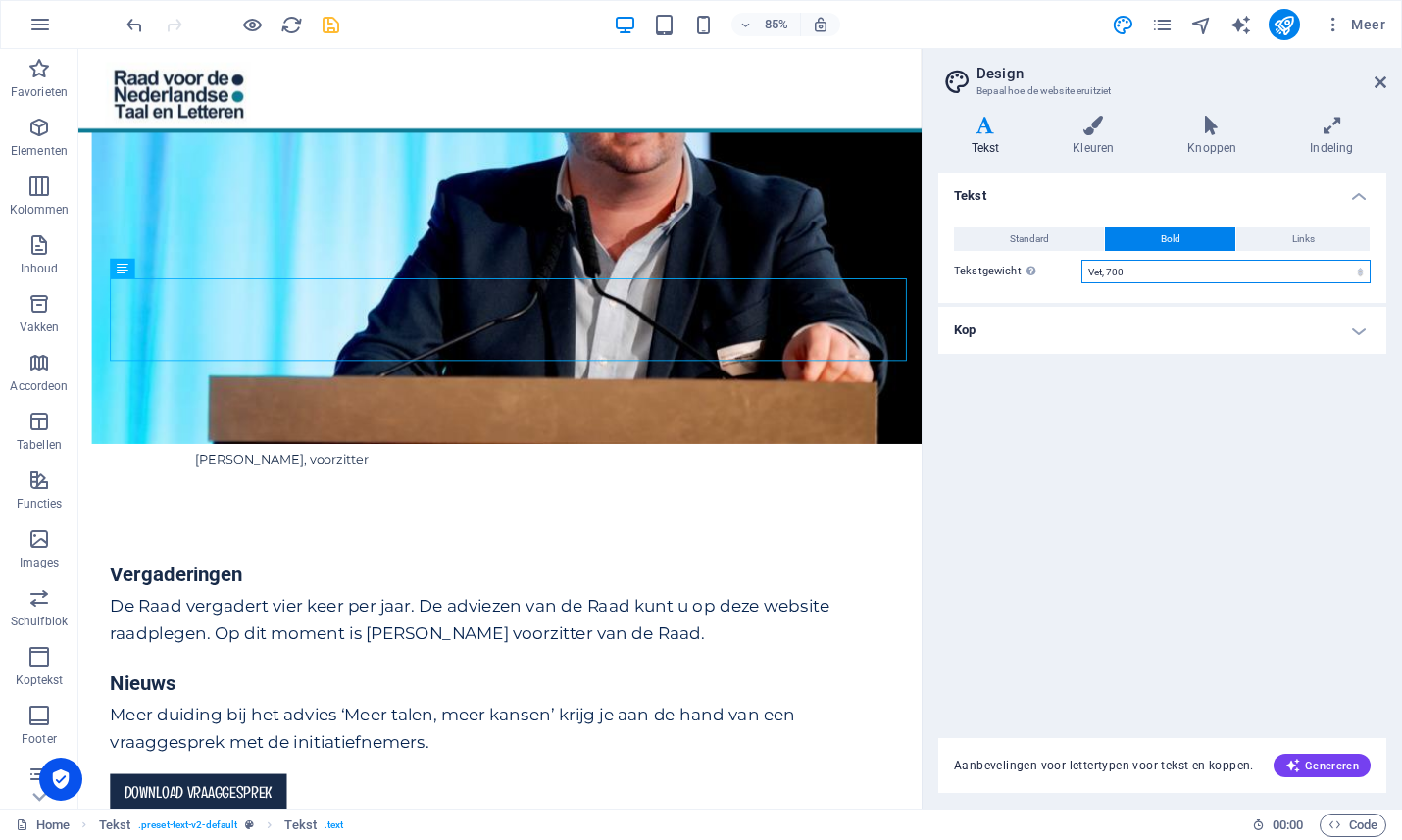 click on "Dun, 100 Extra licht, 200 Licht, 300 Normaal, 400 Medium, 500 Halfvet, 600 Vet, 700 Extra vet, 800 Zwart, 900" at bounding box center (1226, 272) 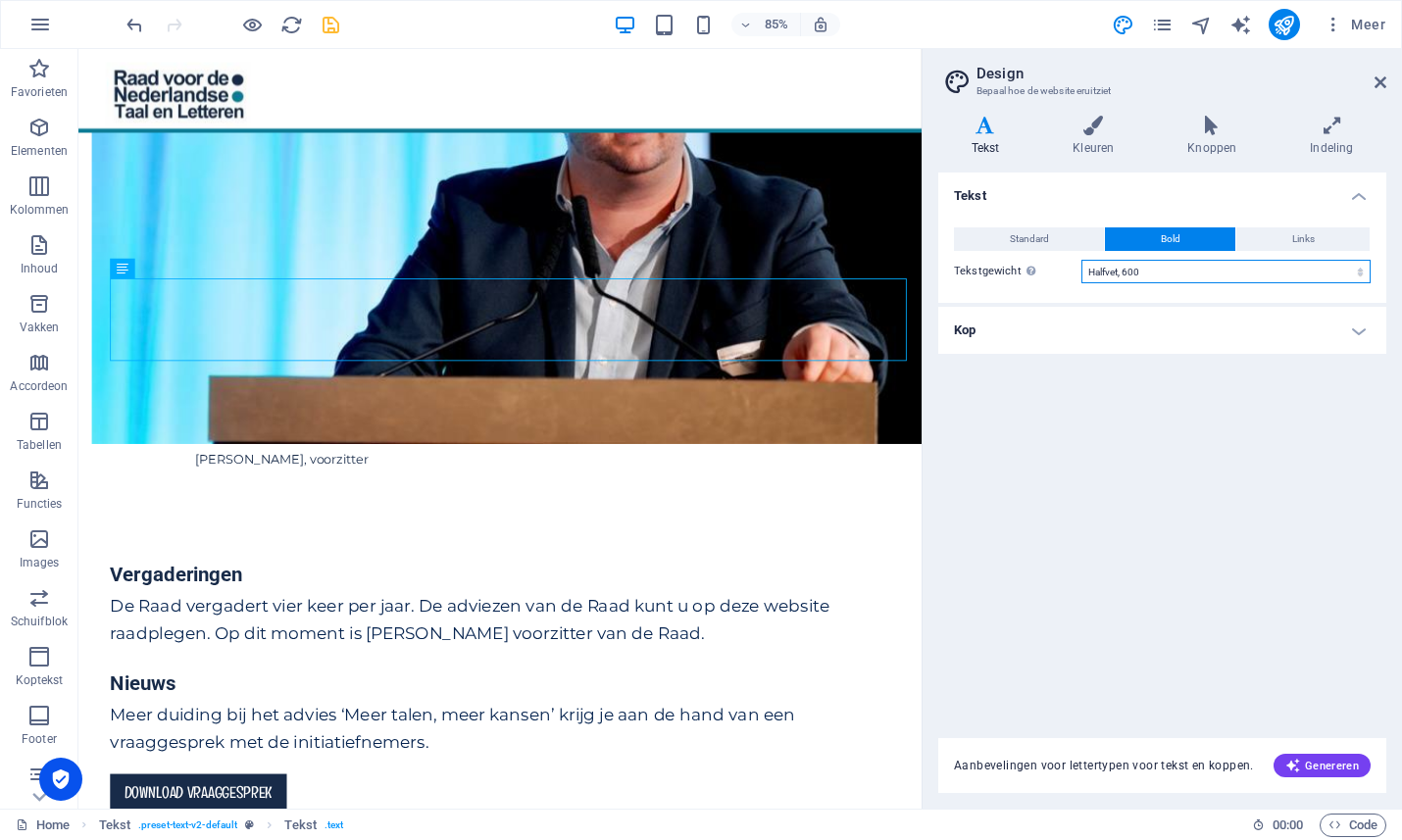 click on "Dun, 100 Extra licht, 200 Licht, 300 Normaal, 400 Medium, 500 Halfvet, 600 Vet, 700 Extra vet, 800 Zwart, 900" at bounding box center [1226, 272] 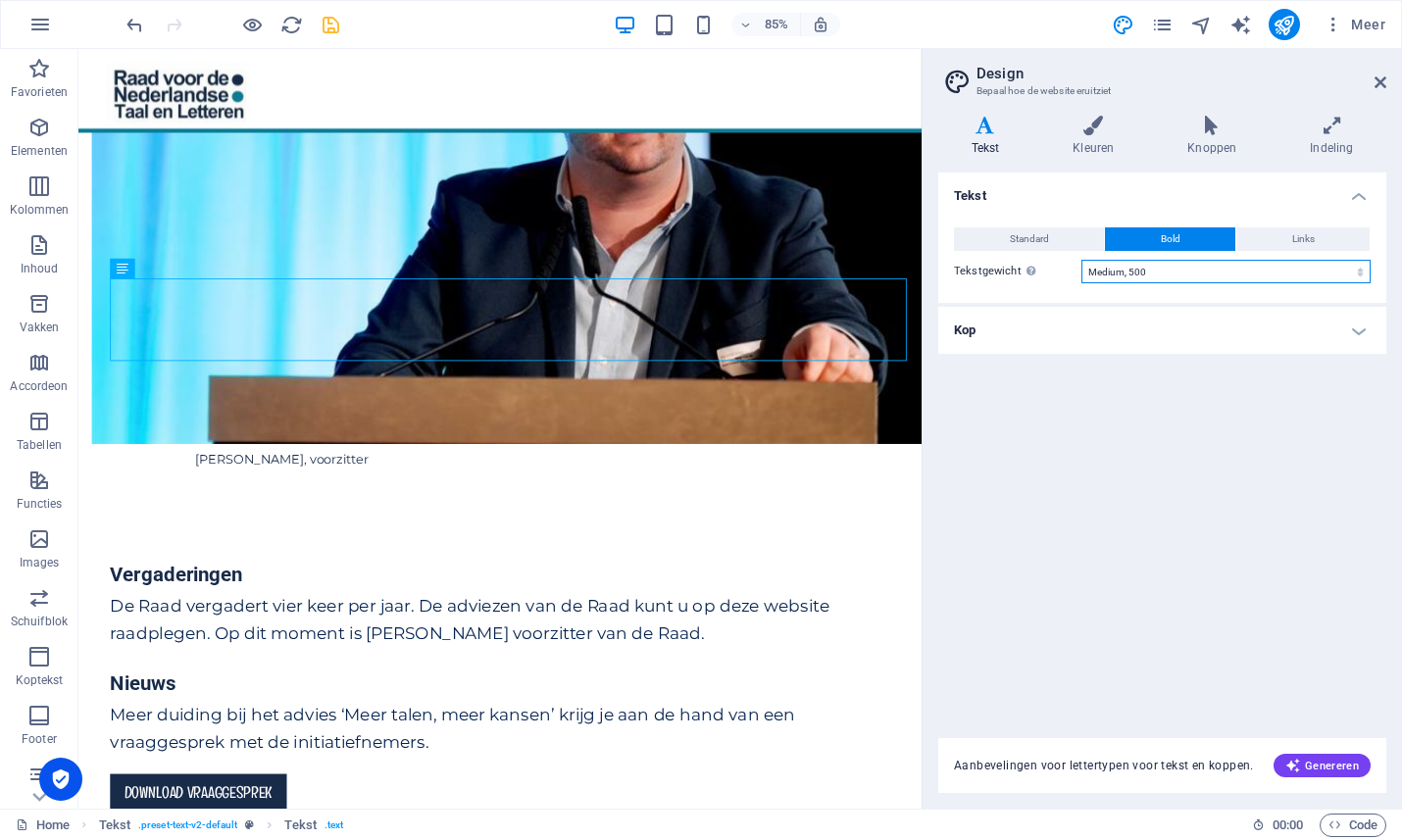click on "Dun, 100 Extra licht, 200 Licht, 300 Normaal, 400 Medium, 500 Halfvet, 600 Vet, 700 Extra vet, 800 Zwart, 900" at bounding box center (1226, 272) 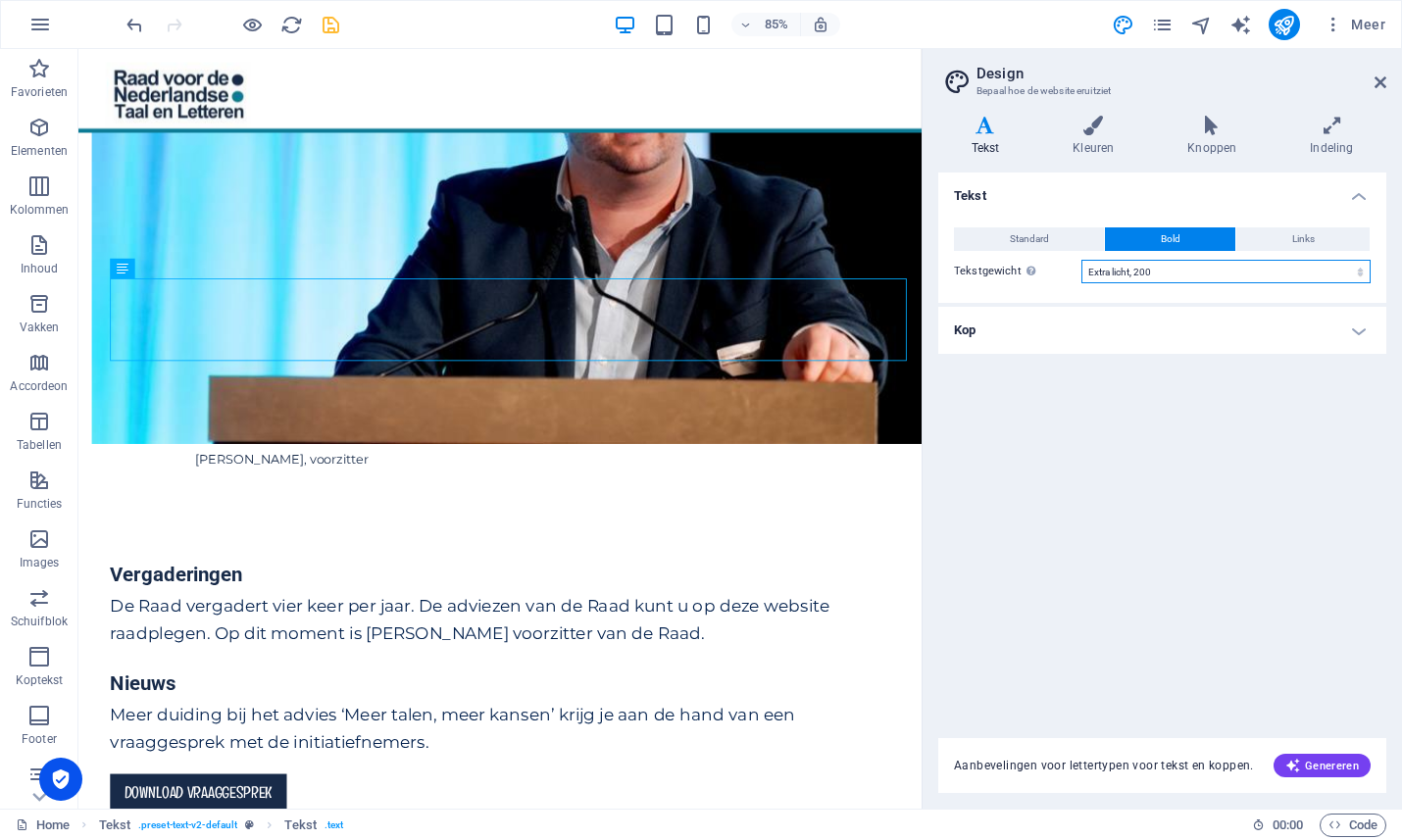 click on "Dun, 100 Extra licht, 200 Licht, 300 Normaal, 400 Medium, 500 Halfvet, 600 Vet, 700 Extra vet, 800 Zwart, 900" at bounding box center (1226, 272) 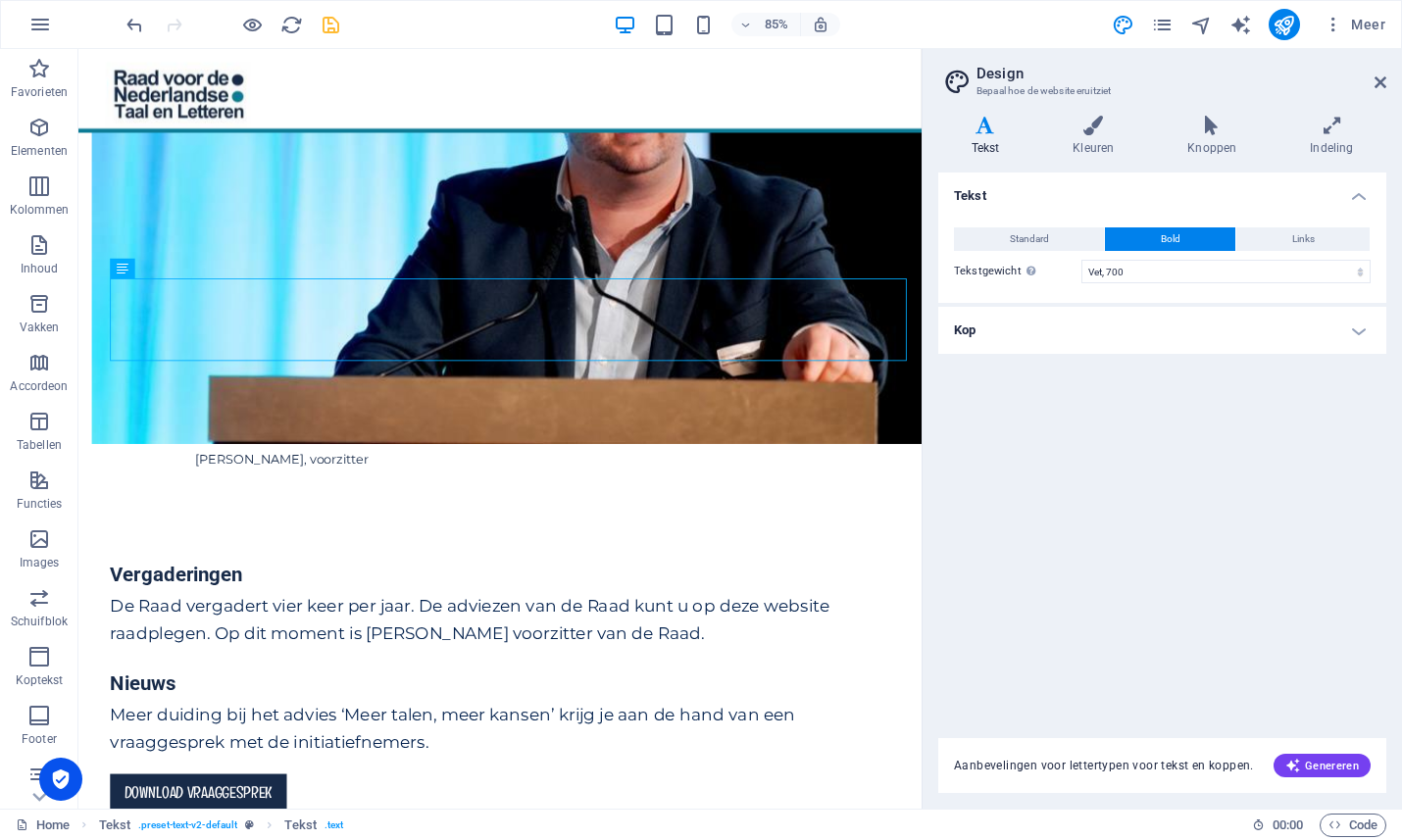 click on "Tekst Standard Bold Links Tekstkleur Lettertype Roboto Lettertypen beheren → Lettergrootte 22 rem px Regelhoogte 1.5 Tekstgewicht Om het tekstgewicht van het lettertype correct weer te geven, moet deze wellicht worden ingeschakeld.  Lettertypes beheren Dun, 100 Extra licht, 200 Licht, 300 Normaal, 400 Medium, 500 Halfvet, 600 Vet, 700 Extra vet, 800 Zwart, 900 Letterafstand 0 rem px Stijl lettertype Teksttransformatie Tt TT tt Tekstuitlijning Tekstgewicht Om het tekstgewicht van het lettertype correct weer te geven, moet deze wellicht worden ingeschakeld.  Lettertypes beheren Dun, 100 Extra licht, 200 Licht, 300 Normaal, 400 Medium, 500 Halfvet, 600 Vet, 700 Extra vet, 800 Zwart, 900 Default Hover / Active Tekstkleur Tekstkleur Decoratie Geen Decoratie Geen Tijdsduur overgang 0.3 s Functie overgang Afnemen Toenemen aan begin Afnemen aan einde Toenemen aan begin/afnemen aan einde Lineair Kop Alle H1/Tekstlogo H2 H3 H4 H5 H6 Tekstkleur Lettertype Roboto Regelhoogte 1.65 Tekstgewicht Lettertypes beheren 0 rem" at bounding box center [1162, 443] 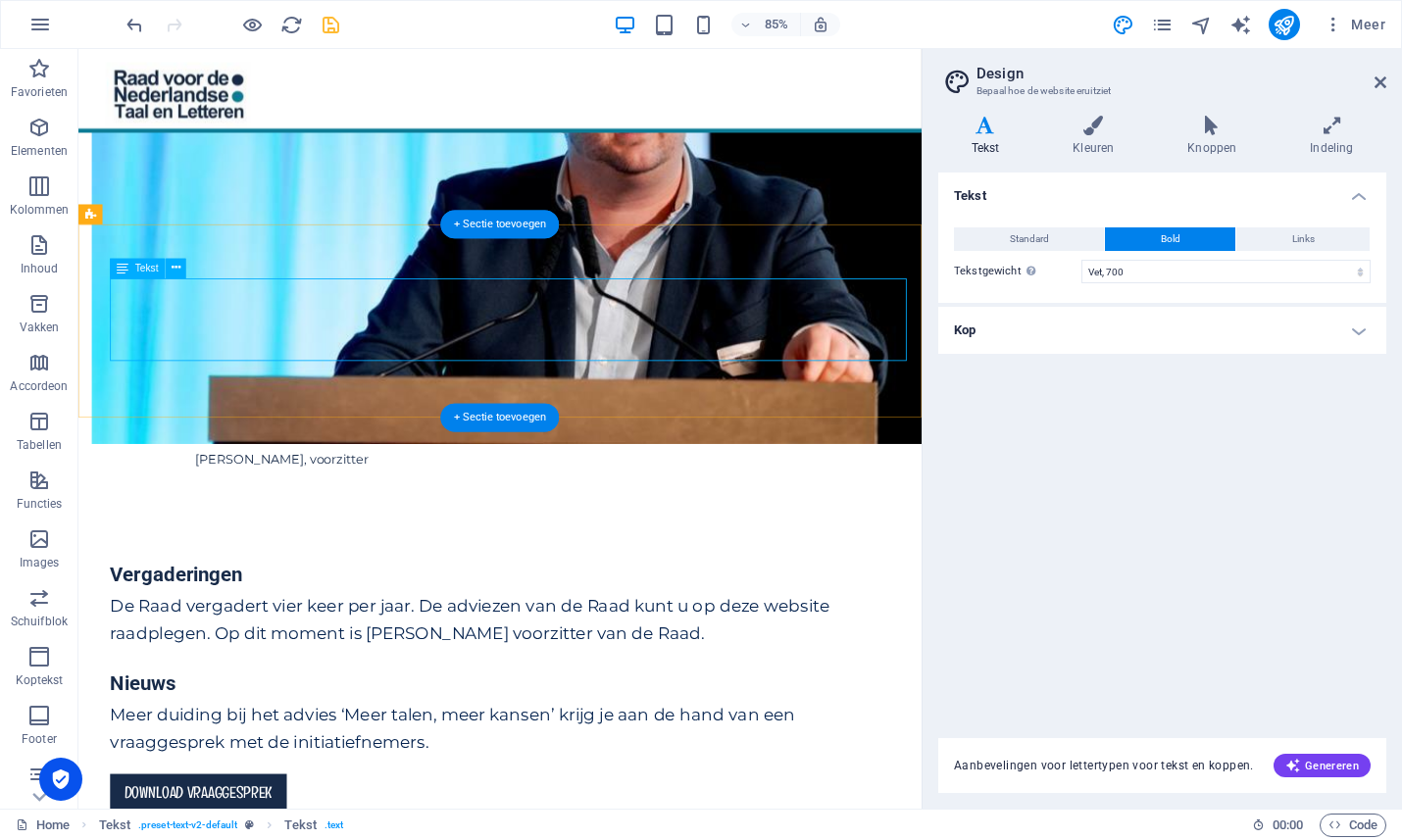 click on "De Raad voor de Nederlandse Taal en Letteren publiceerde recent de adviestekst Nederlandse taalbeheersing als springplank naar werk. Het document kaart aan hoe taalvaardigheid kansen op de arbeidsmarkt kan vergroten, maar ook hoe taal juist een barrière kan vormen." at bounding box center (584, 1059) 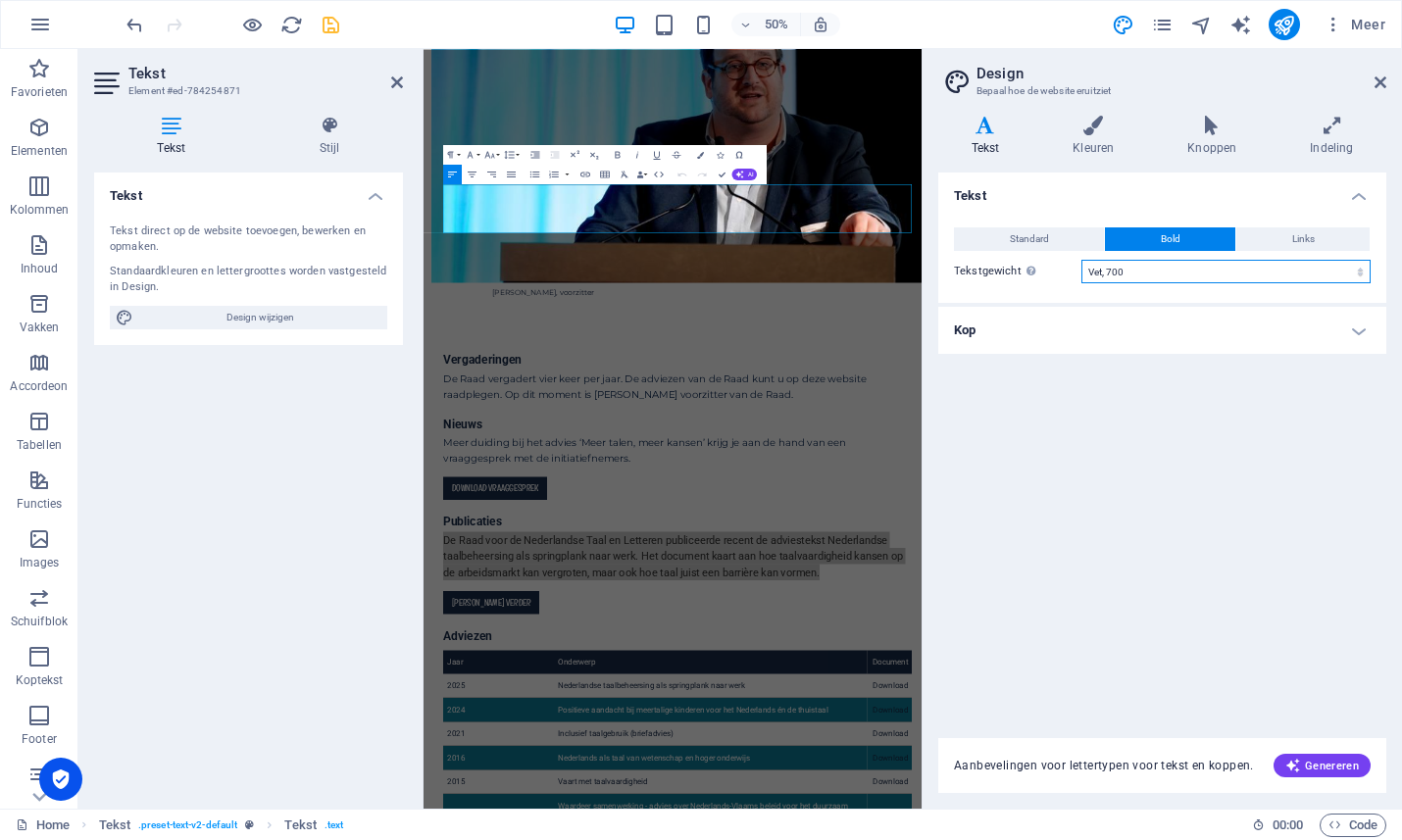 click on "Dun, 100 Extra licht, 200 Licht, 300 Normaal, 400 Medium, 500 Halfvet, 600 Vet, 700 Extra vet, 800 Zwart, 900" at bounding box center [1226, 272] 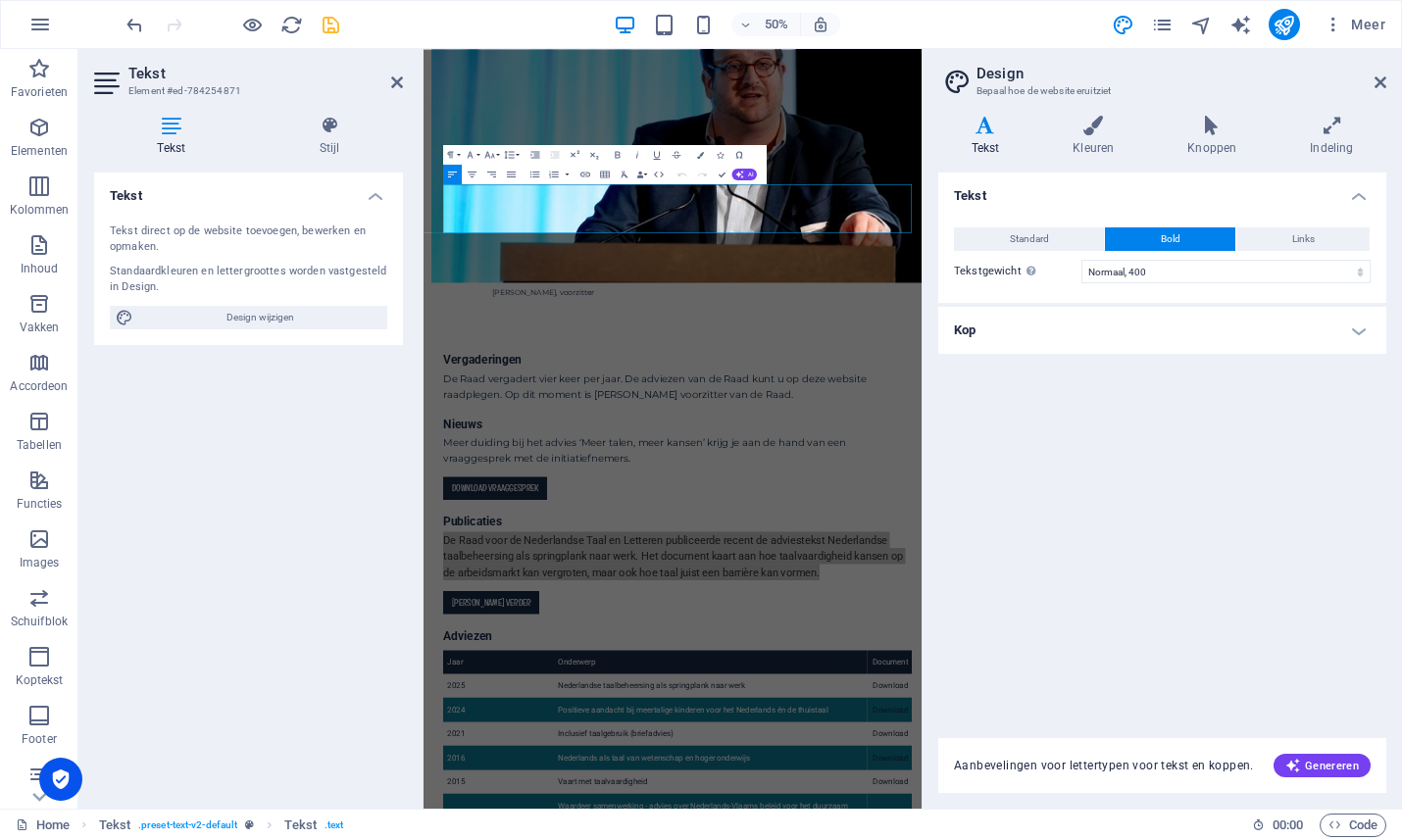 click on "Tekst Standard Bold Links Tekstkleur Lettertype Roboto Lettertypen beheren → Lettergrootte 22 rem px Regelhoogte 1.5 Tekstgewicht Om het tekstgewicht van het lettertype correct weer te geven, moet deze wellicht worden ingeschakeld.  Lettertypes beheren Dun, 100 Extra licht, 200 Licht, 300 Normaal, 400 Medium, 500 Halfvet, 600 Vet, 700 Extra vet, 800 Zwart, 900 Letterafstand 0 rem px Stijl lettertype Teksttransformatie Tt TT tt Tekstuitlijning Tekstgewicht Om het tekstgewicht van het lettertype correct weer te geven, moet deze wellicht worden ingeschakeld.  Lettertypes beheren Dun, 100 Extra licht, 200 Licht, 300 Normaal, 400 Medium, 500 Halfvet, 600 Vet, 700 Extra vet, 800 Zwart, 900 Default Hover / Active Tekstkleur Tekstkleur Decoratie Geen Decoratie Geen Tijdsduur overgang 0.3 s Functie overgang Afnemen Toenemen aan begin Afnemen aan einde Toenemen aan begin/afnemen aan einde Lineair Kop Alle H1/Tekstlogo H2 H3 H4 H5 H6 Tekstkleur Lettertype Roboto Regelhoogte 1.65 Tekstgewicht Lettertypes beheren 0 rem" at bounding box center [1162, 443] 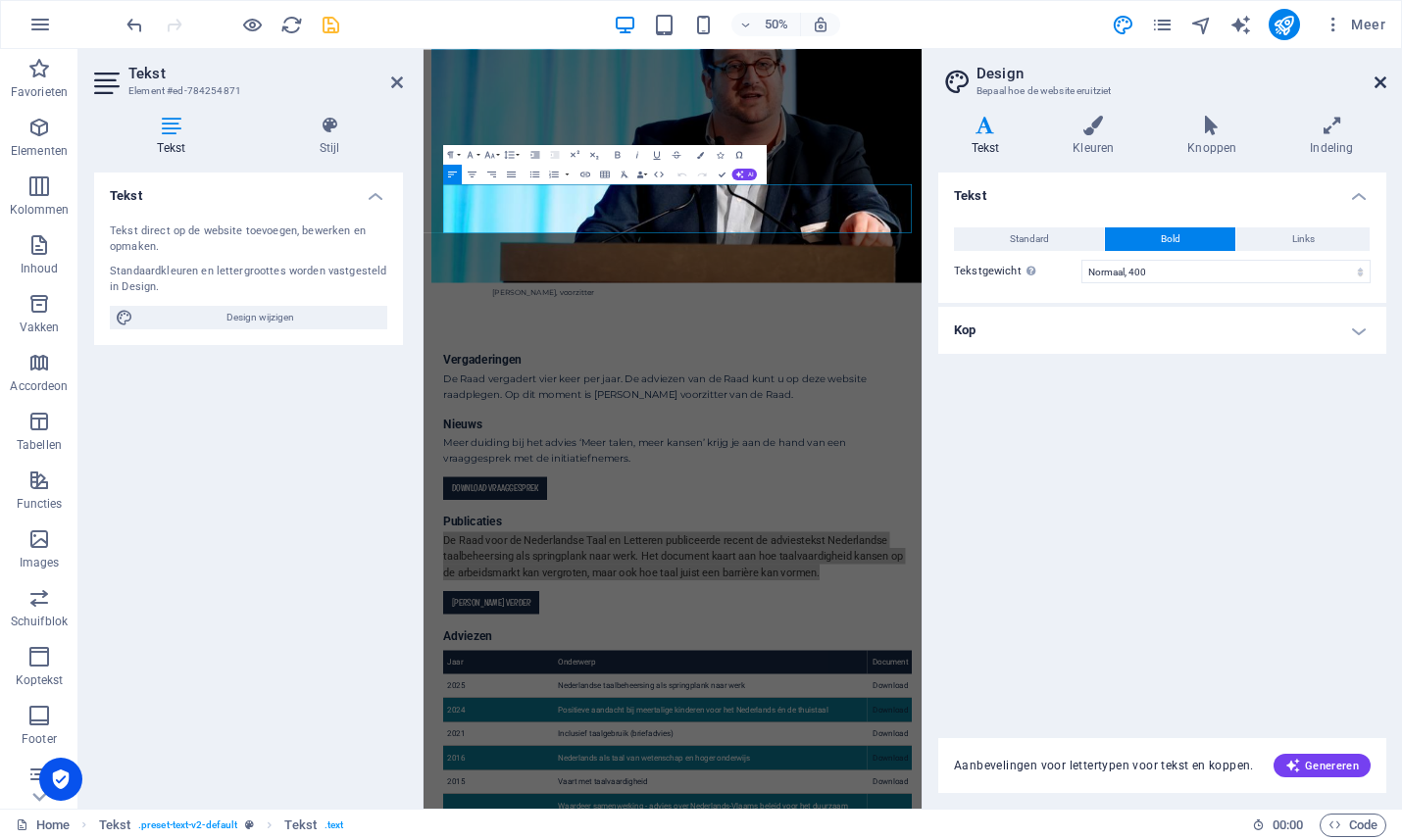 click at bounding box center (1380, 82) 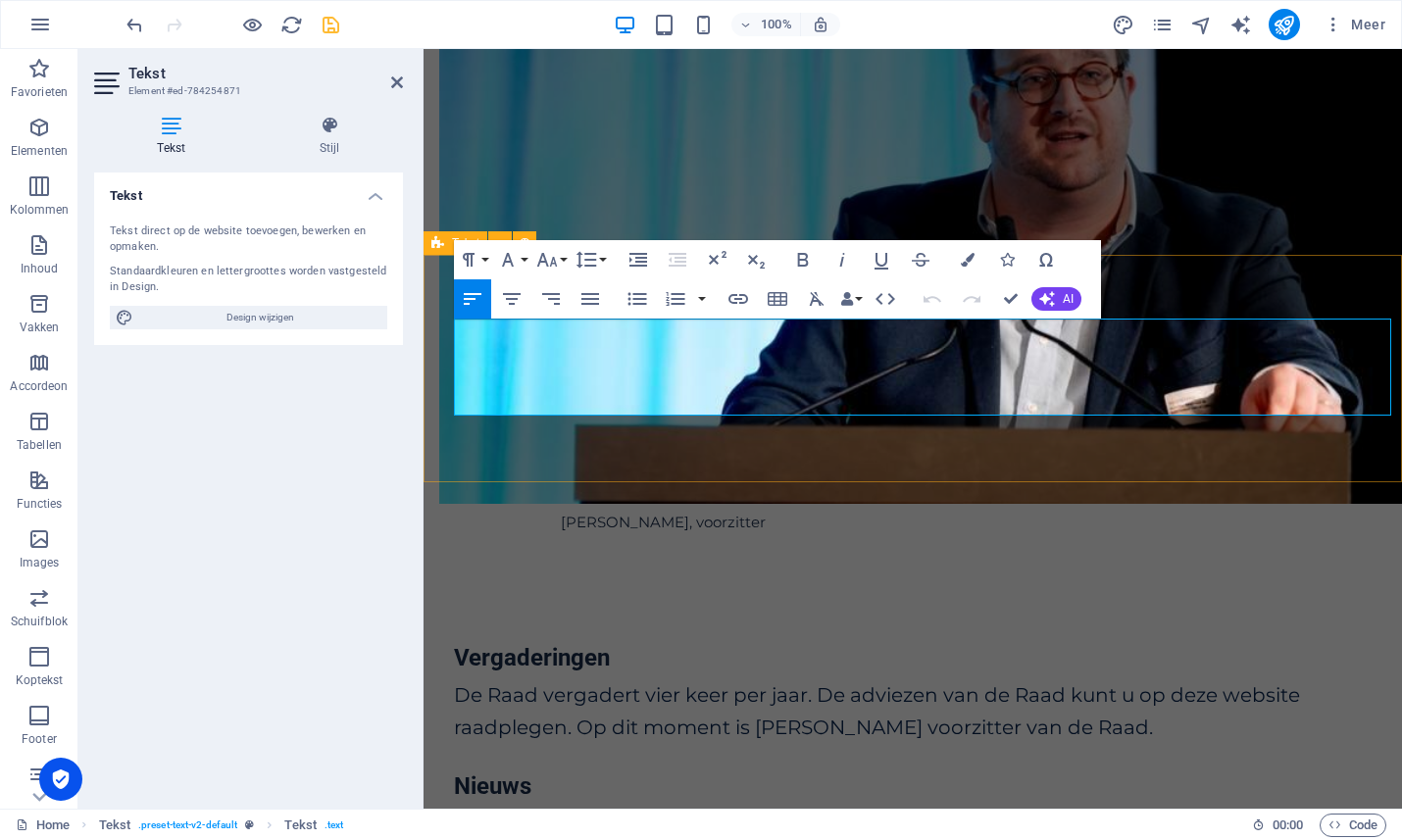 click on "De Raad voor de Nederlandse Taal en Letteren publiceerde recent de adviestekst Nederlandse taalbeheersing als springplank naar werk. Het document kaart aan hoe taalvaardigheid kansen op de arbeidsmarkt kan vergroten, maar ook hoe taal juist een barrière kan vormen." at bounding box center [923, 1050] 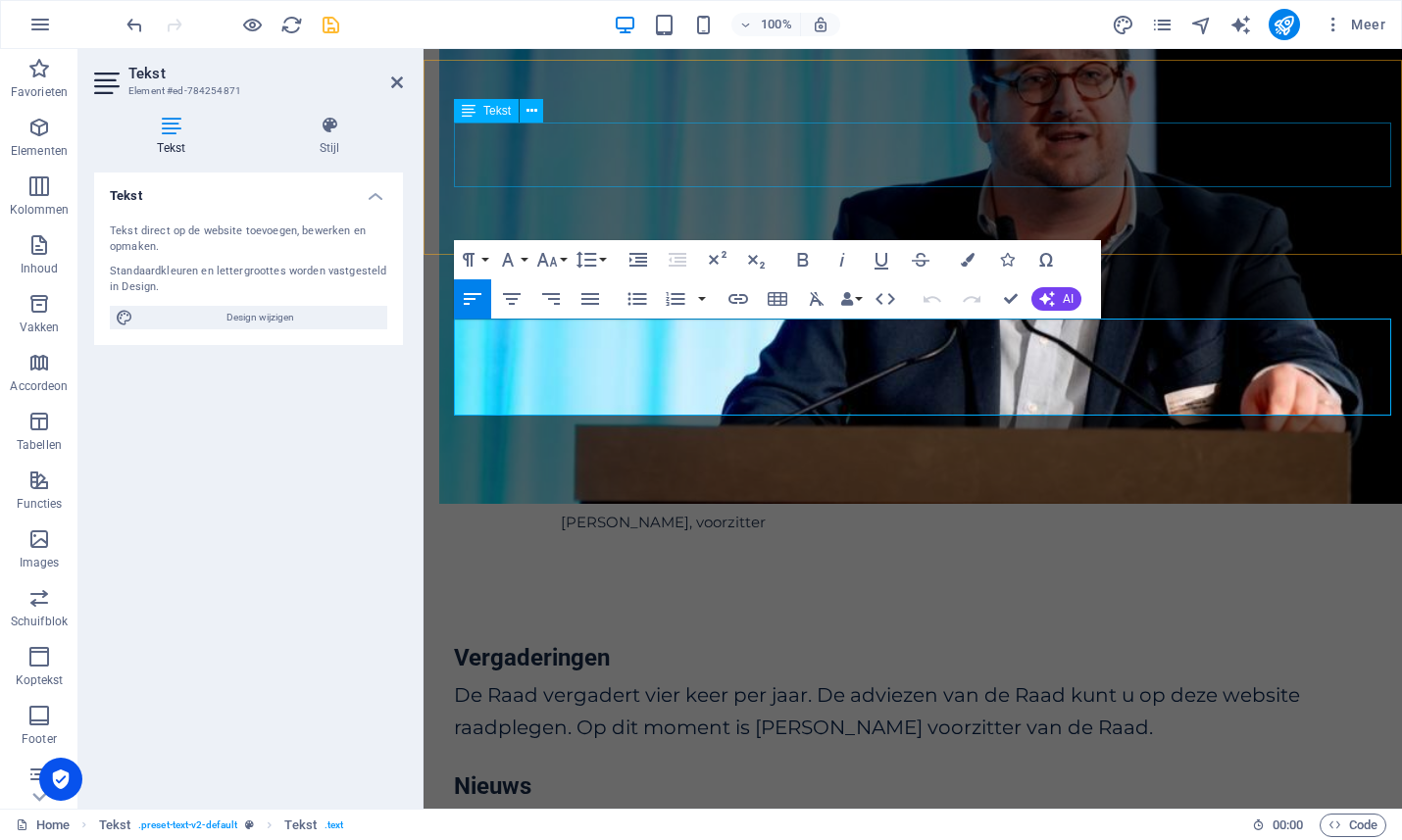 click on "Meer duiding bij het advies ‘Meer talen, meer kansen’ krijg je aan de hand van een vraaggesprek met de initiatiefnemers." at bounding box center (923, 838) 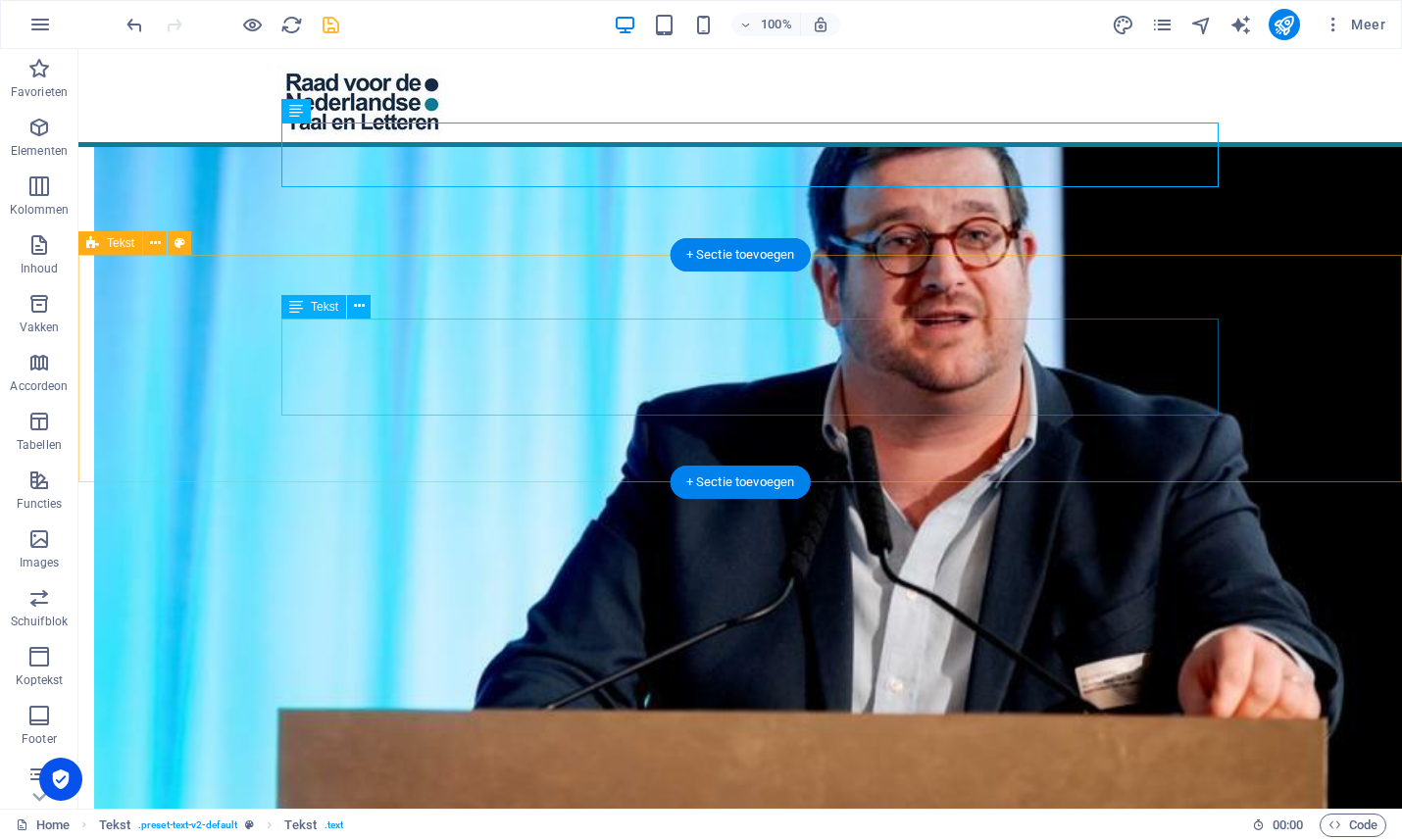 scroll, scrollTop: 866, scrollLeft: 0, axis: vertical 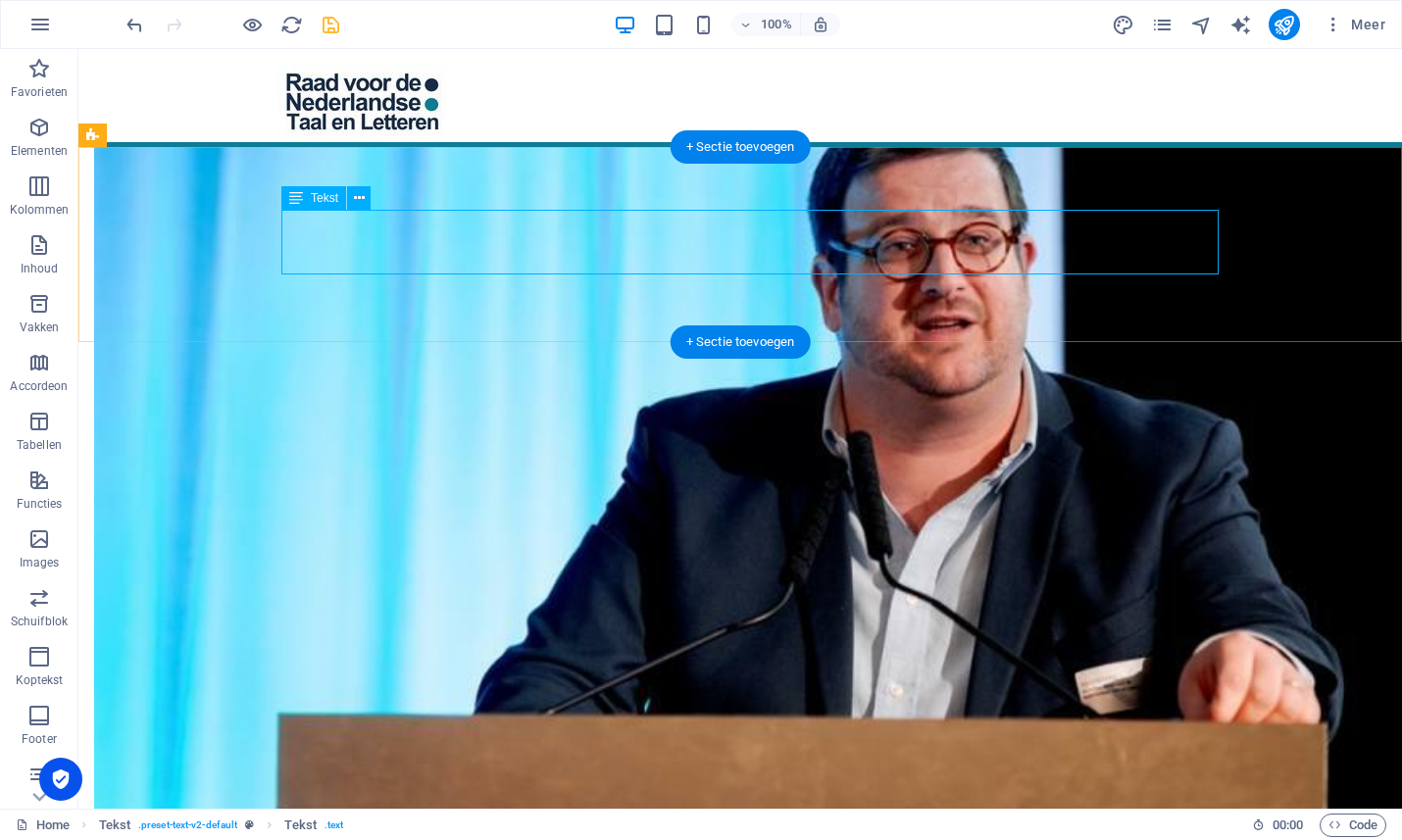 click on "Meer duiding bij het advies ‘Meer talen, meer kansen’ krijg je aan de hand van een vraaggesprek met de initiatiefnemers." at bounding box center [750, 1156] 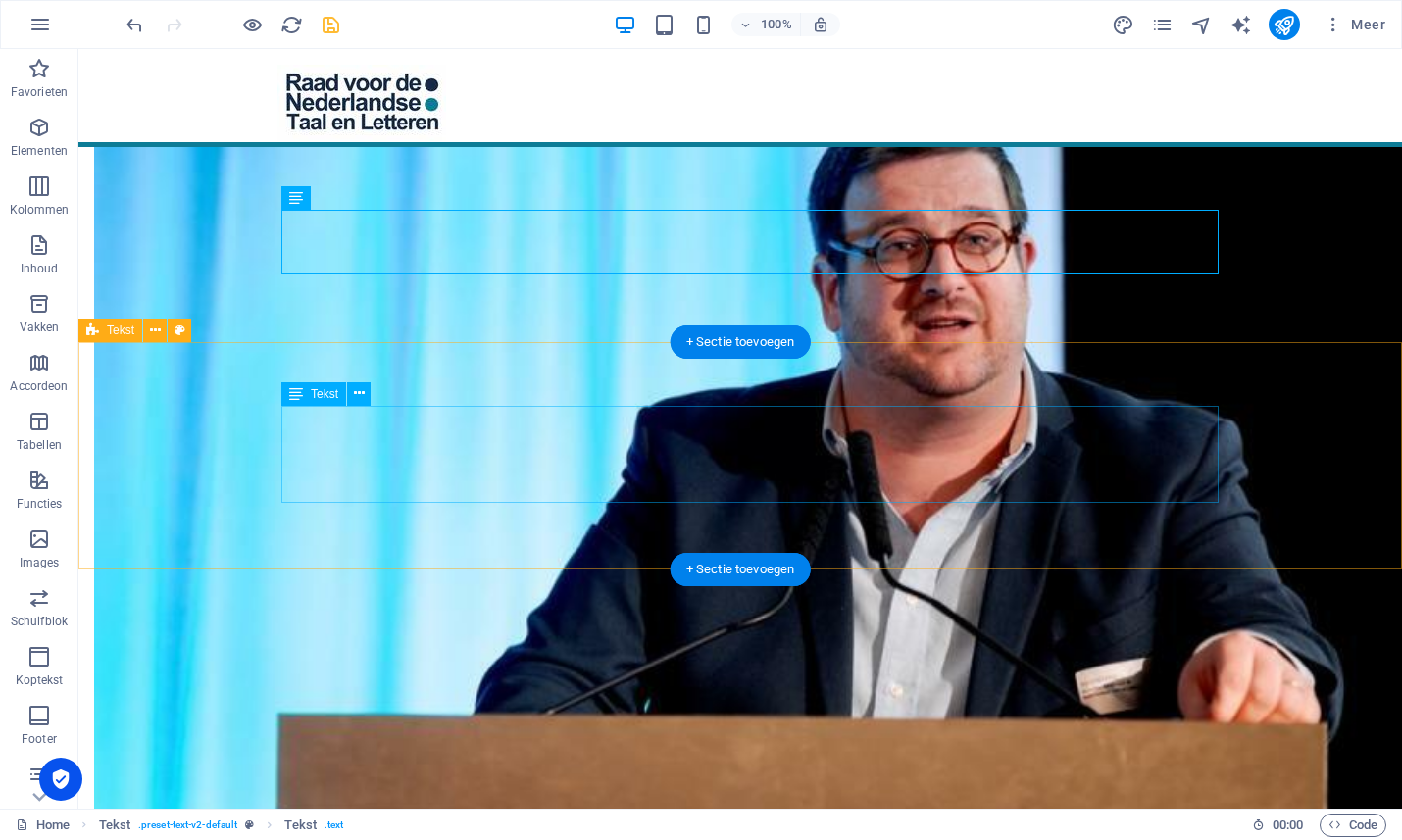 click on "De Raad voor de Nederlandse Taal en Letteren publiceerde recent de adviestekst Nederlandse taalbeheersing als springplank naar werk. Het document kaart aan hoe taalvaardigheid kansen op de arbeidsmarkt kan vergroten, maar ook hoe taal juist een barrière kan vormen." at bounding box center (750, 1366) 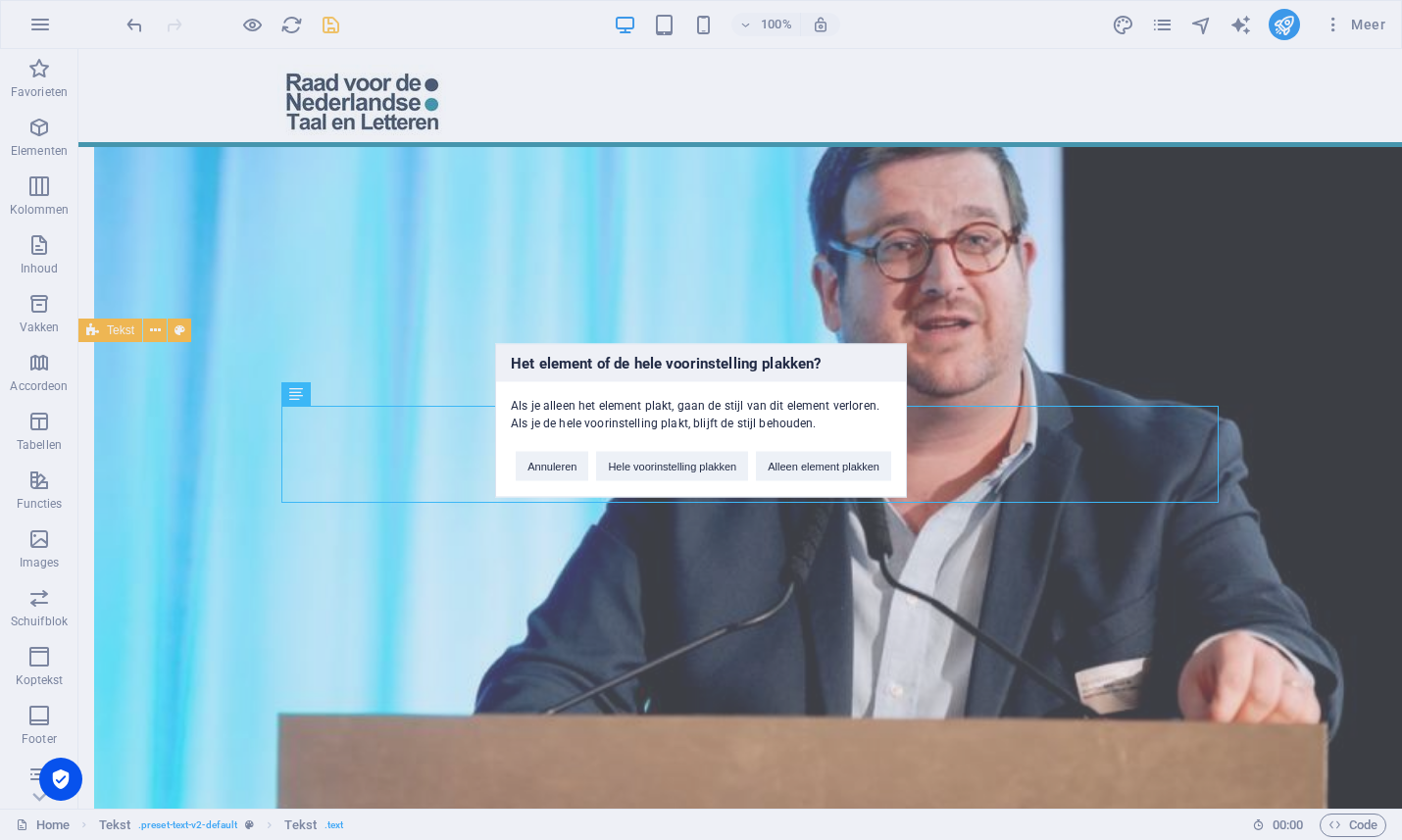 type 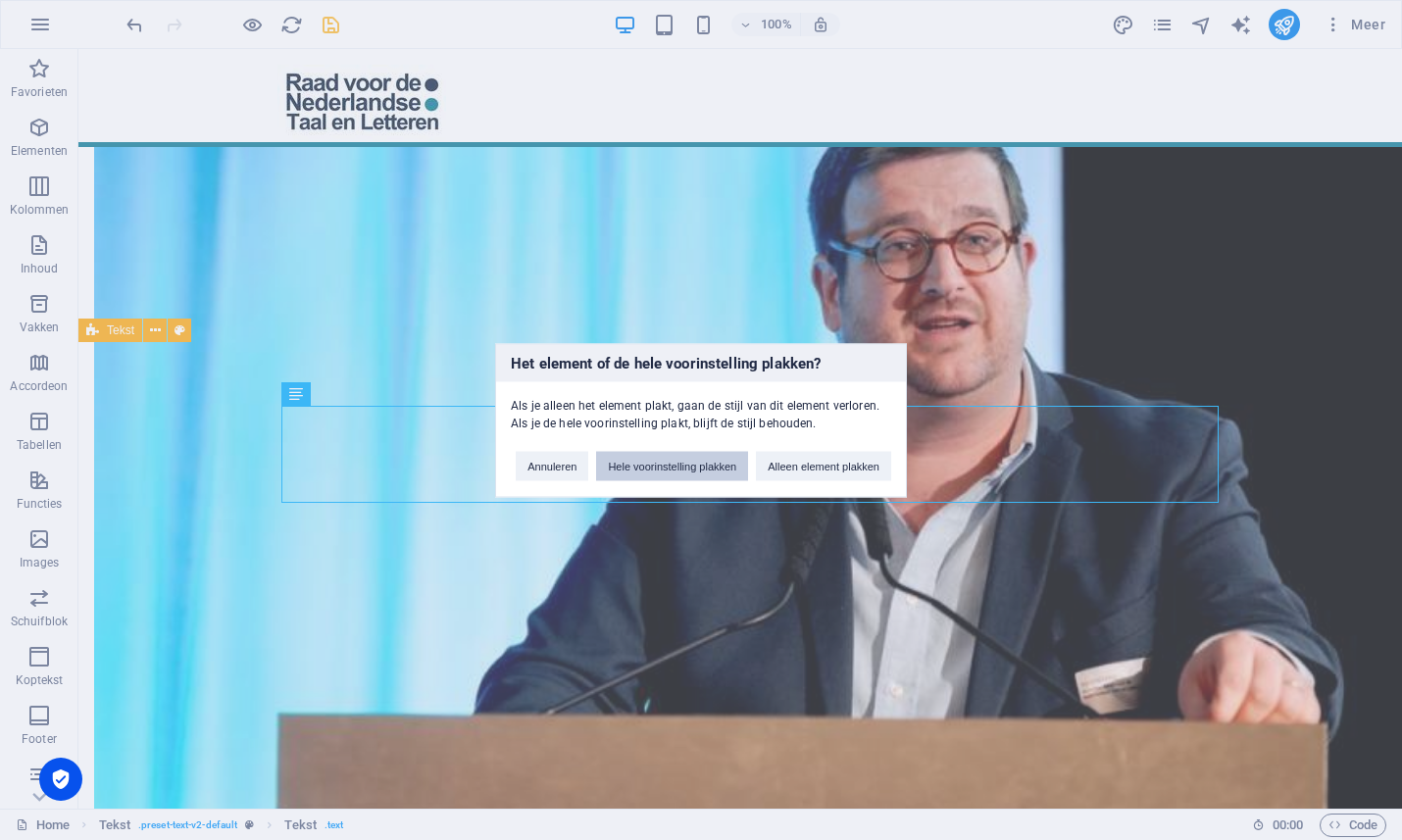 click on "Hele voorinstelling plakken" at bounding box center [672, 466] 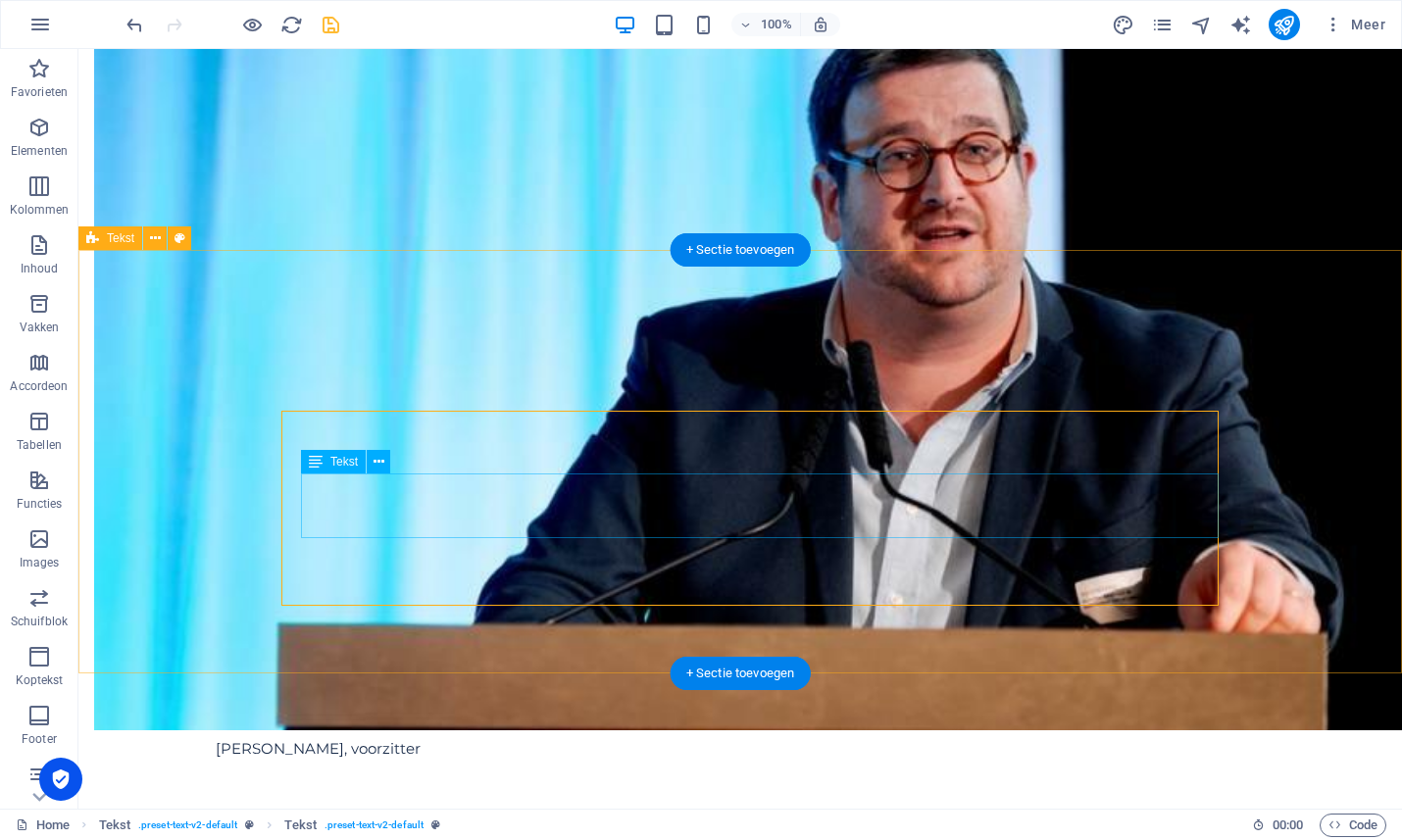 scroll, scrollTop: 959, scrollLeft: 0, axis: vertical 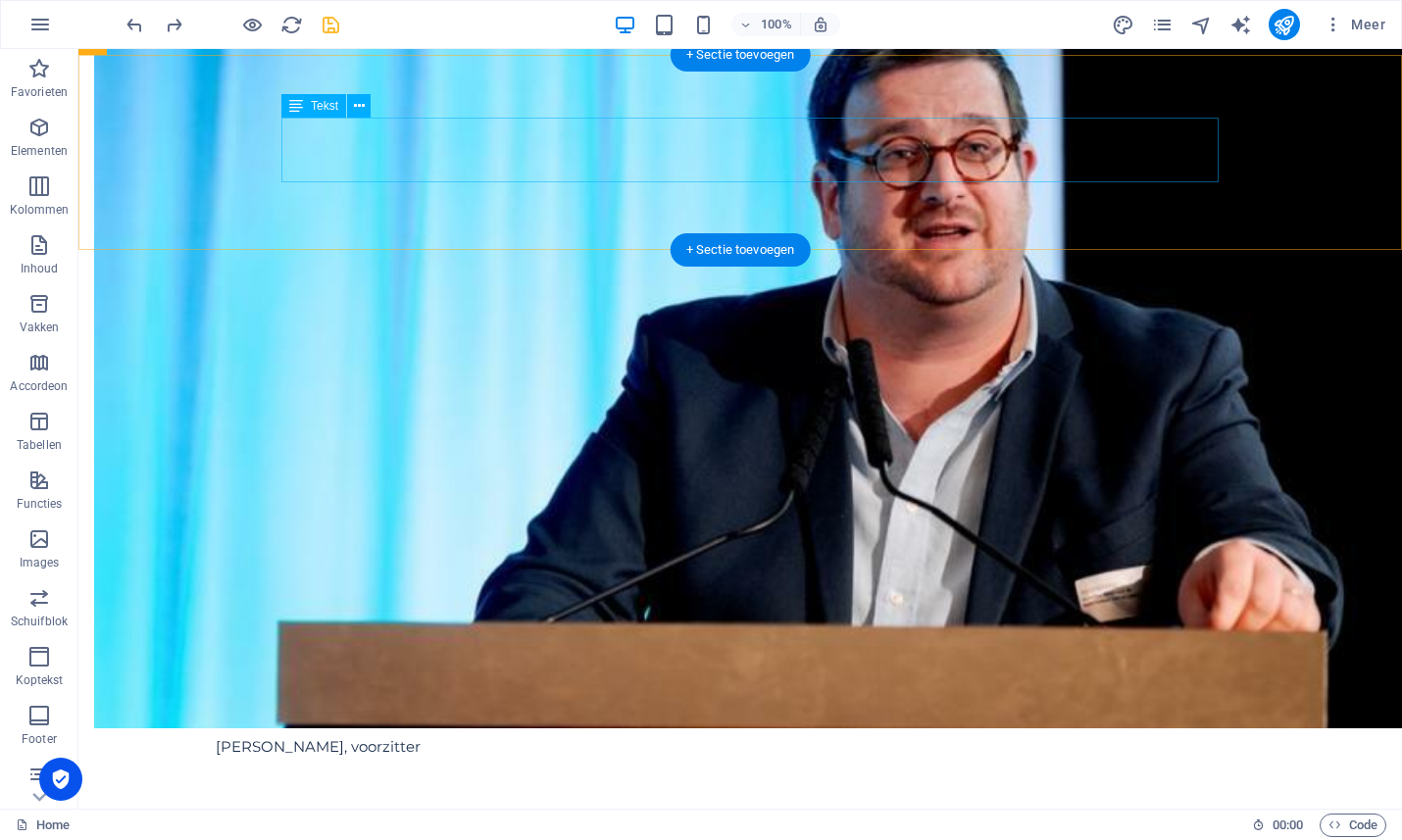 click on "Meer duiding bij het advies ‘Meer talen, meer kansen’ krijg je aan de hand van een vraaggesprek met de initiatiefnemers." at bounding box center [750, 1063] 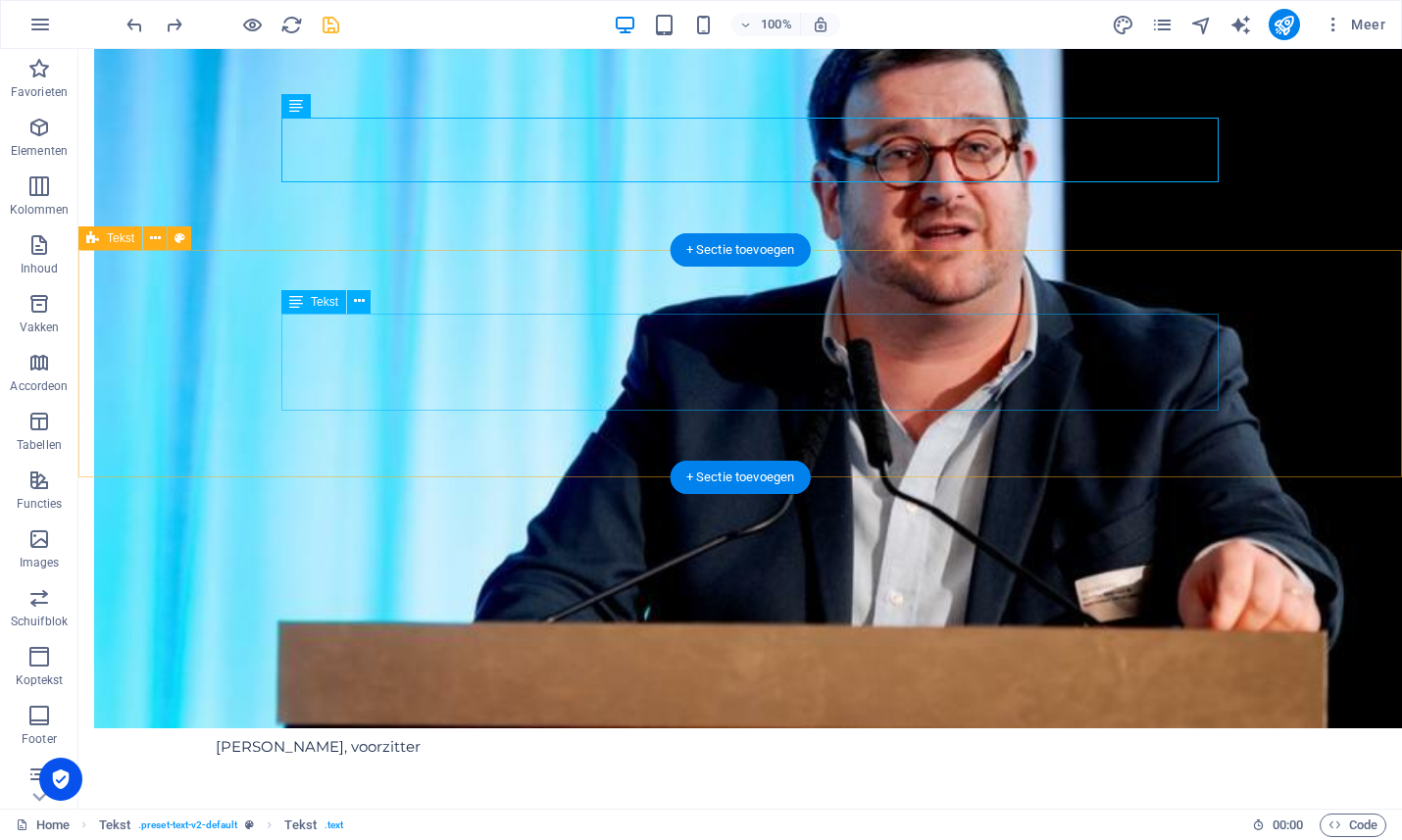 click on "De Raad voor de Nederlandse Taal en Letteren publiceerde recent de adviestekst Nederlandse taalbeheersing als springplank naar werk. Het document kaart aan hoe taalvaardigheid kansen op de arbeidsmarkt kan vergroten, maar ook hoe taal juist een barrière kan vormen." at bounding box center (750, 1274) 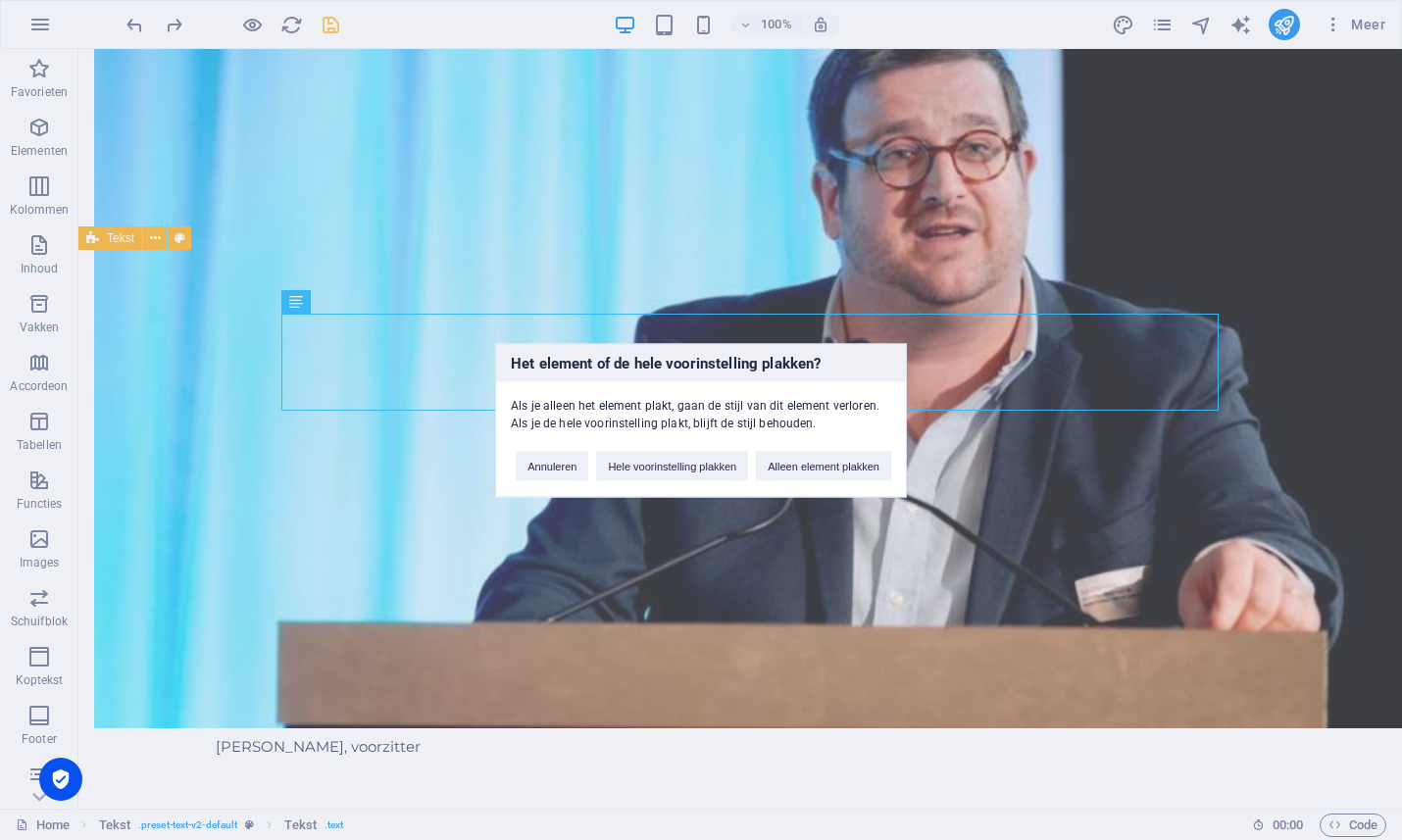 type 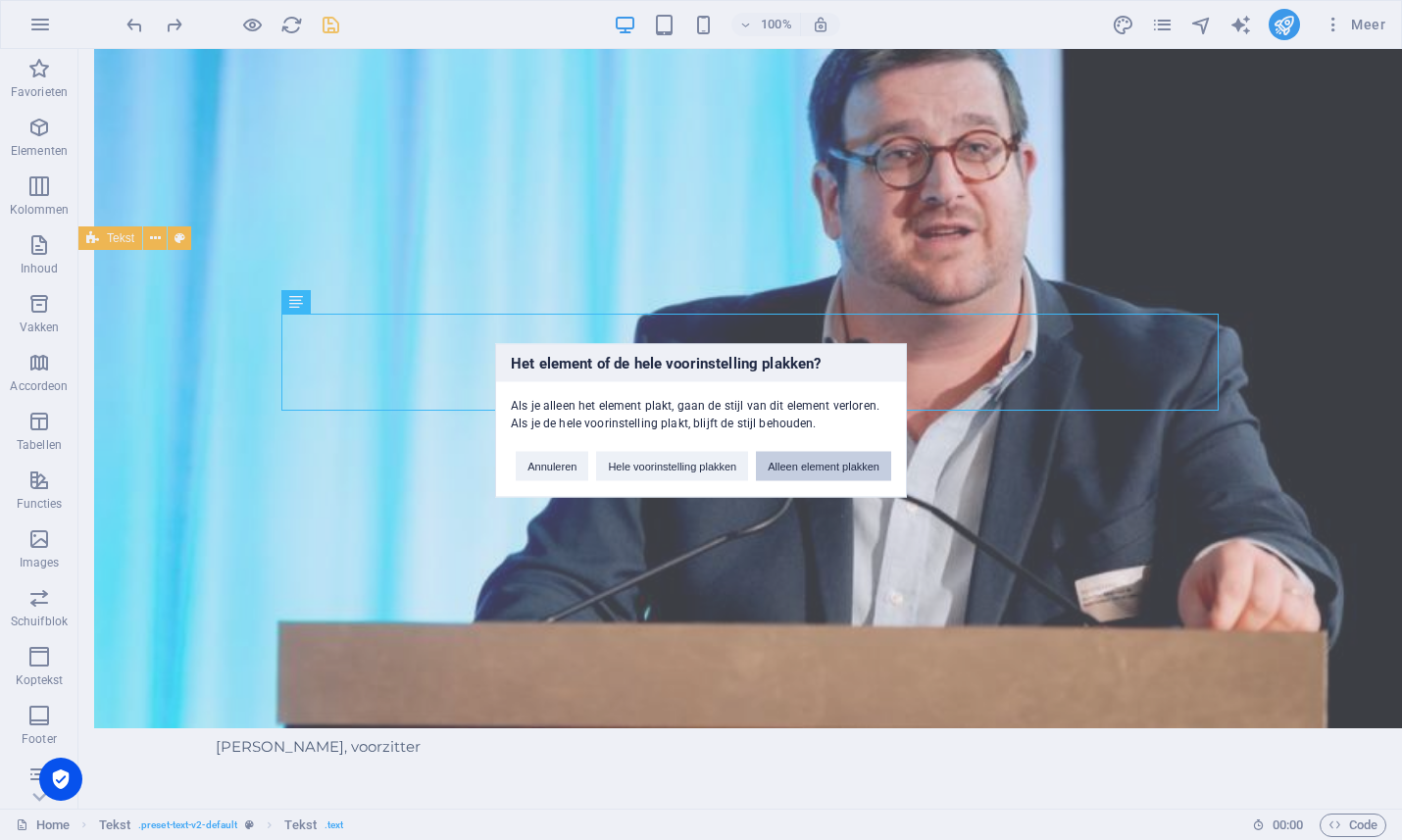 click on "Alleen element plakken" at bounding box center (824, 466) 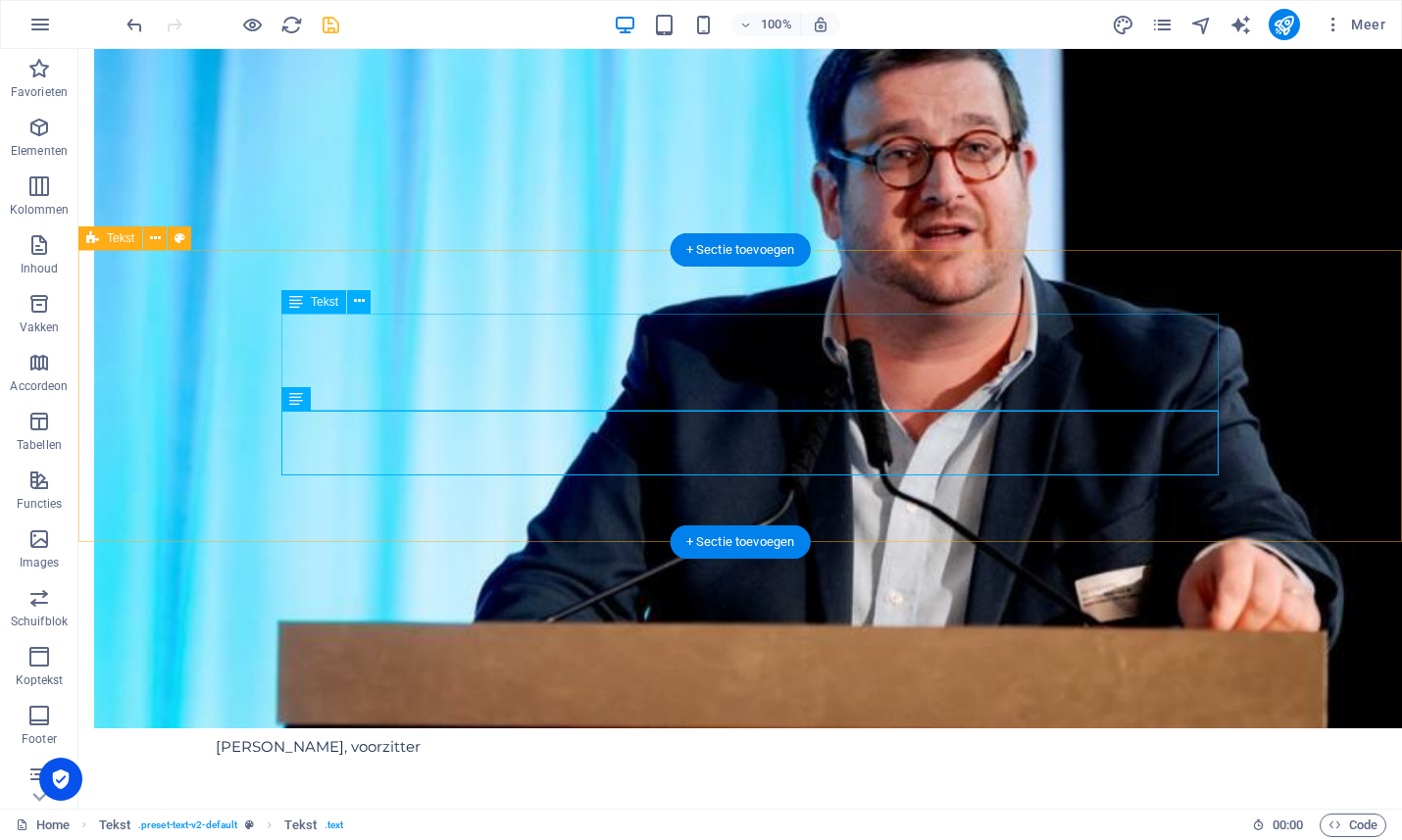 click on "De Raad voor de Nederlandse Taal en Letteren publiceerde recent de adviestekst Nederlandse taalbeheersing als springplank naar werk. Het document kaart aan hoe taalvaardigheid kansen op de arbeidsmarkt kan vergroten, maar ook hoe taal juist een barrière kan vormen." at bounding box center [750, 1274] 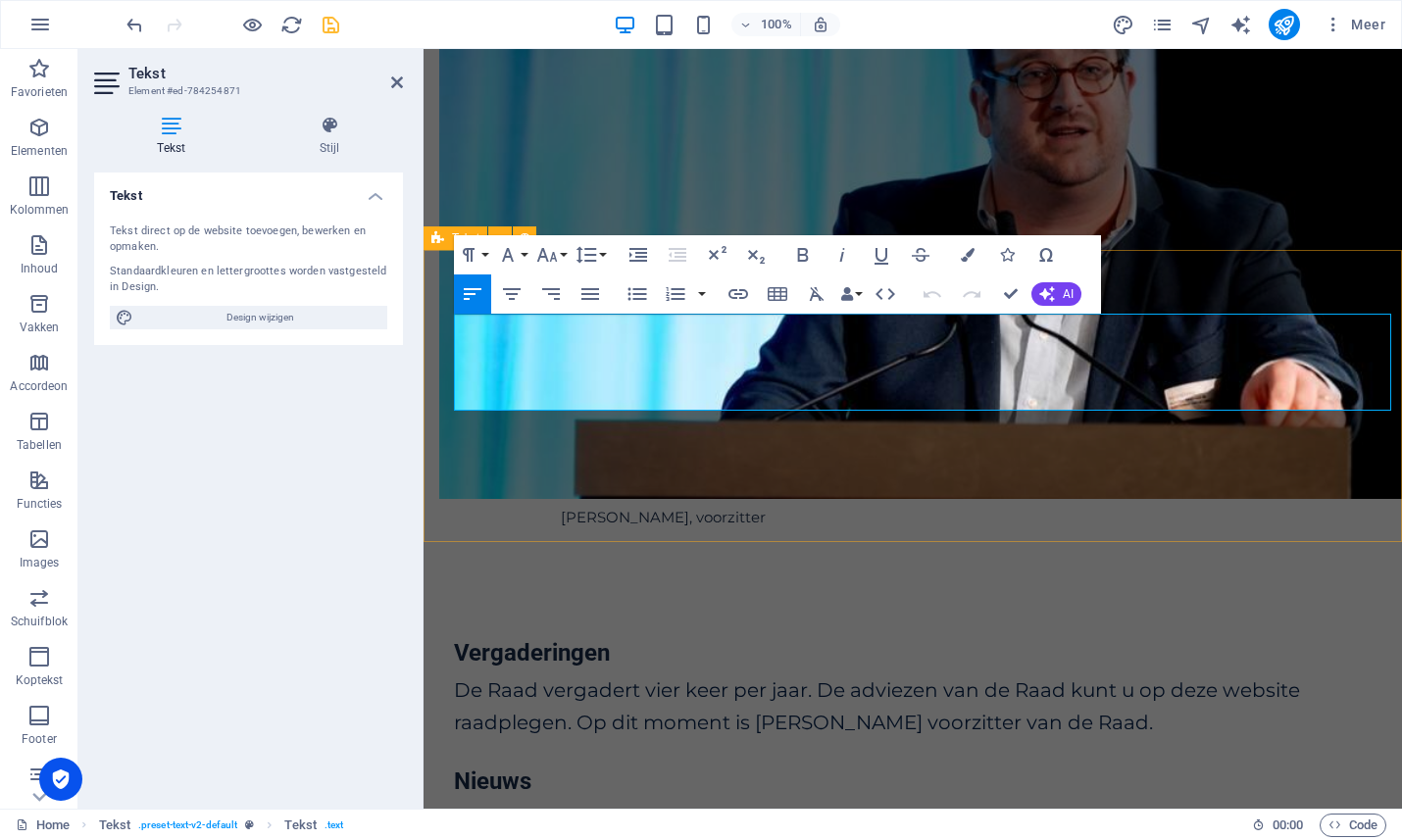 copy on "De Raad voor de Nederlandse Taal en Letteren publiceerde recent de adviestekst Nederlandse taalbeheersing als springplank naar werk. Het document kaart aan hoe taalvaardigheid kansen op de arbeidsmarkt kan vergroten, maar ook hoe taal juist een barrière kan vormen." 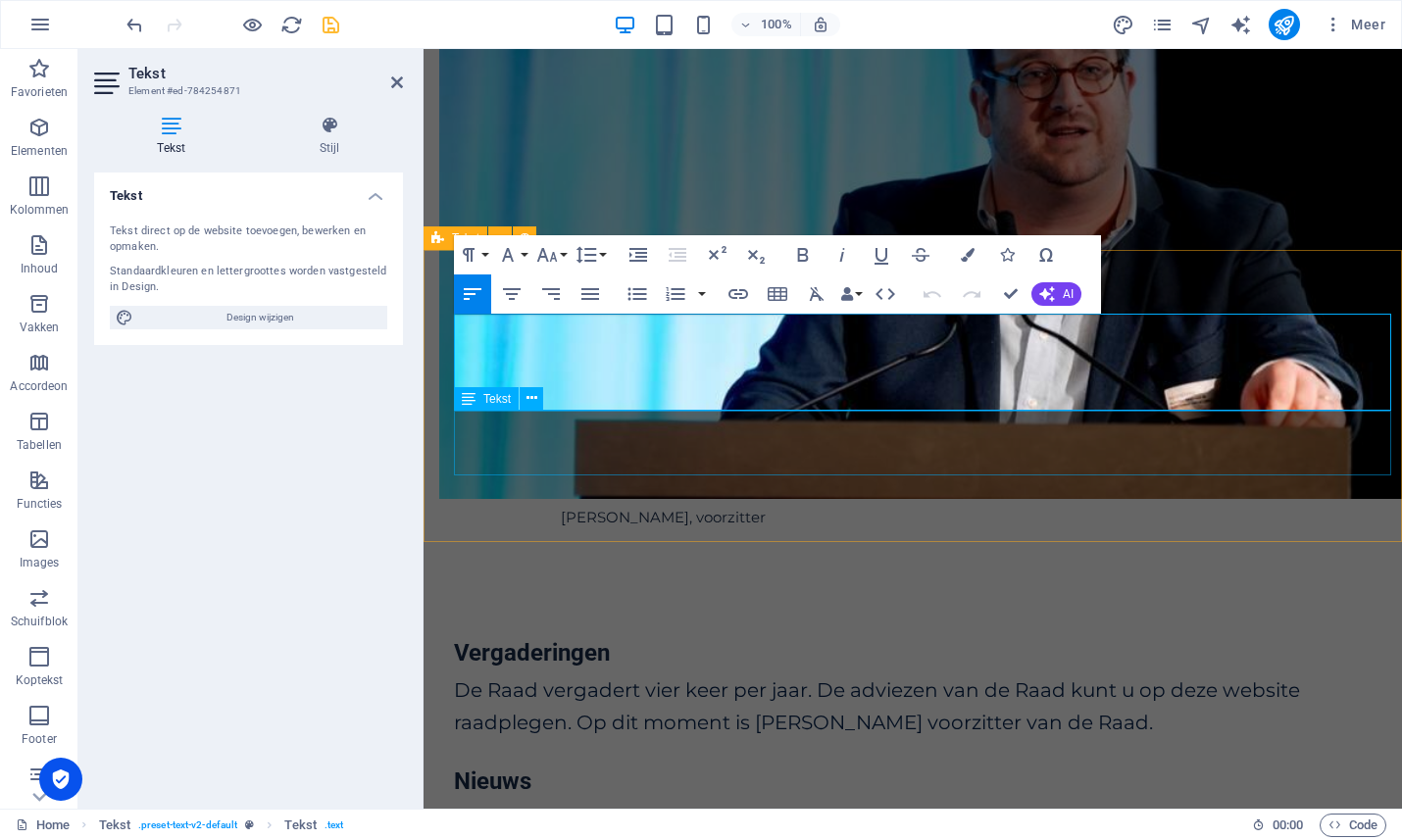 click on "Meer duiding bij het advies ‘Meer talen, meer kansen’ krijg je aan de hand van een vraaggesprek met de initiatiefnemers." at bounding box center [923, 1126] 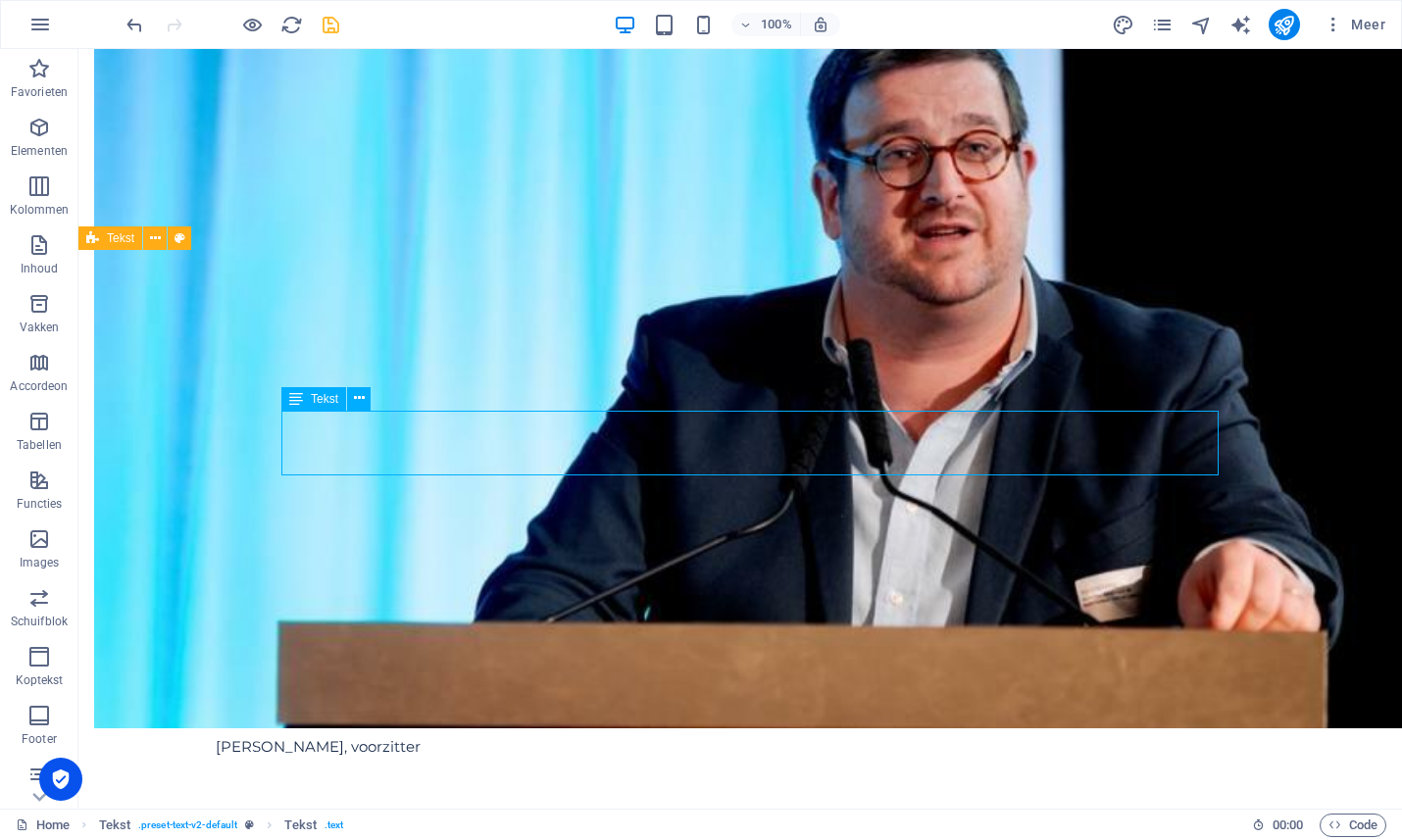 click on "Meer duiding bij het advies ‘Meer talen, meer kansen’ krijg je aan de hand van een vraaggesprek met de initiatiefnemers." at bounding box center [750, 1356] 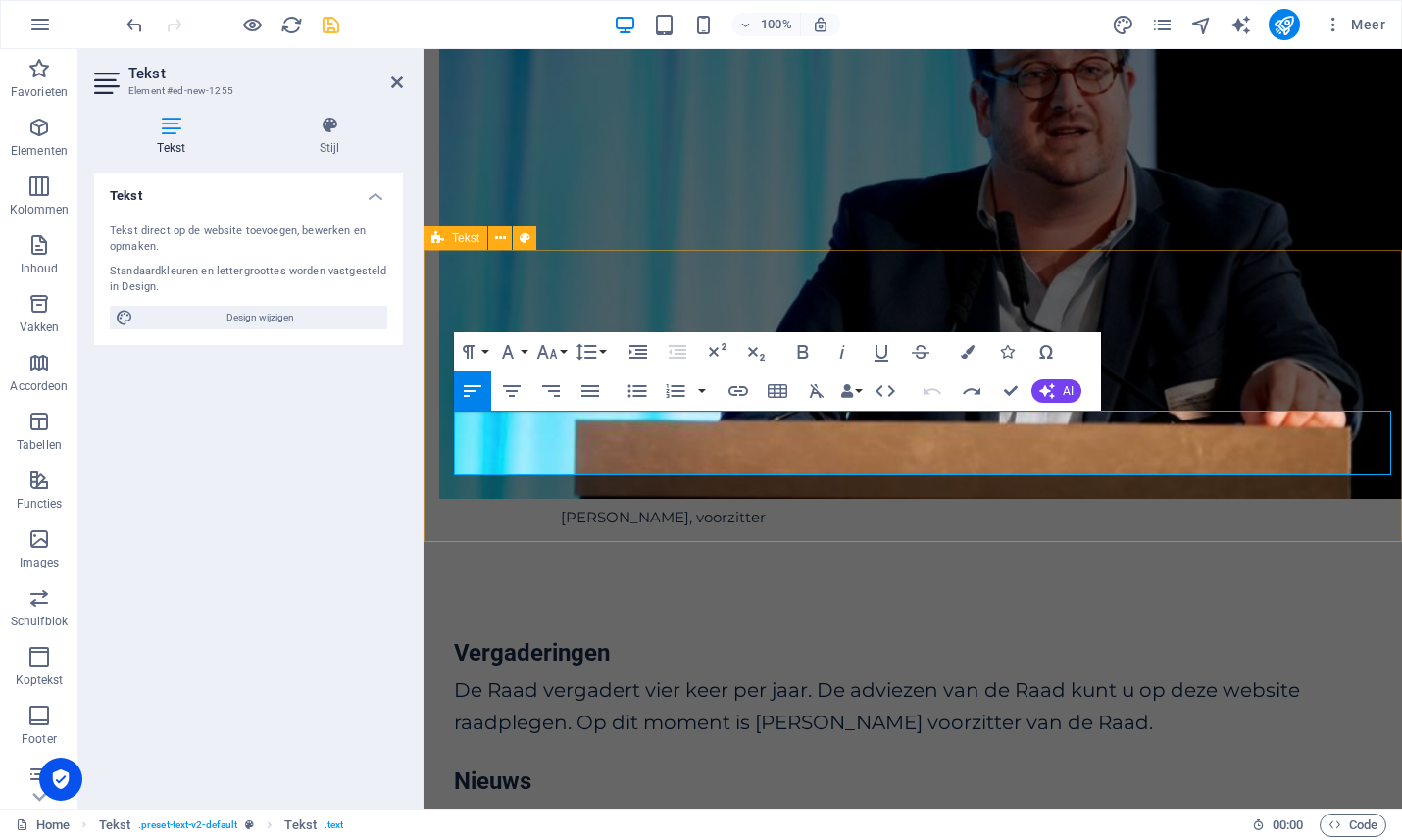 click on "Meer duiding bij het advies ‘Meer talen, meer kansen’ krijg je aan de hand van een vraaggesprek met de initiatiefnemers." at bounding box center (857, 1126) 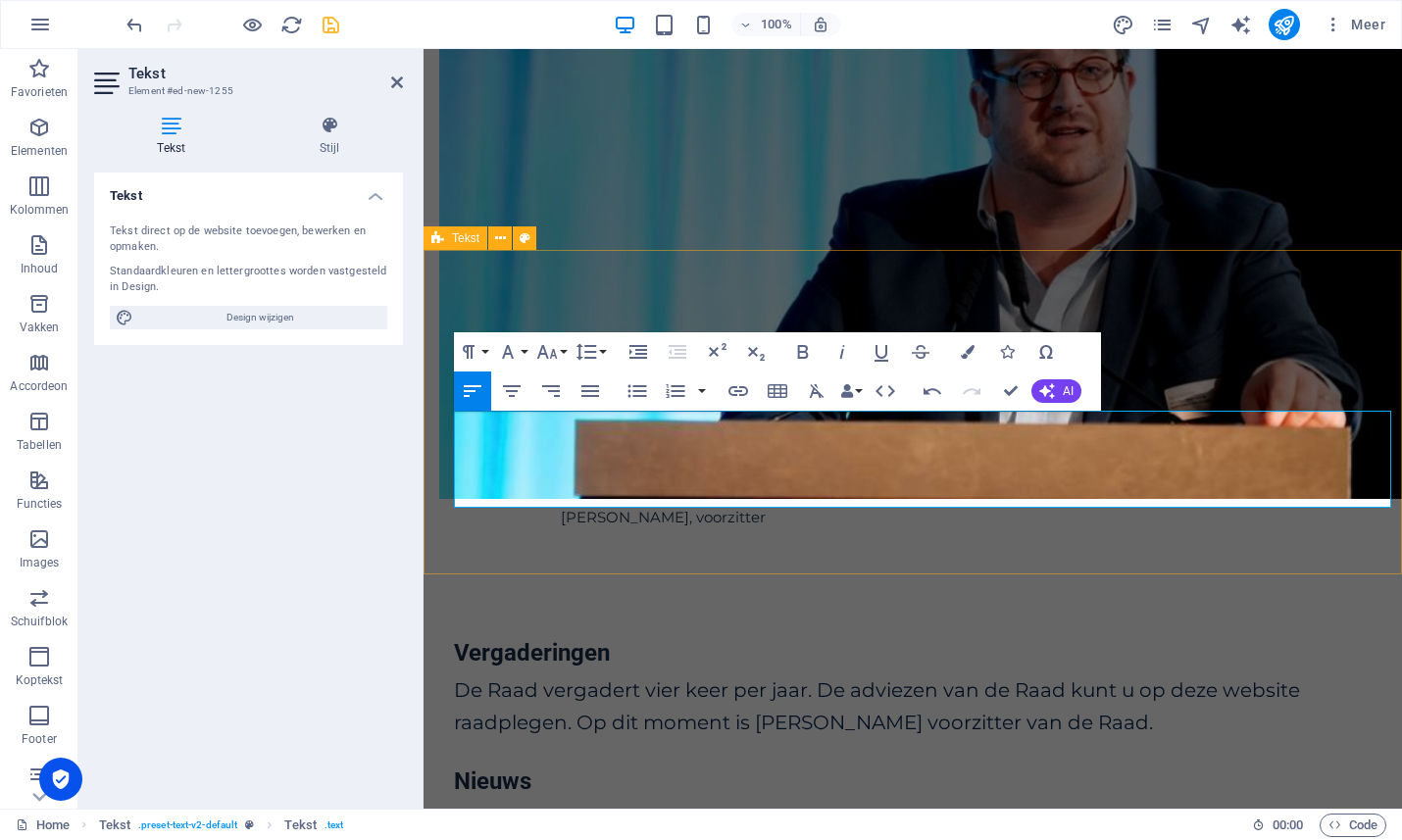 scroll, scrollTop: 6090, scrollLeft: 4, axis: both 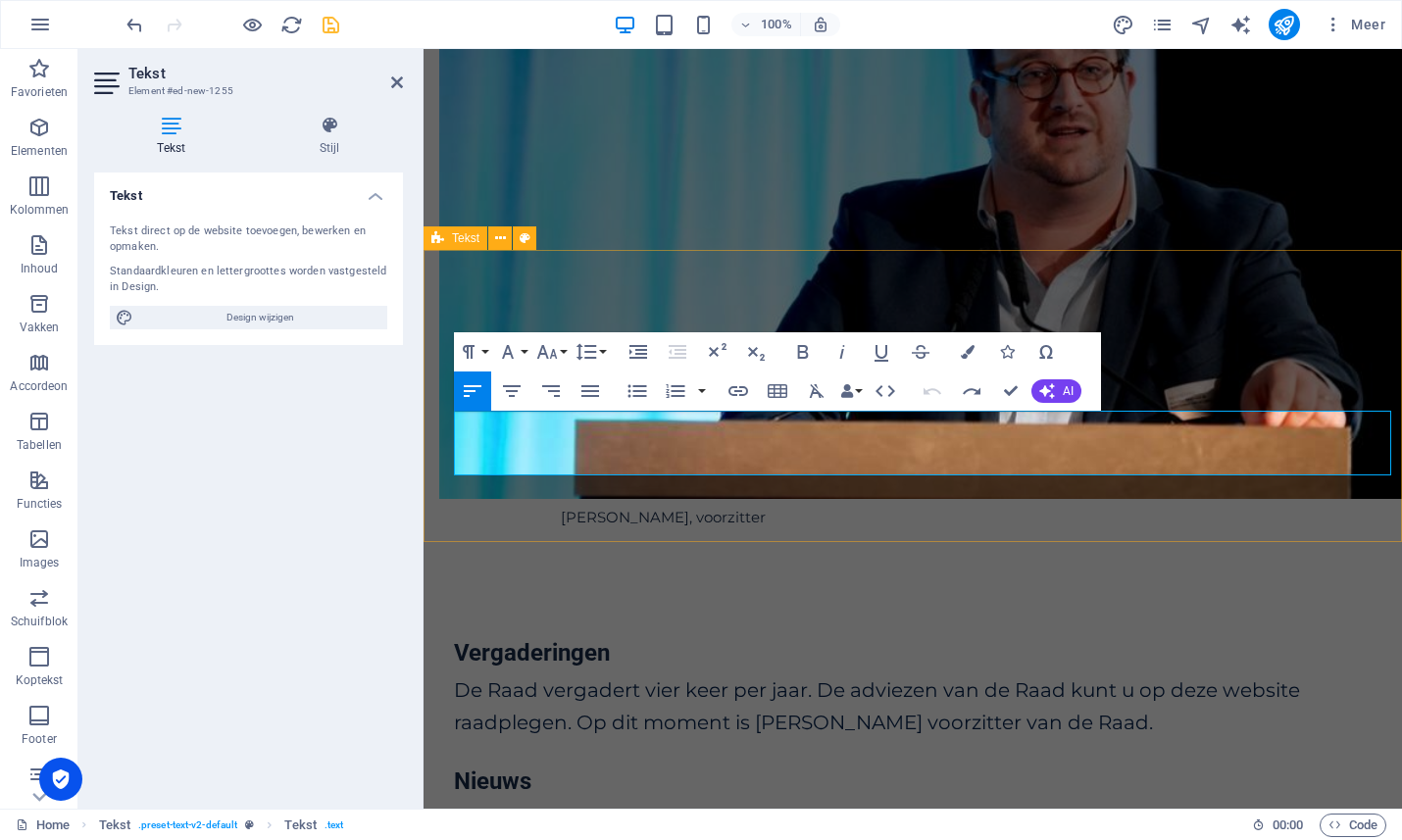 click on "Meer duiding bij het advies ‘Meer talen, meer kansen’ krijg je aan de hand van een vraaggesprek met de initiatiefnemers." at bounding box center (857, 1126) 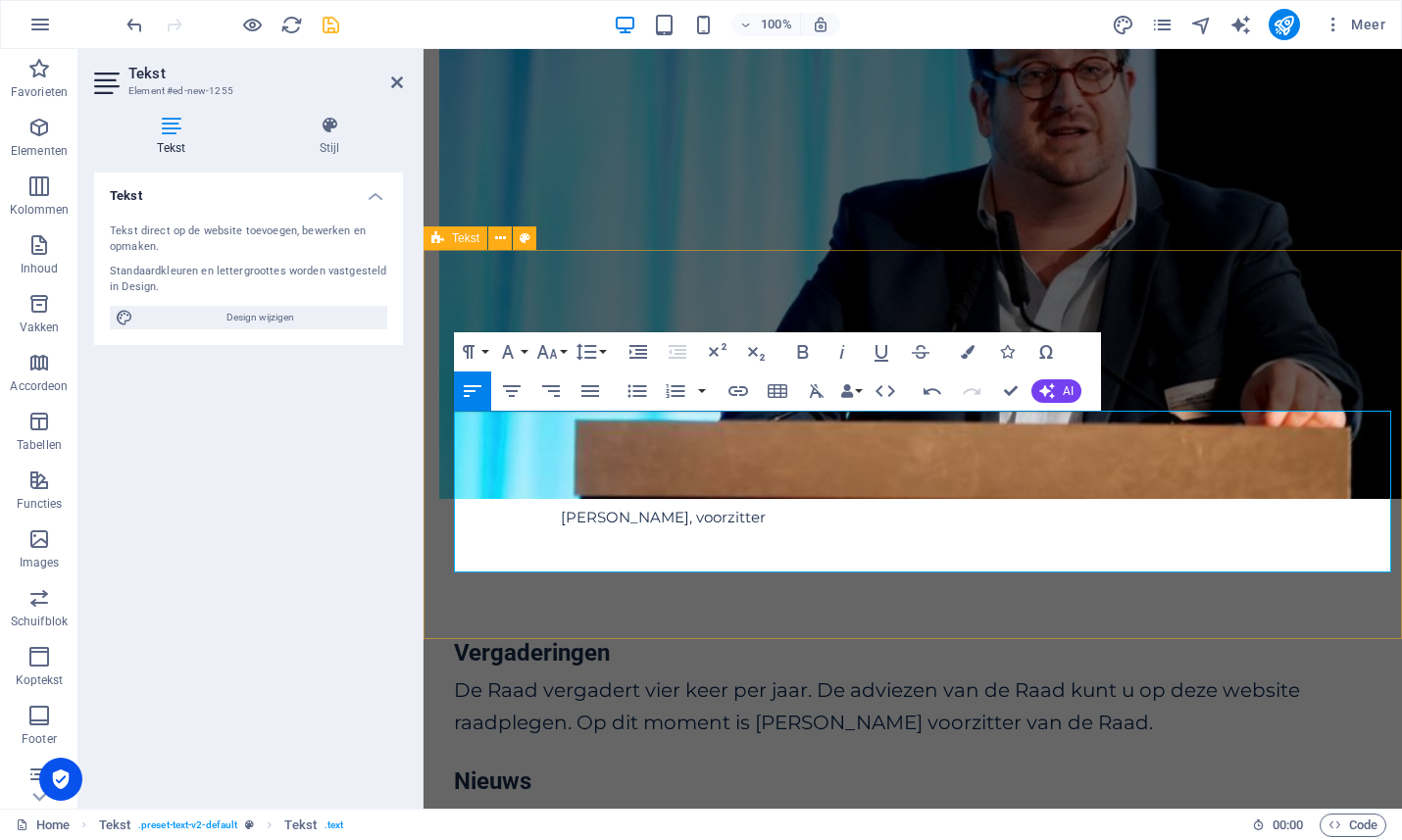 click on "MDe Raad voor de Nederlandse Taal en Letteren publiceerde recent de adviestekst Nederlandse taalbeheersing als springplank naar werk. Het document kaart aan hoe taalvaardigheid kansen op de arbeidsmarkt kan vergroten, maar ook hoe taal juist een barrière kan vormen.eer duiding bij het advies ‘Meer talen, meer kansen’ krijg je aan de hand van een vraaggesprek met de initiatiefnemers." at bounding box center (921, 1175) 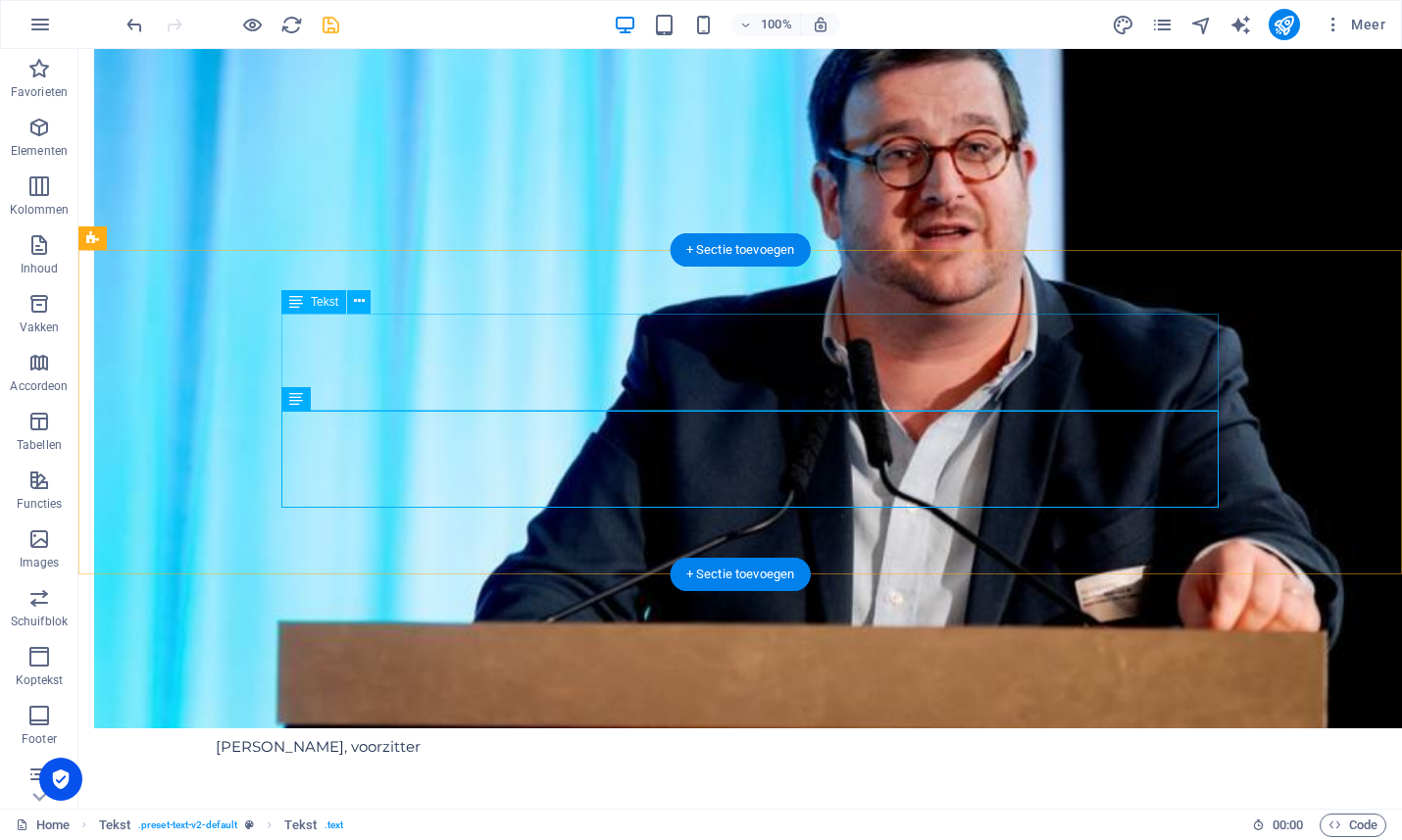 click on "De Raad voor de Nederlandse Taal en Letteren publiceerde recent de adviestekst Nederlandse taalbeheersing als springplank naar werk. Het document kaart aan hoe taalvaardigheid kansen op de arbeidsmarkt kan vergroten, maar ook hoe taal juist een barrière kan vormen." at bounding box center (750, 1274) 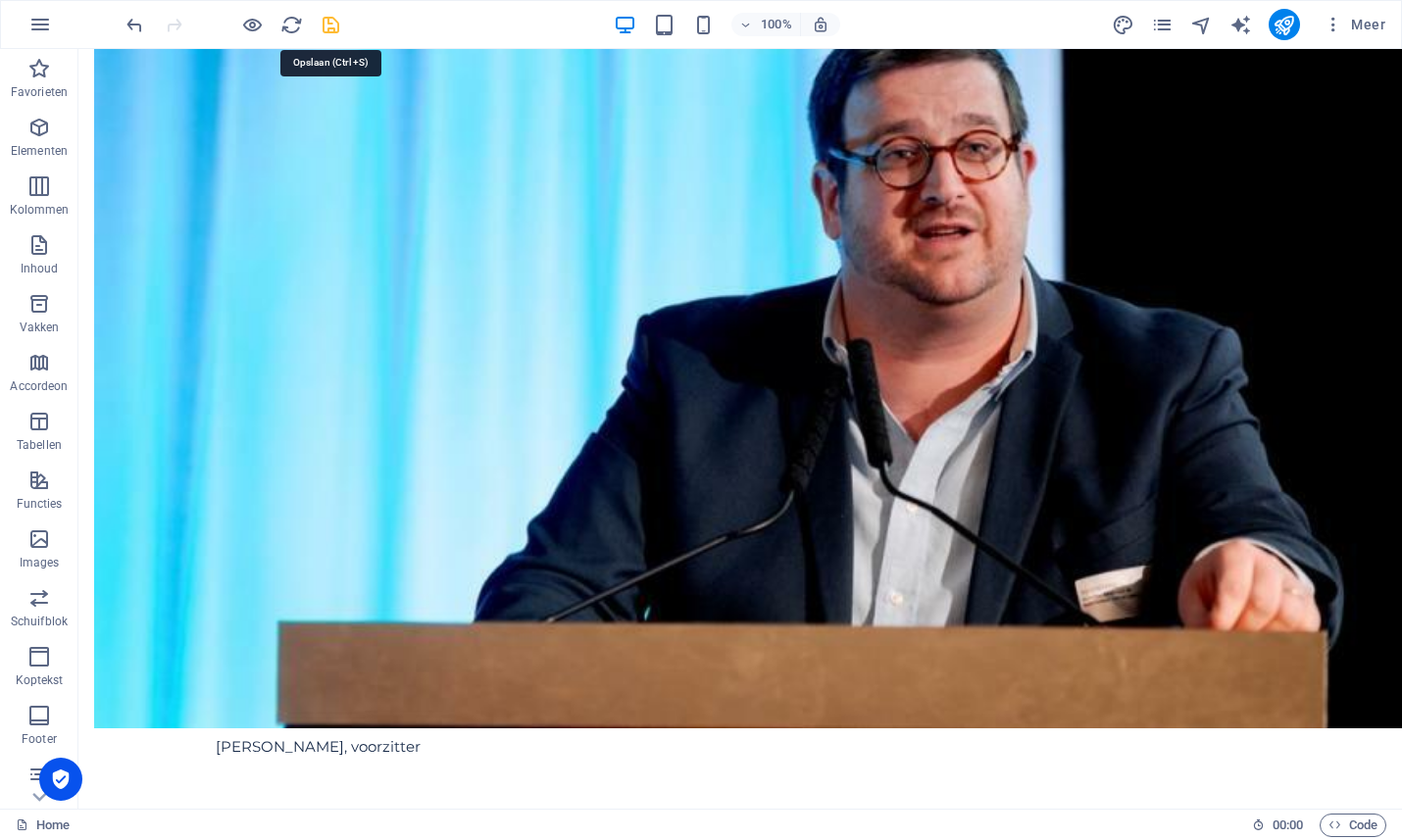 drag, startPoint x: 335, startPoint y: 20, endPoint x: 317, endPoint y: 36, distance: 24.083189 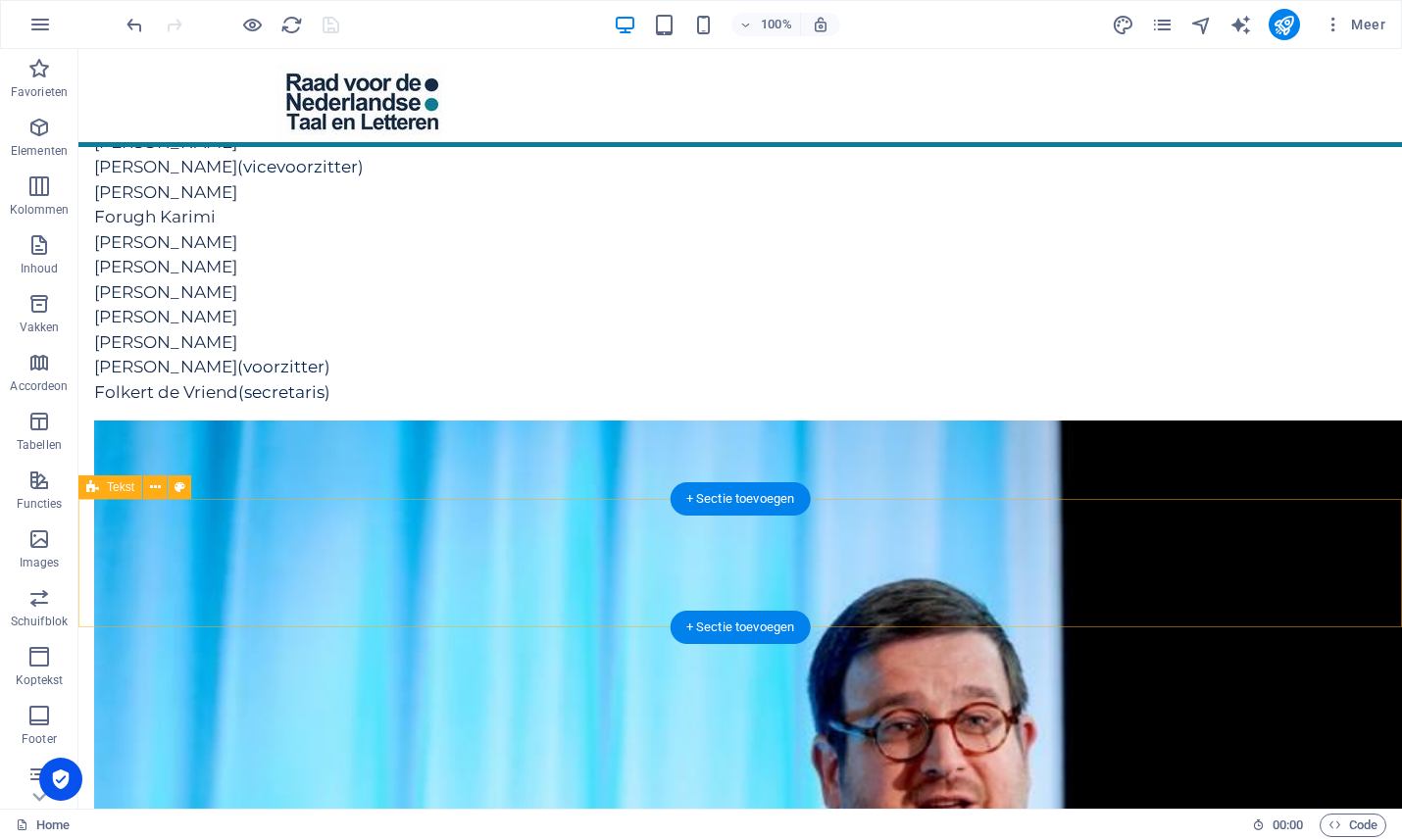 scroll, scrollTop: 0, scrollLeft: 0, axis: both 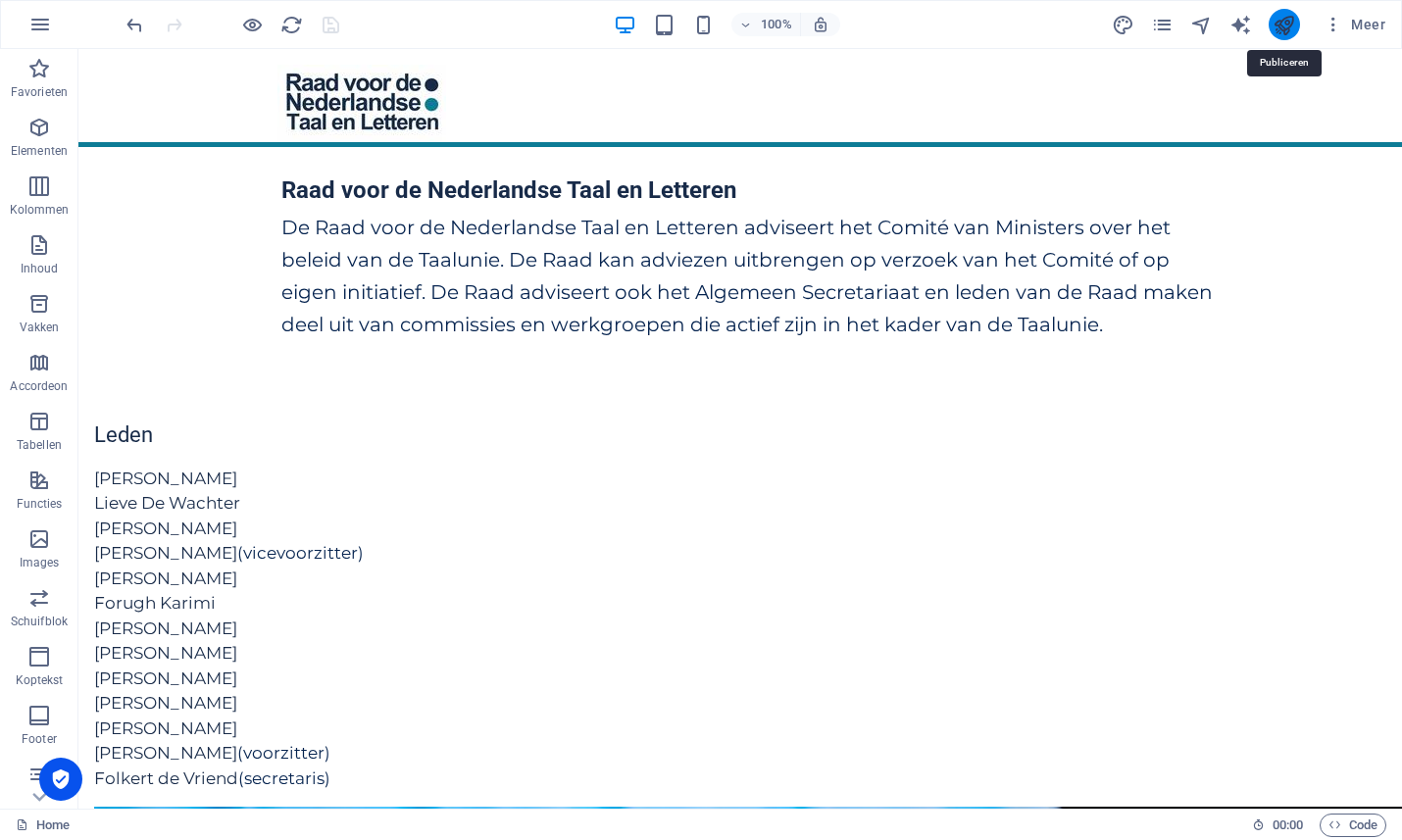click at bounding box center [1283, 25] 